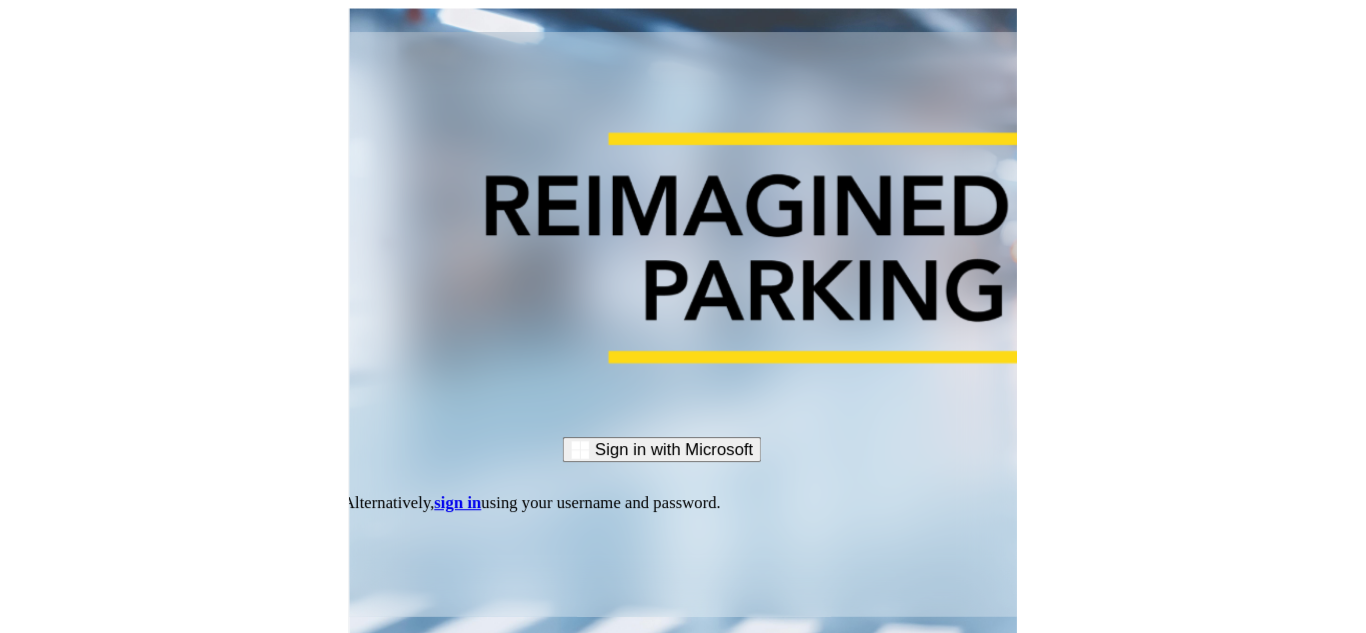 scroll, scrollTop: 0, scrollLeft: 0, axis: both 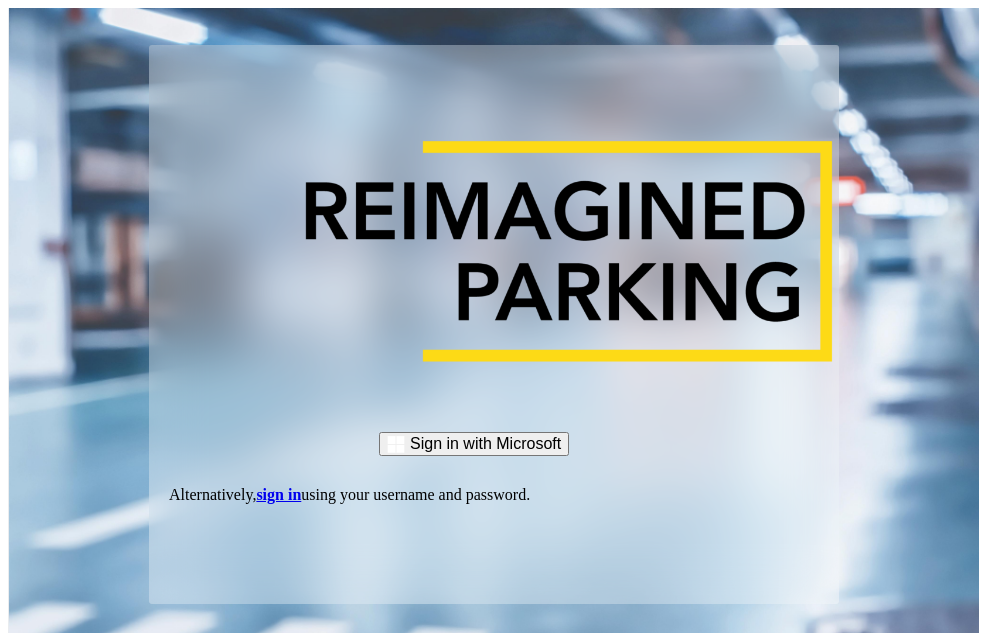 click on "sign in" at bounding box center [278, 494] 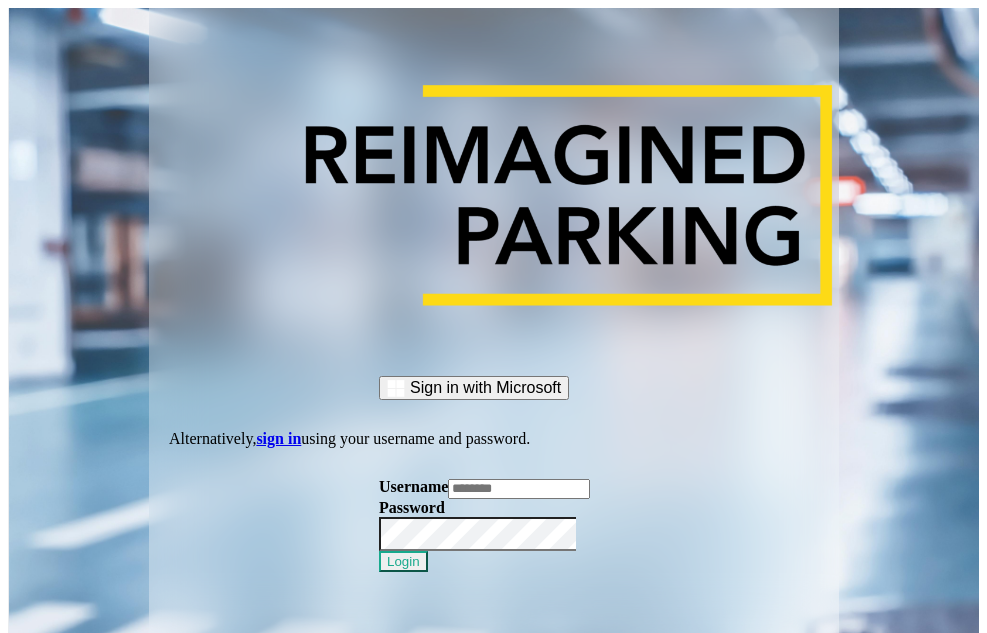 type on "*******" 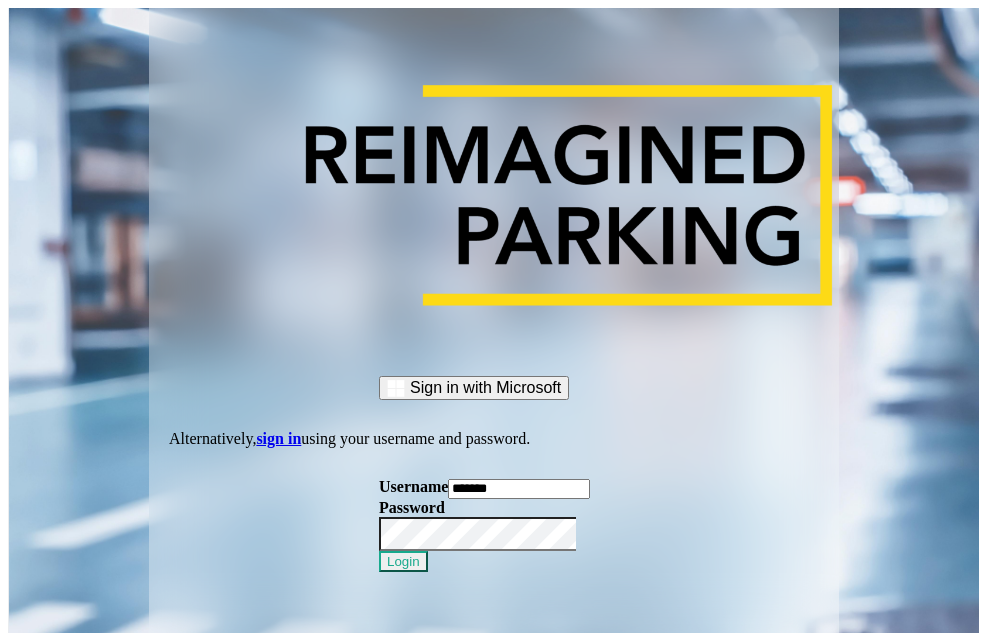 click on "*******" at bounding box center (519, 489) 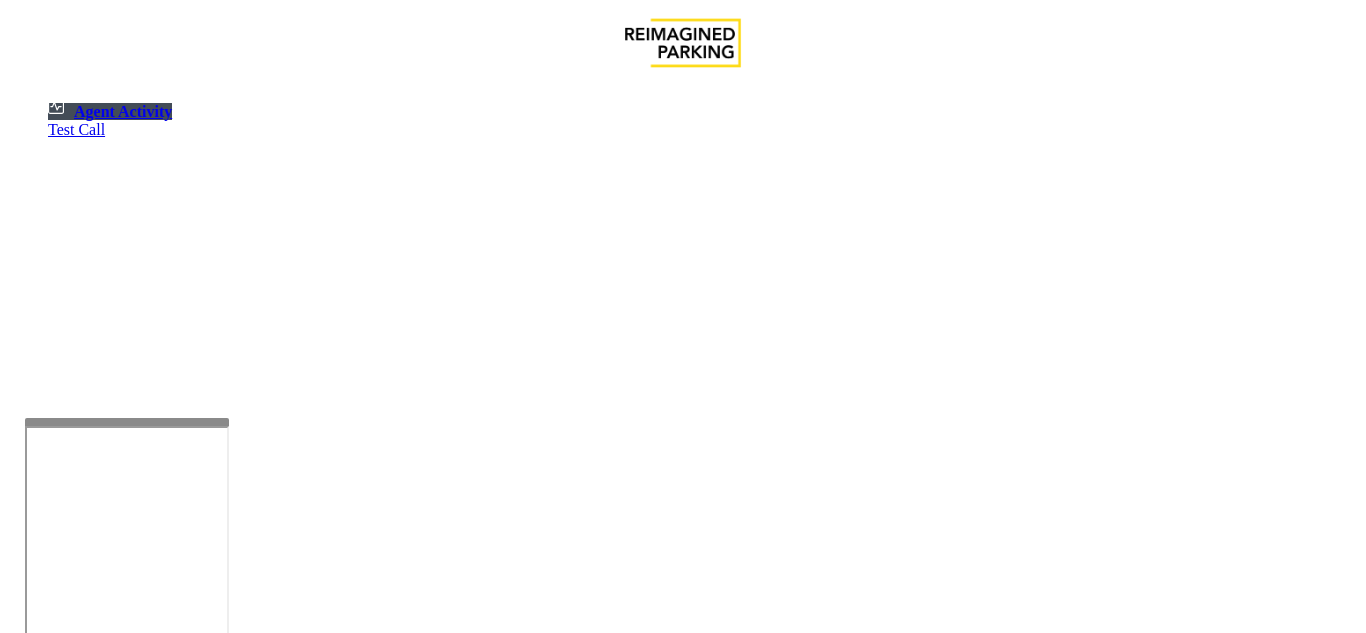 click at bounding box center [127, 422] 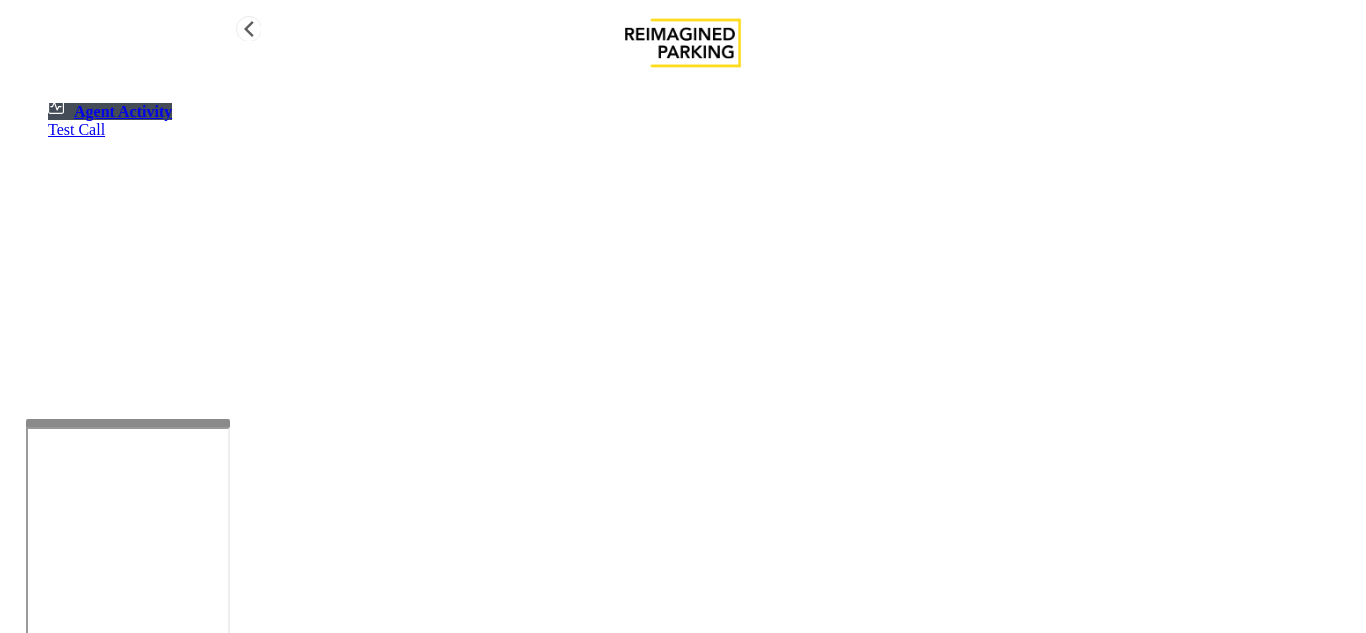 drag, startPoint x: 119, startPoint y: 353, endPoint x: 103, endPoint y: 356, distance: 16.27882 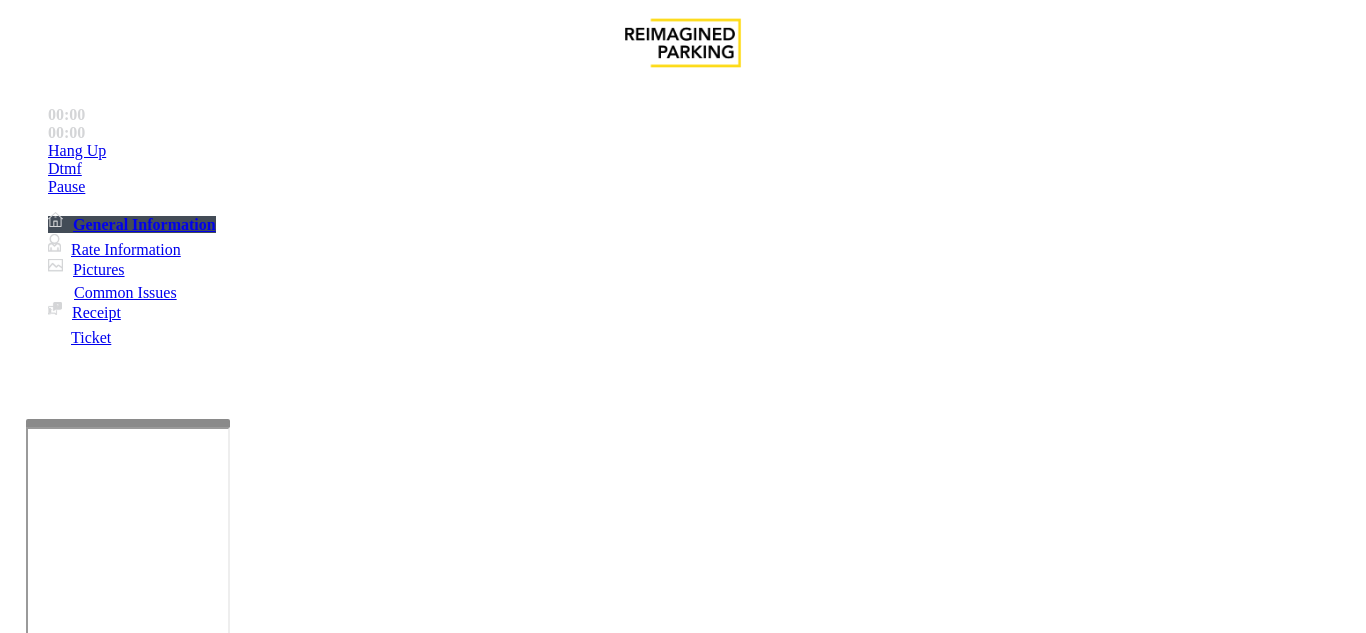 scroll, scrollTop: 500, scrollLeft: 0, axis: vertical 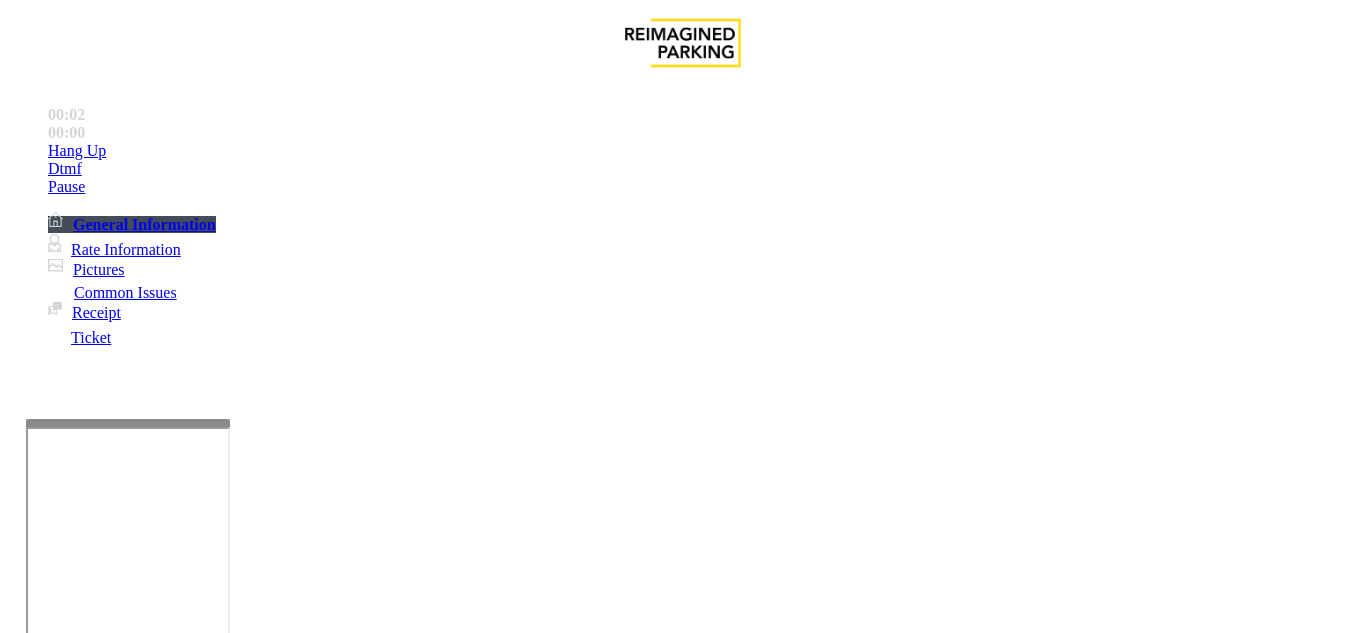 click on "Validation Issue" at bounding box center [371, 1286] 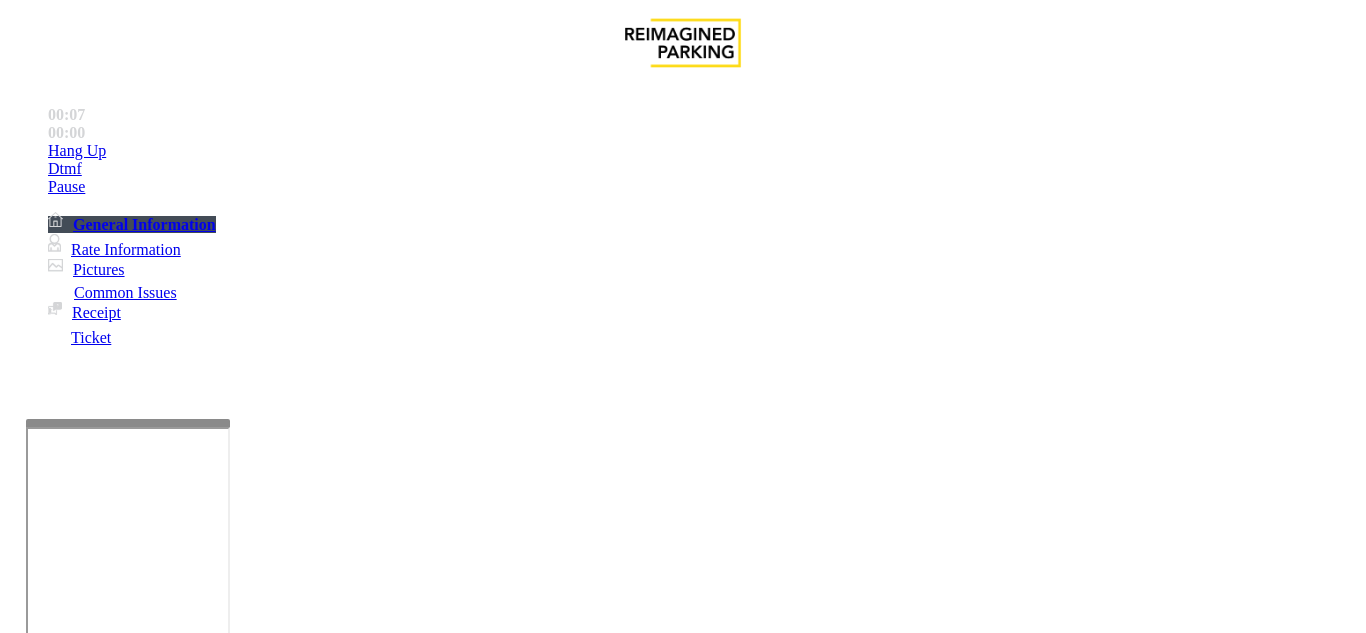 paste on "**********" 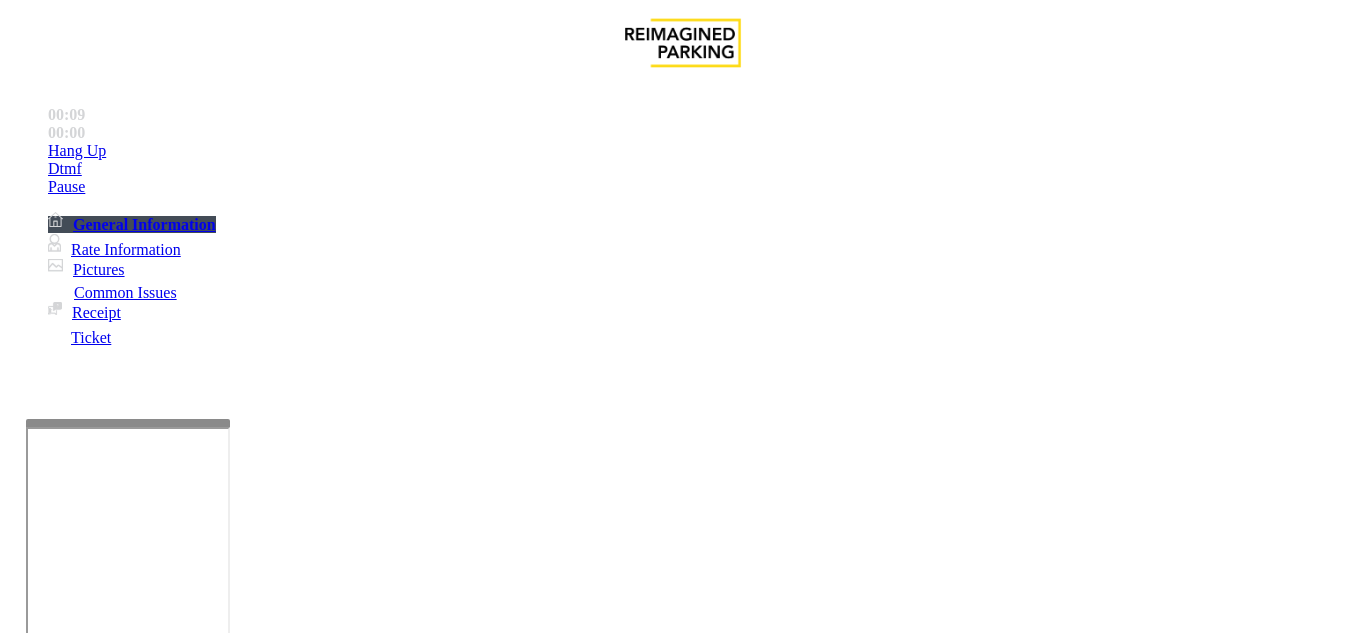 drag, startPoint x: 273, startPoint y: 178, endPoint x: 440, endPoint y: 180, distance: 167.01198 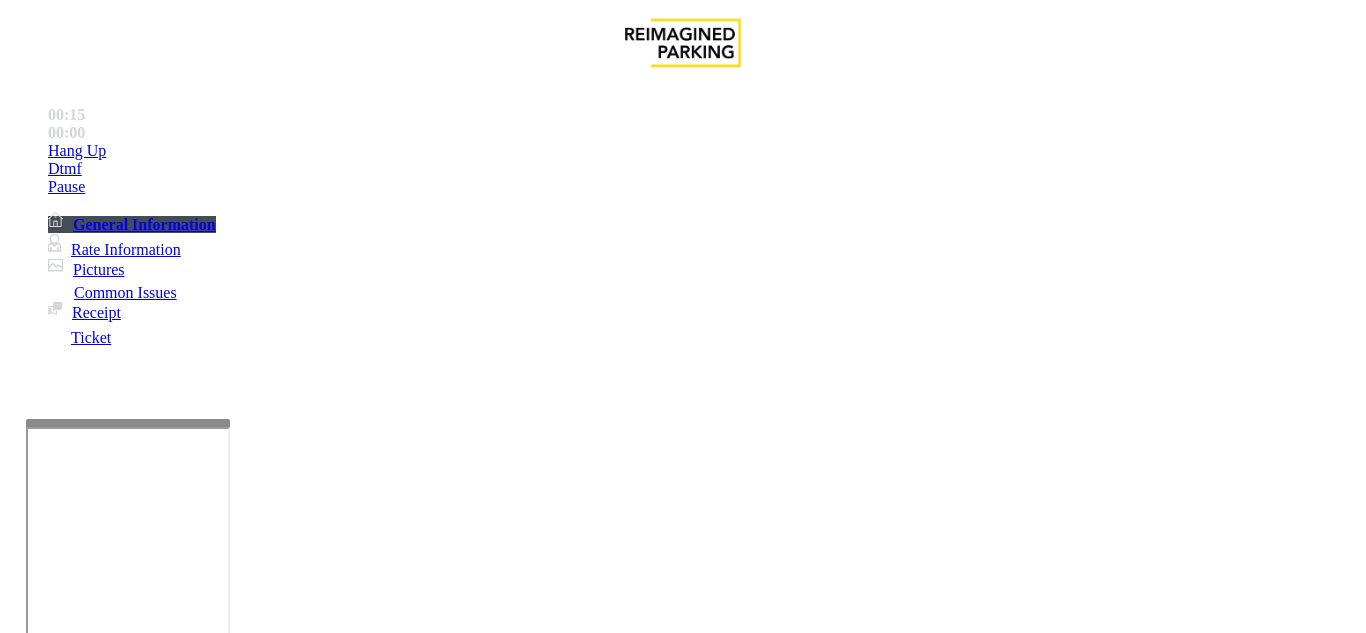 paste on "**********" 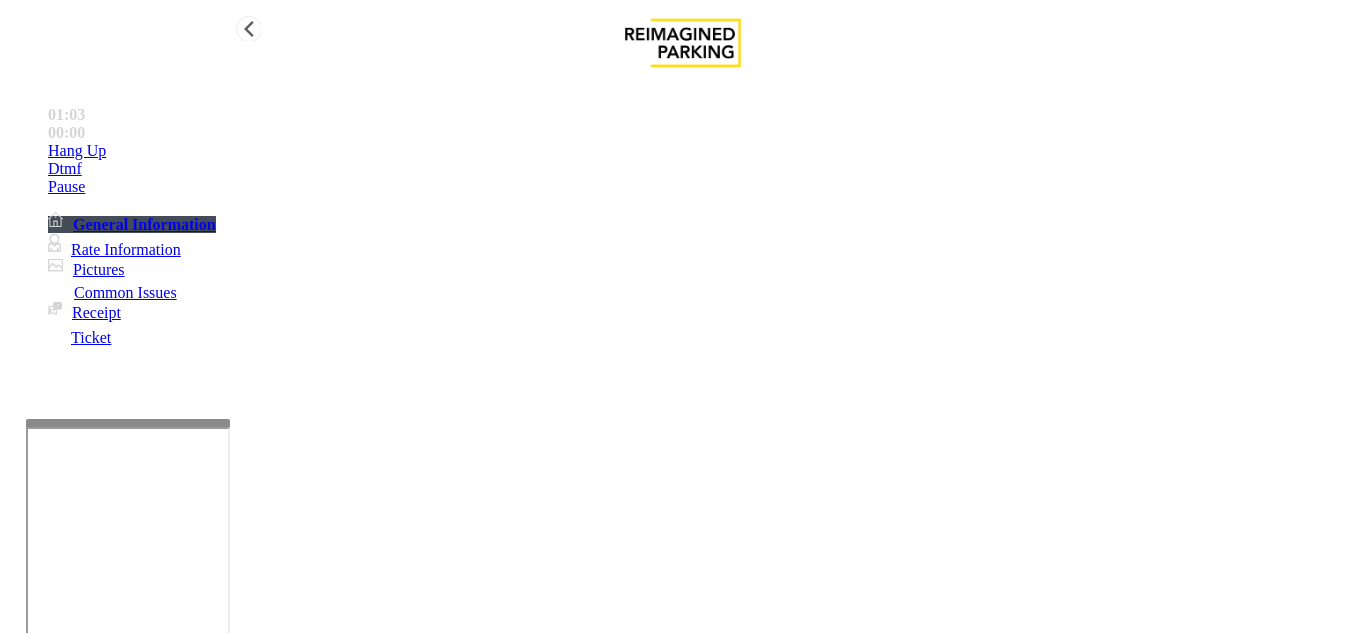 scroll, scrollTop: 36, scrollLeft: 0, axis: vertical 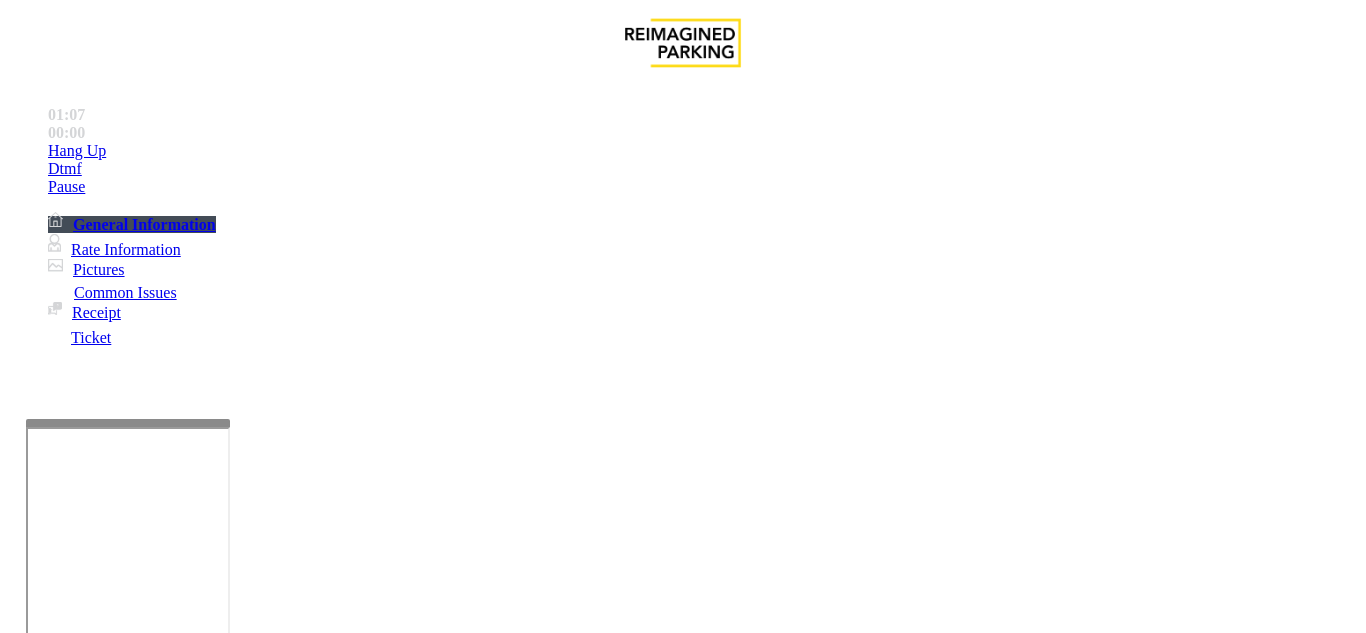 click on "Time Zone" at bounding box center (682, 2861) 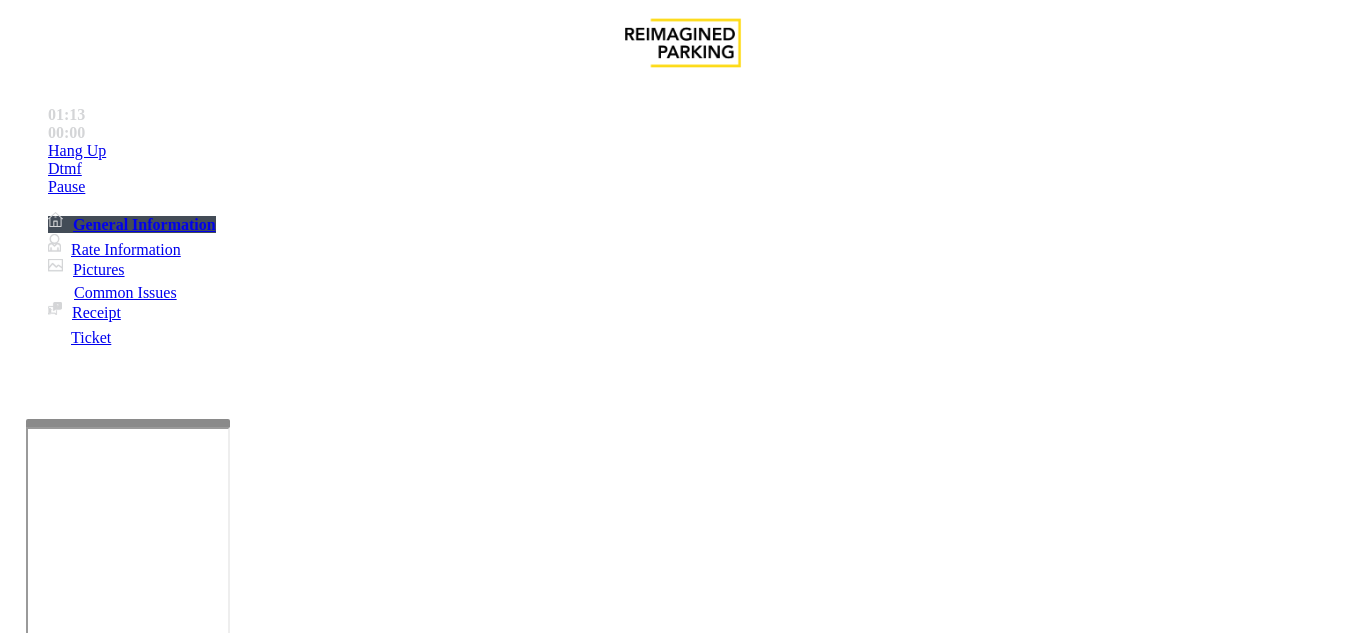 click at bounding box center (229, 1334) 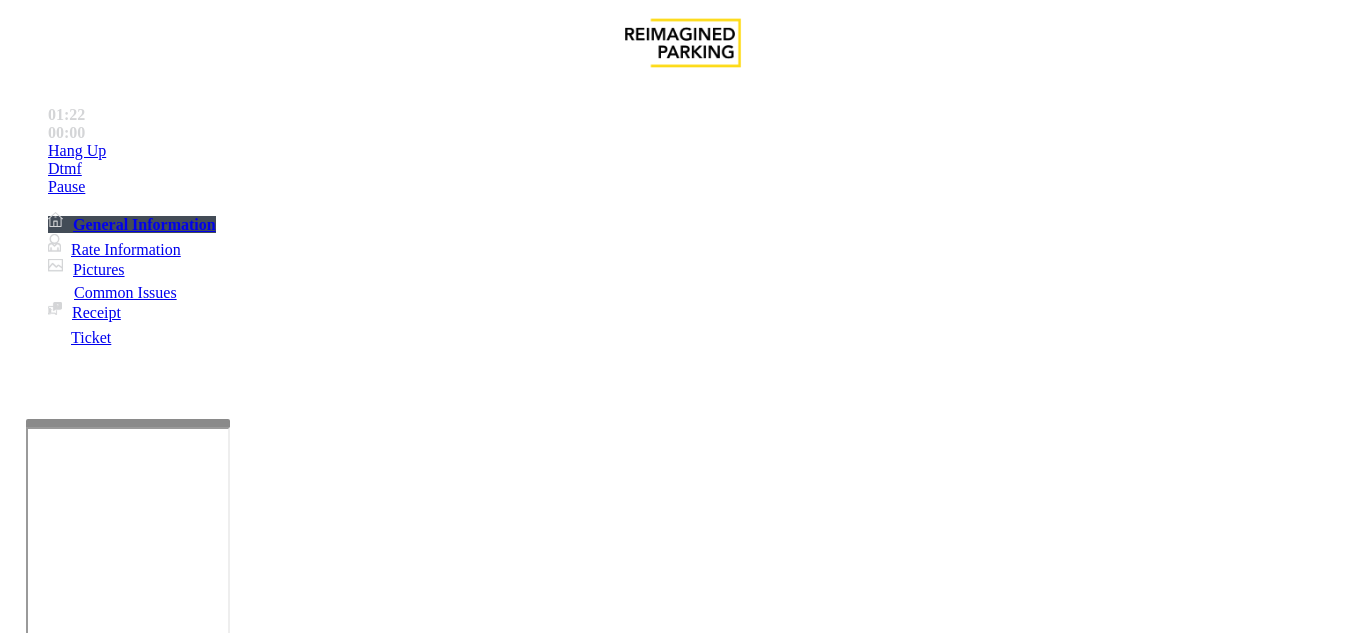 scroll, scrollTop: 63, scrollLeft: 0, axis: vertical 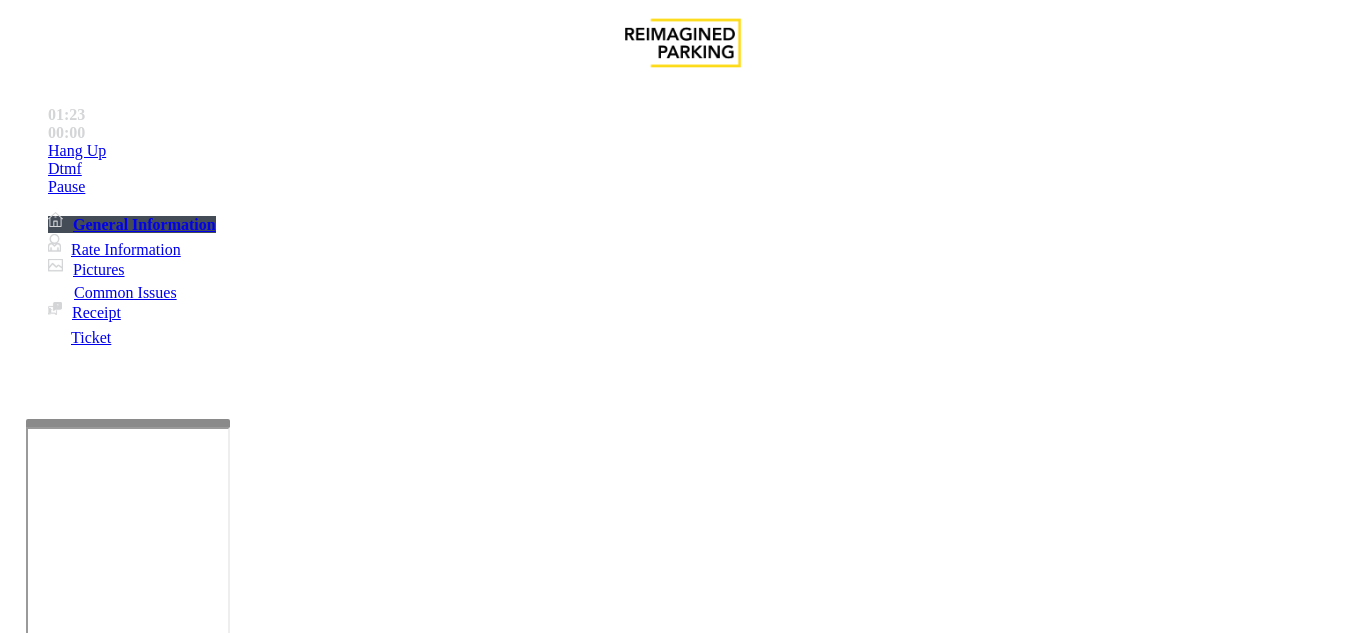 click on "Vend Gate" at bounding box center (69, 1427) 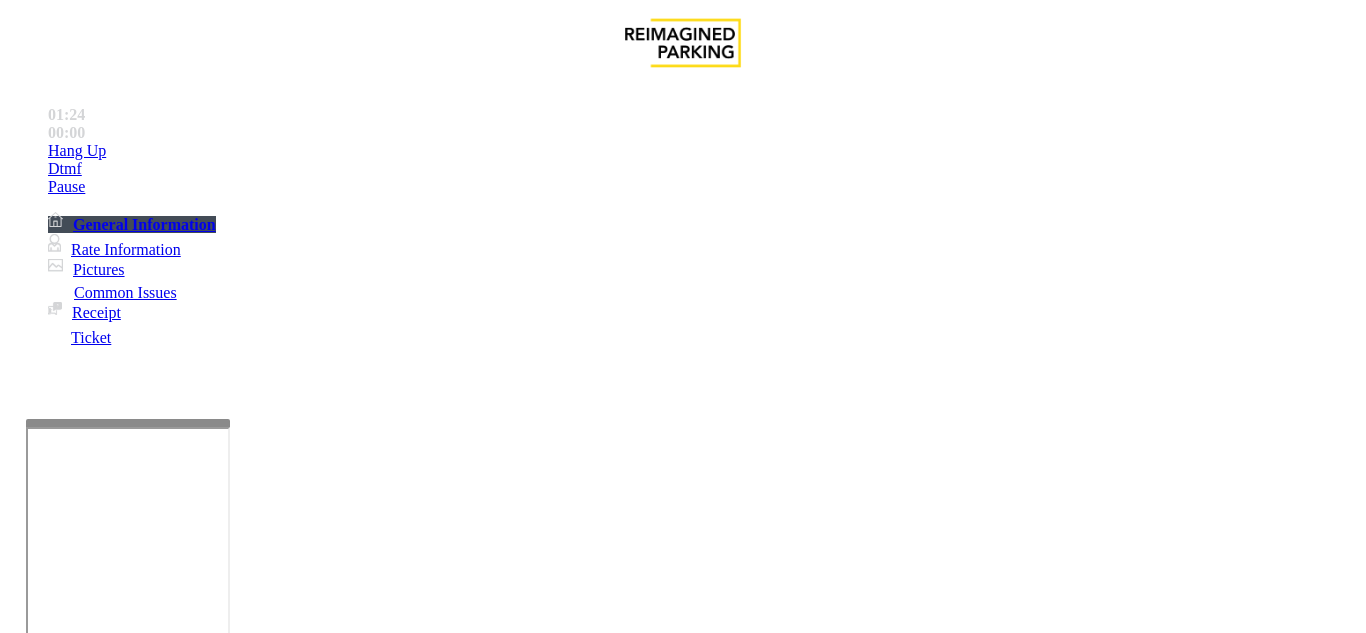 click at bounding box center (229, 1334) 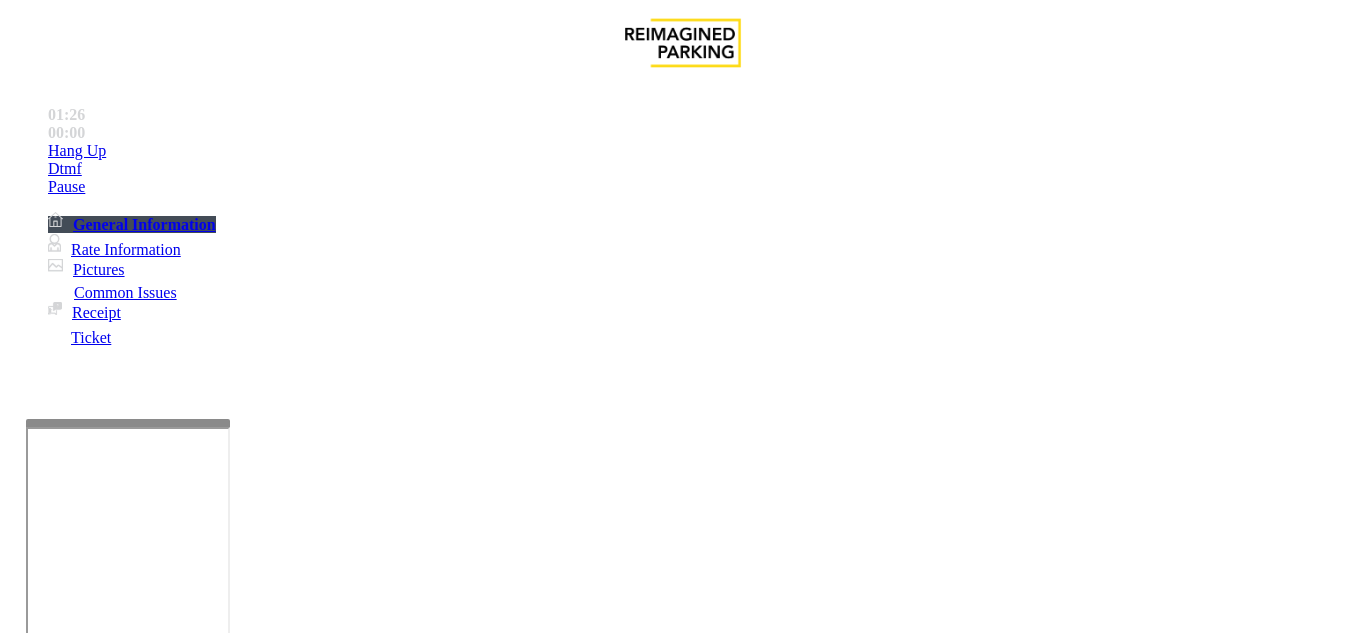 click on "Time Zone" at bounding box center (682, 2886) 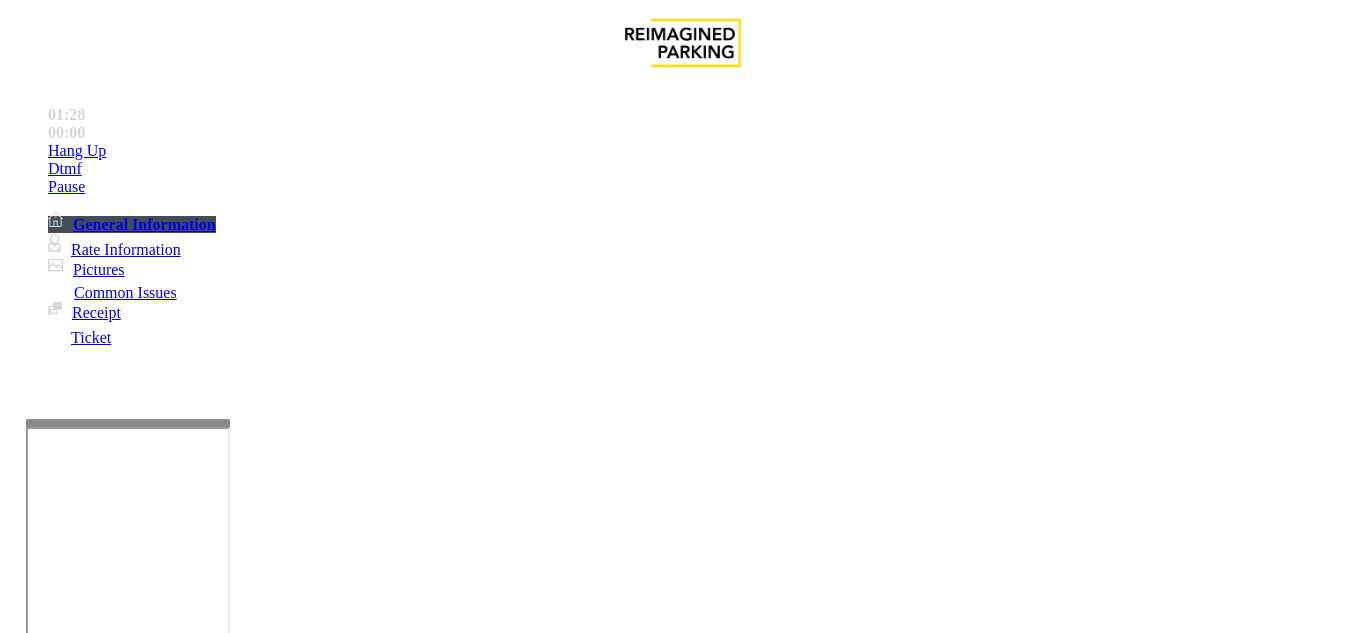 click at bounding box center [229, 1334] 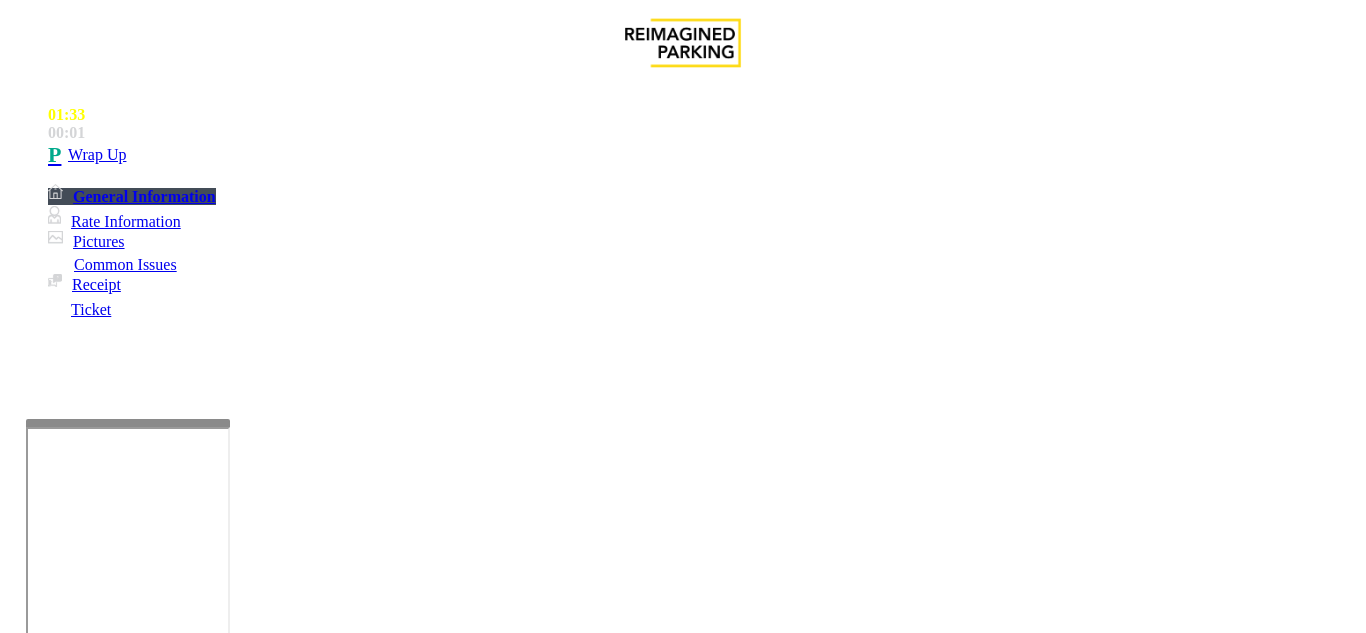 scroll, scrollTop: 63, scrollLeft: 0, axis: vertical 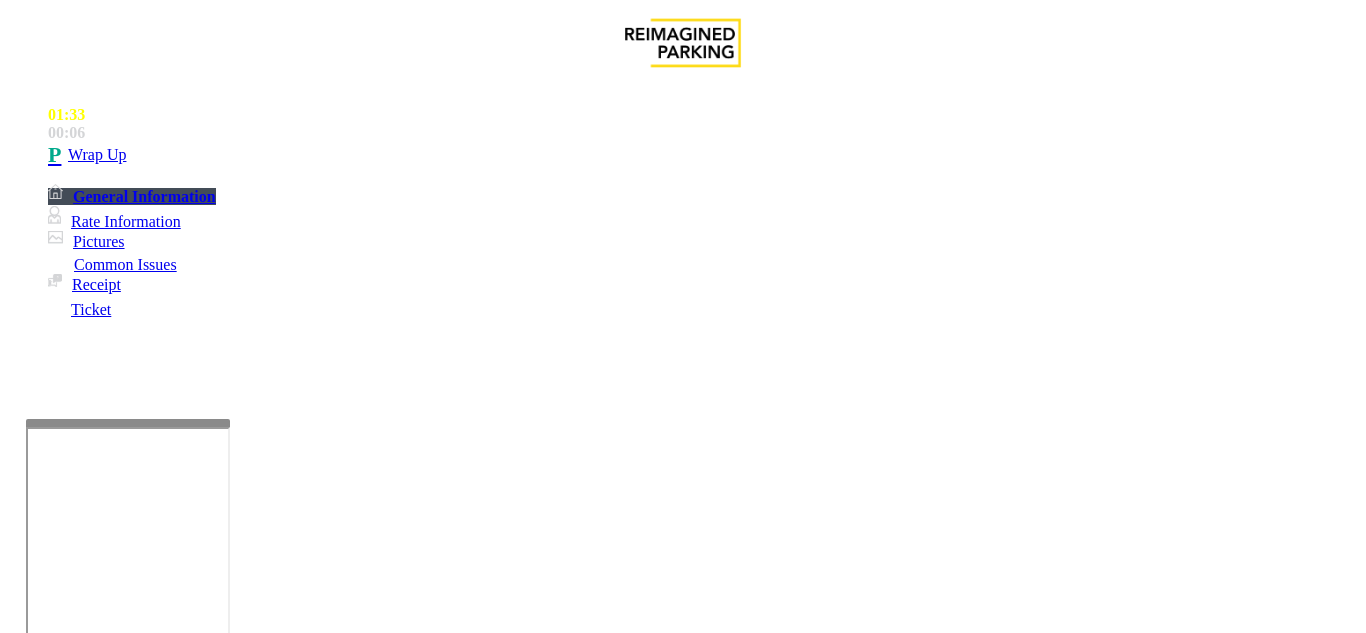 type on "**********" 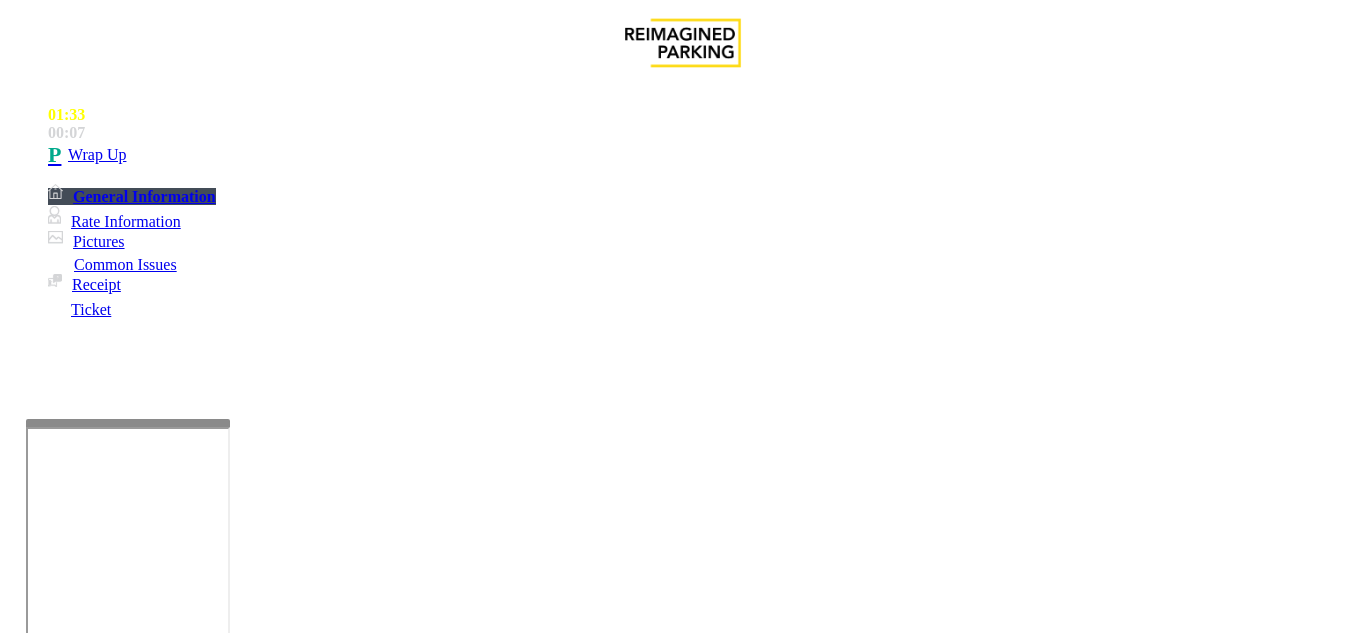 scroll, scrollTop: 0, scrollLeft: 0, axis: both 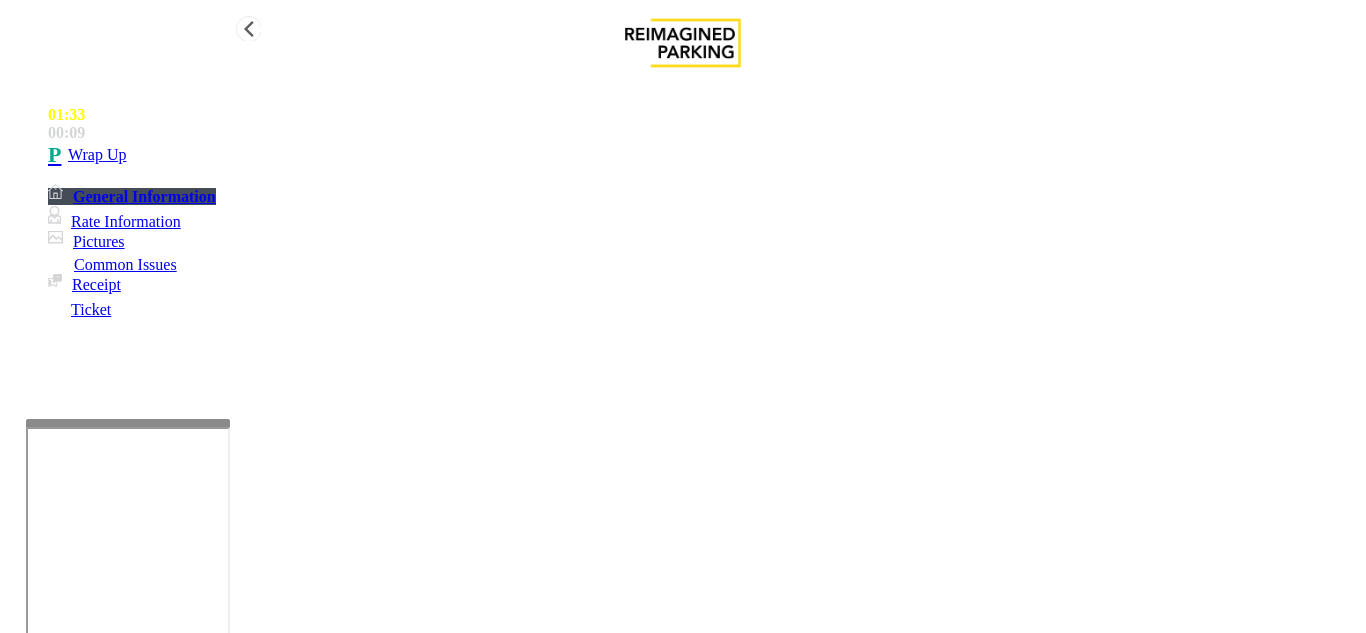 click on "Wrap Up" at bounding box center [703, 155] 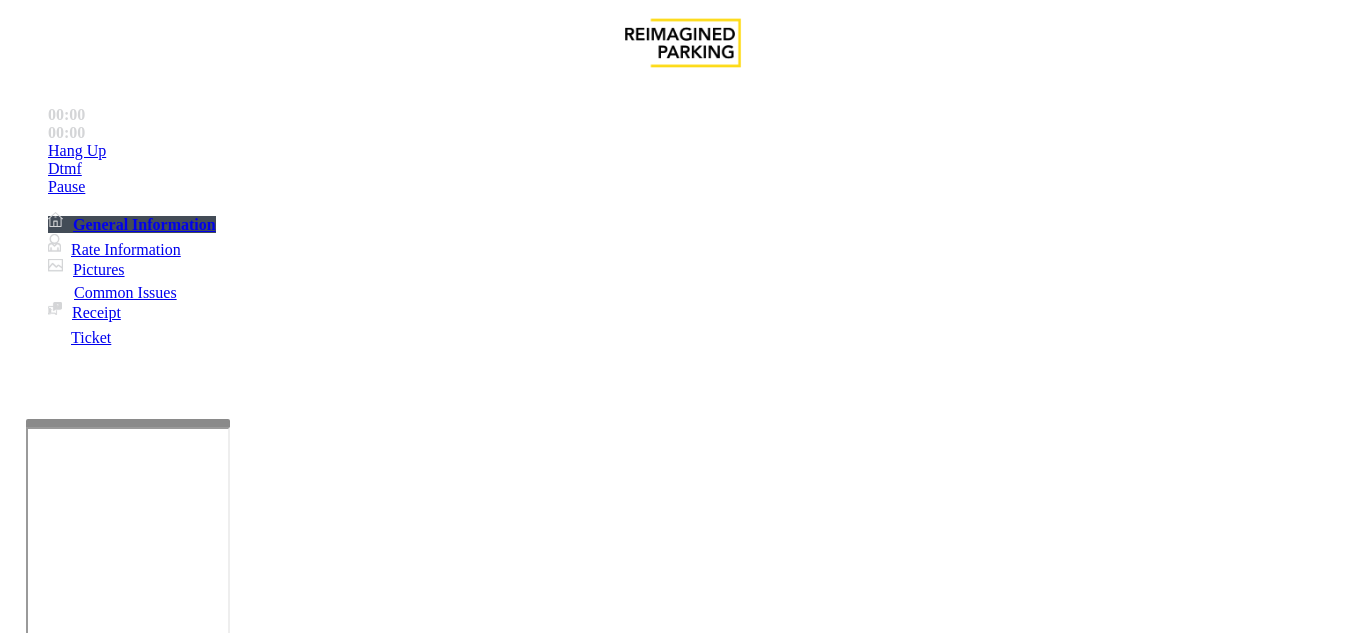 scroll, scrollTop: 400, scrollLeft: 0, axis: vertical 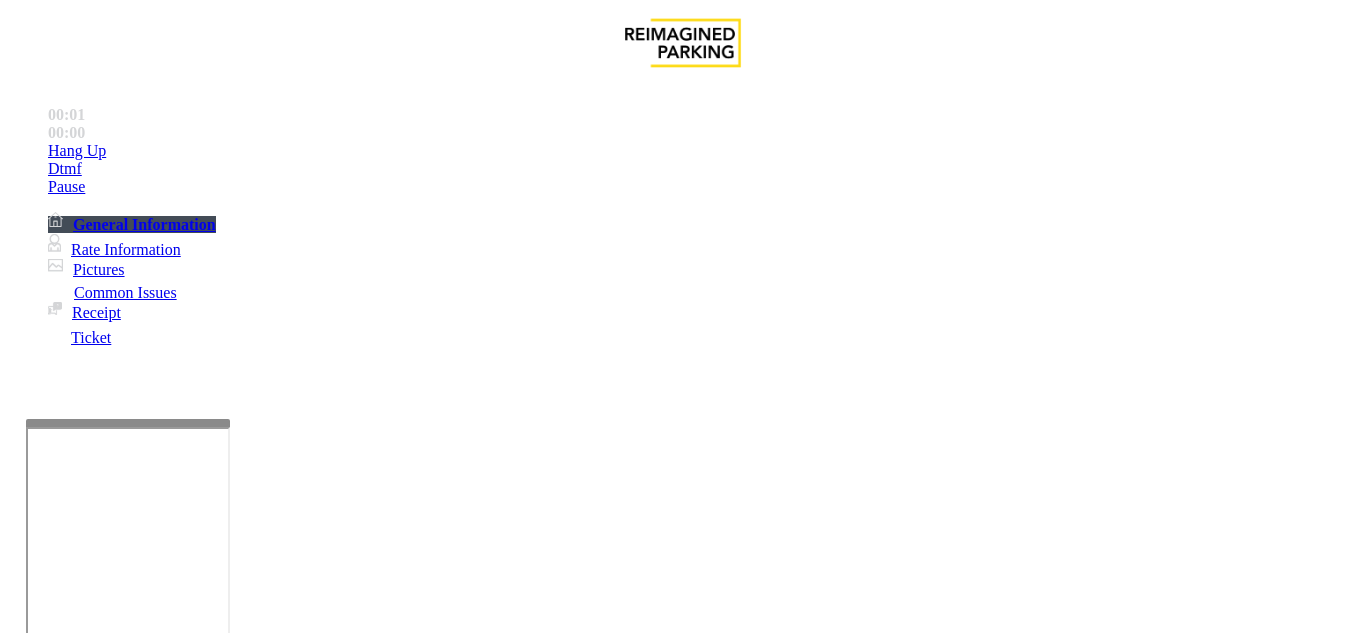 click on "Updated on [DATE]" at bounding box center (682, 2127) 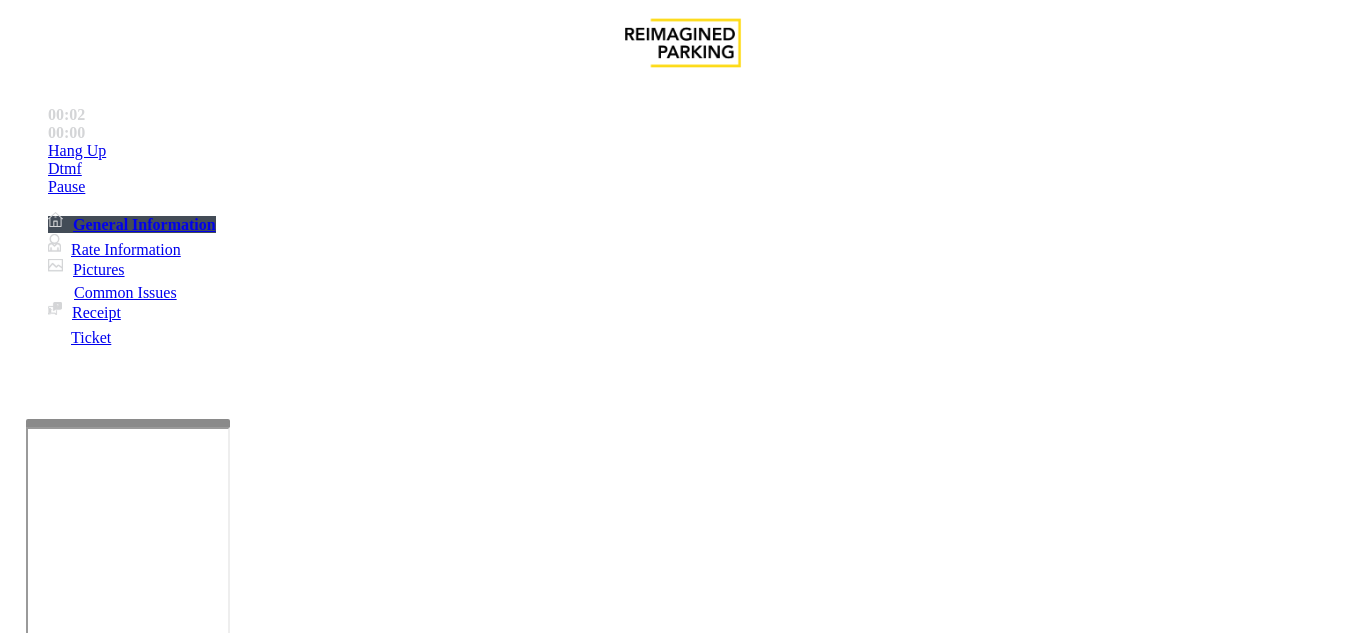 click on "https://fillmore-web.sp.tibaparking.net/" at bounding box center [730, 2345] 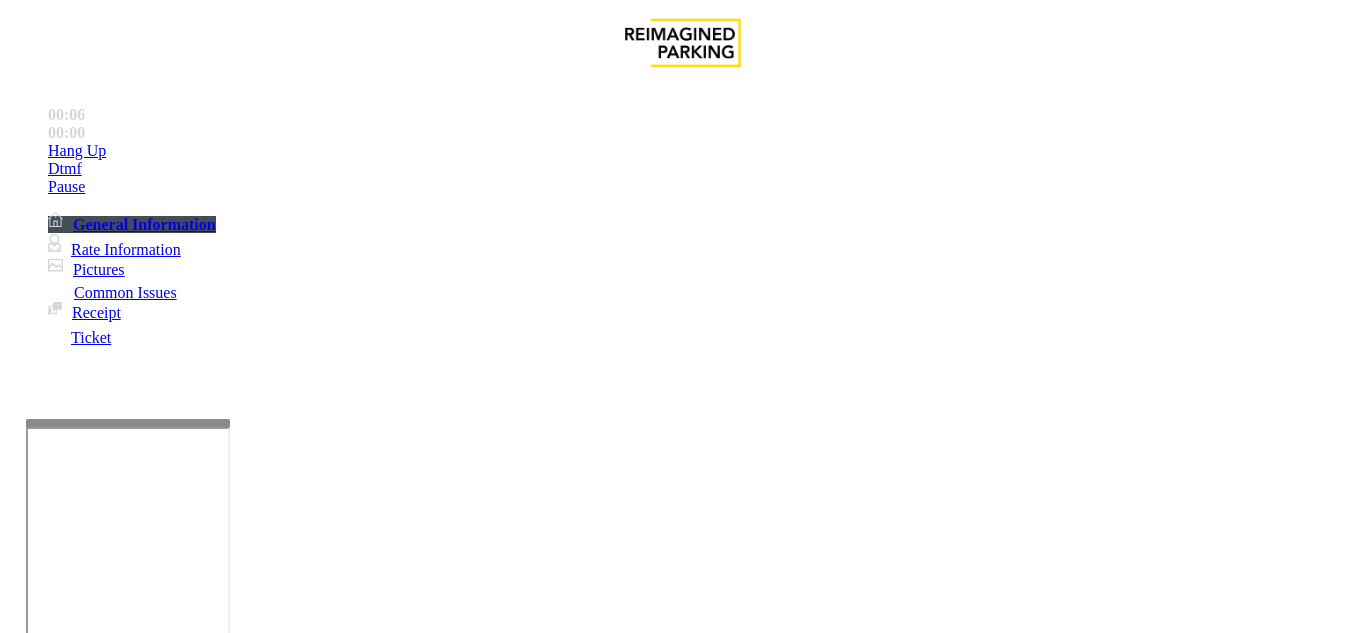 drag, startPoint x: 1002, startPoint y: 342, endPoint x: 1064, endPoint y: 342, distance: 62 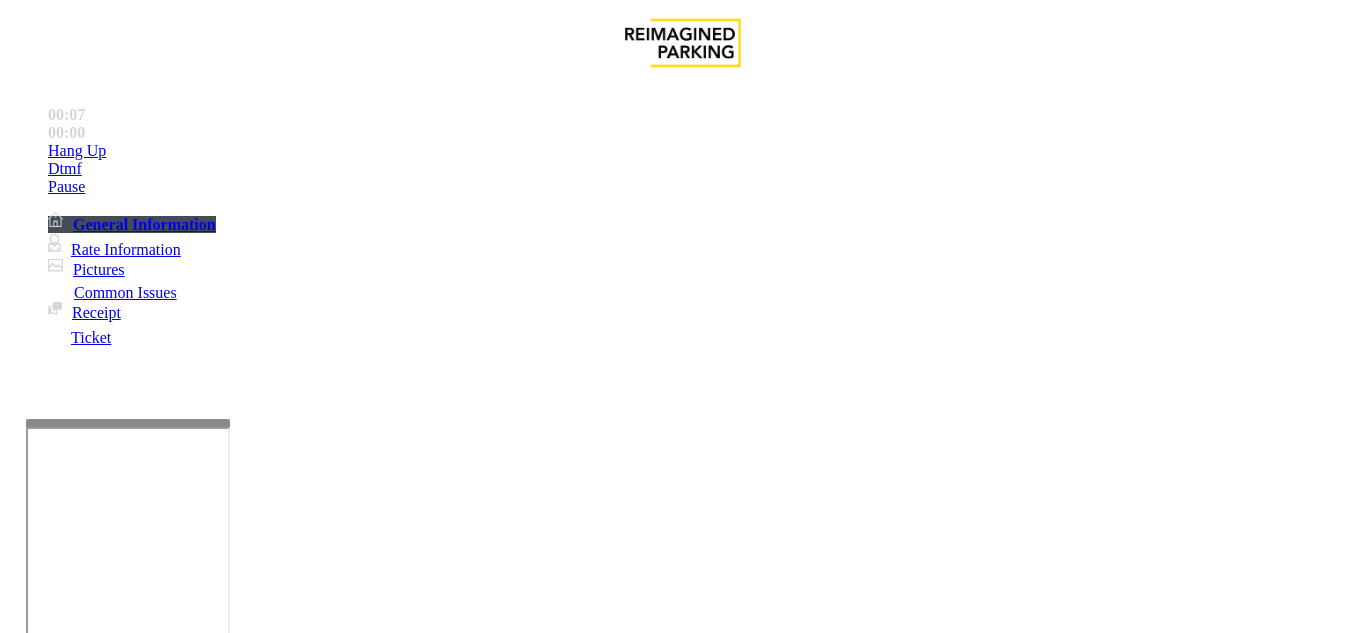 click on "Username: remote" at bounding box center [523, 2345] 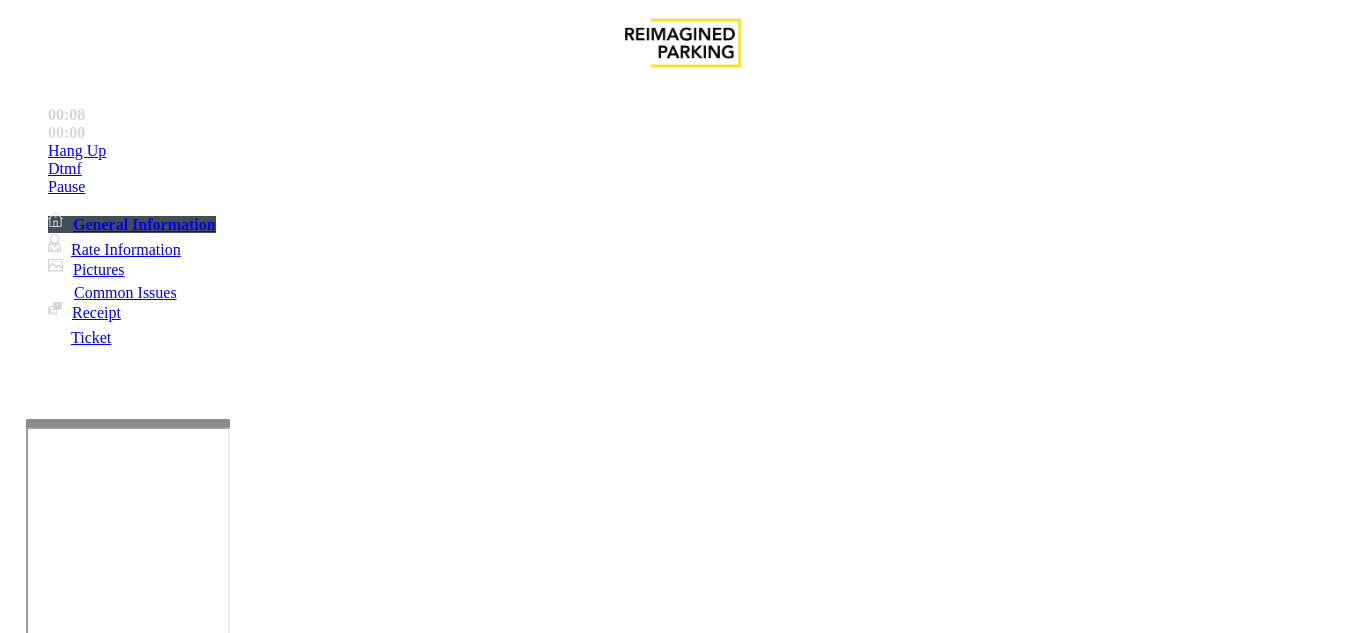 drag, startPoint x: 997, startPoint y: 339, endPoint x: 1014, endPoint y: 334, distance: 17.720045 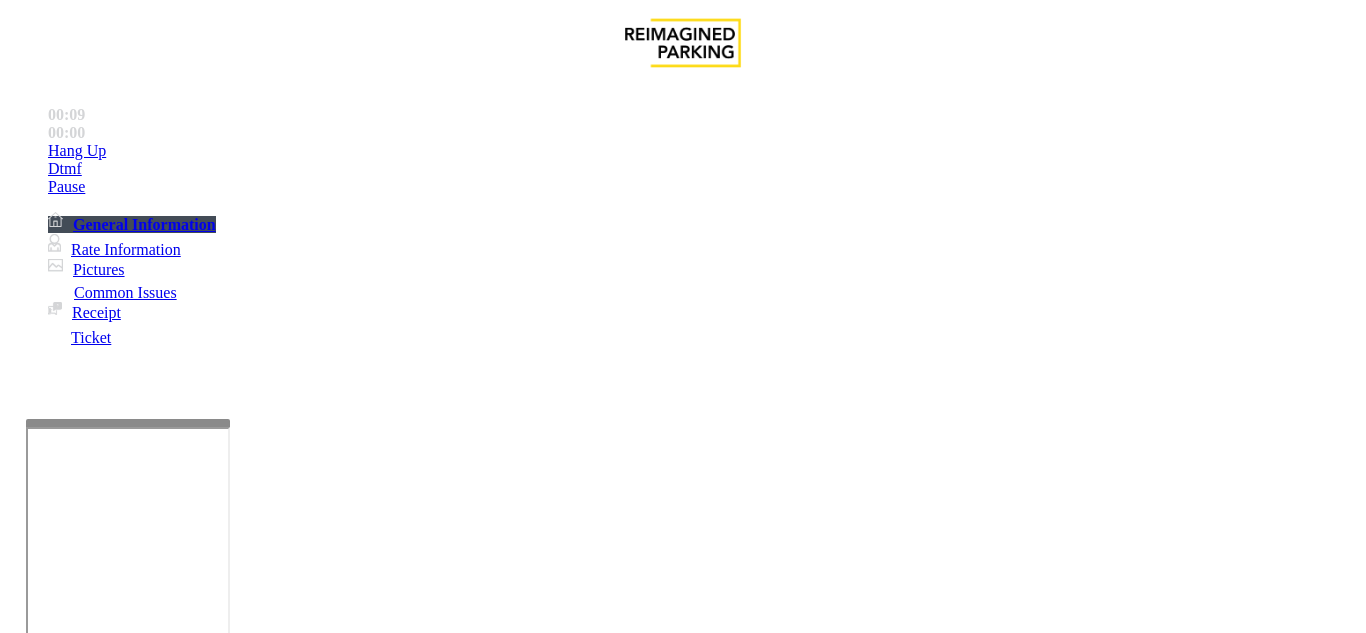 click on "Username: remote" at bounding box center (523, 2345) 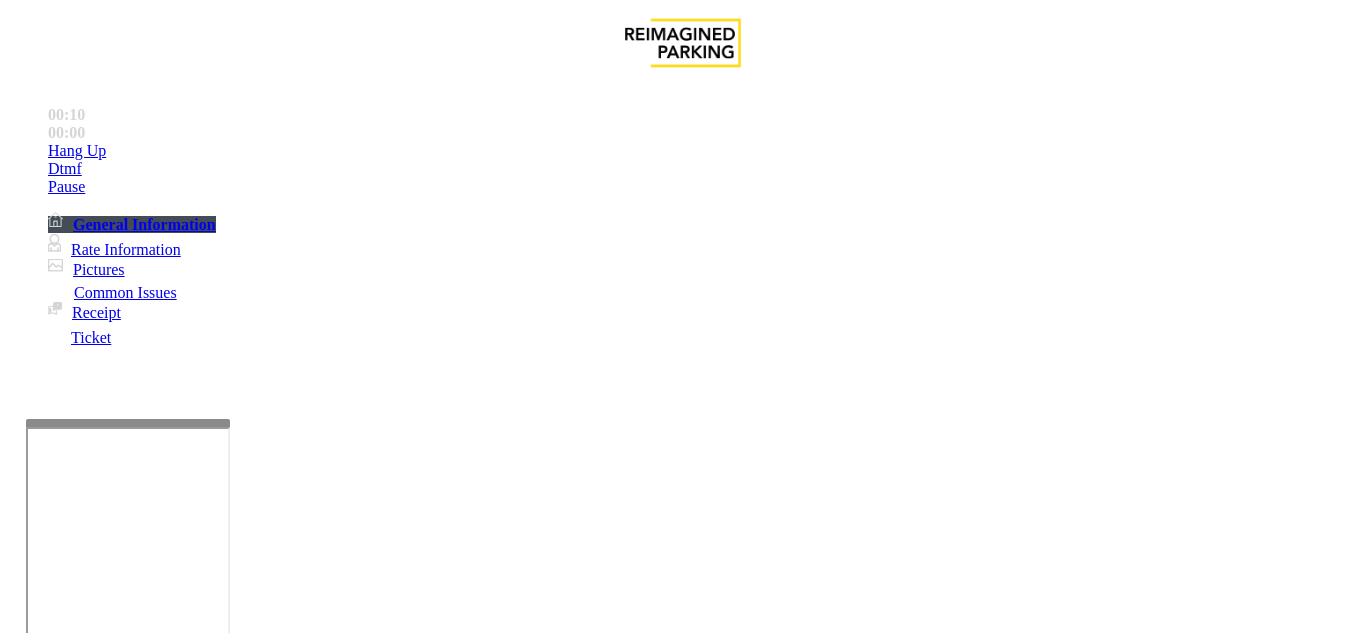 drag, startPoint x: 1002, startPoint y: 341, endPoint x: 1055, endPoint y: 330, distance: 54.129475 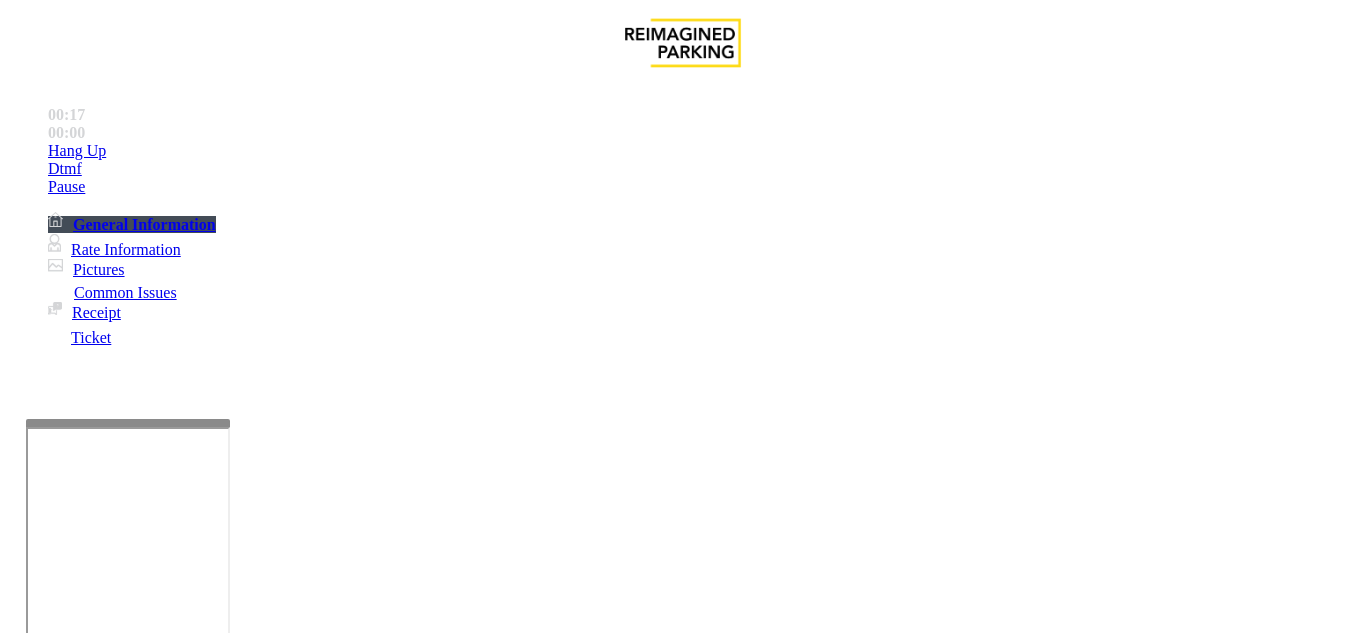 drag, startPoint x: 1013, startPoint y: 364, endPoint x: 1050, endPoint y: 366, distance: 37.054016 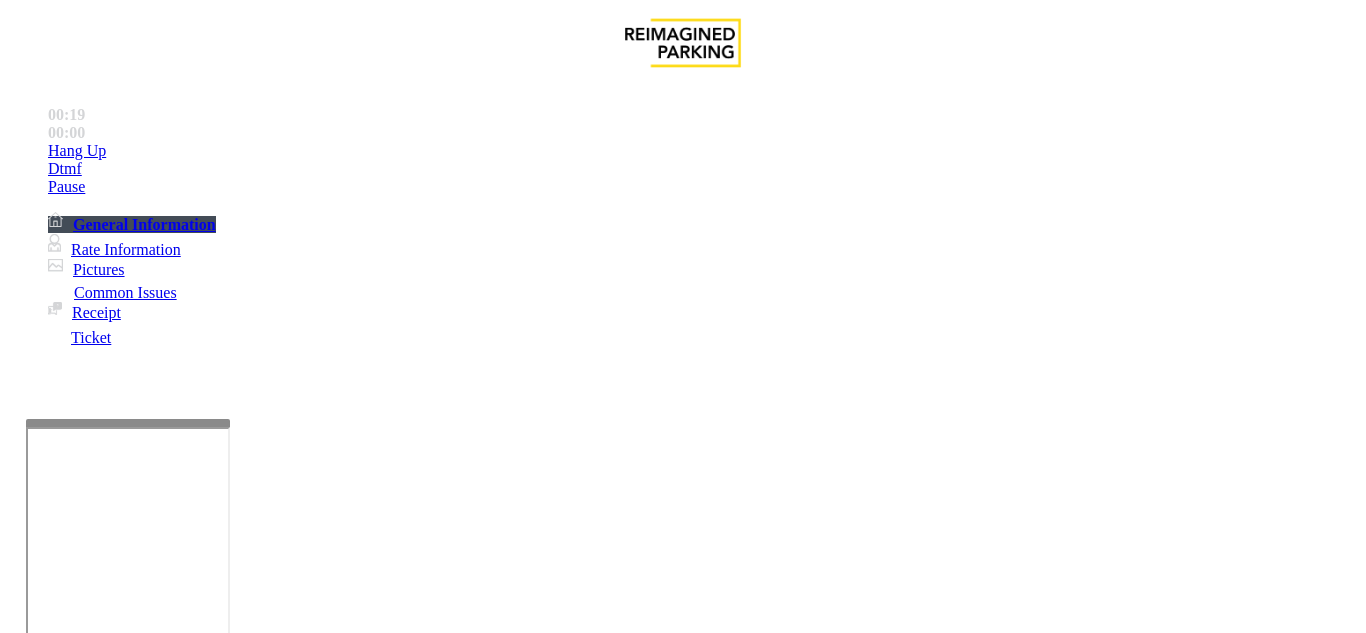 drag, startPoint x: 985, startPoint y: 367, endPoint x: 1068, endPoint y: 363, distance: 83.09633 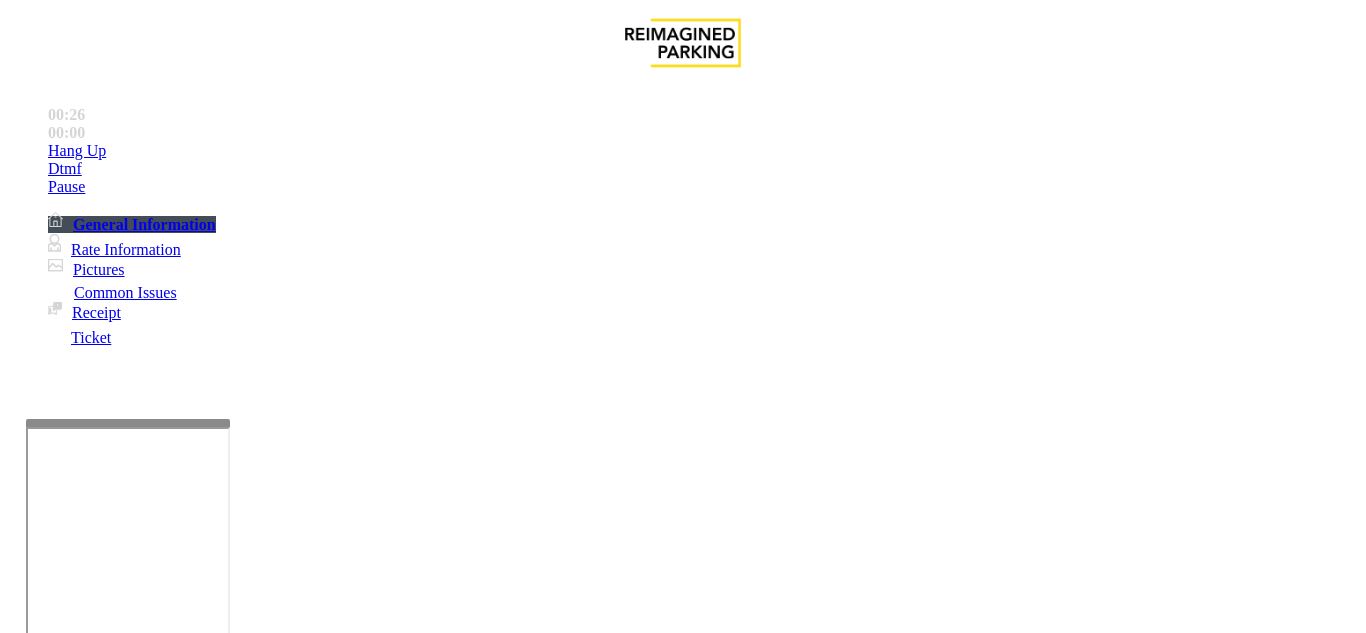 drag, startPoint x: 400, startPoint y: 620, endPoint x: 360, endPoint y: 616, distance: 40.1995 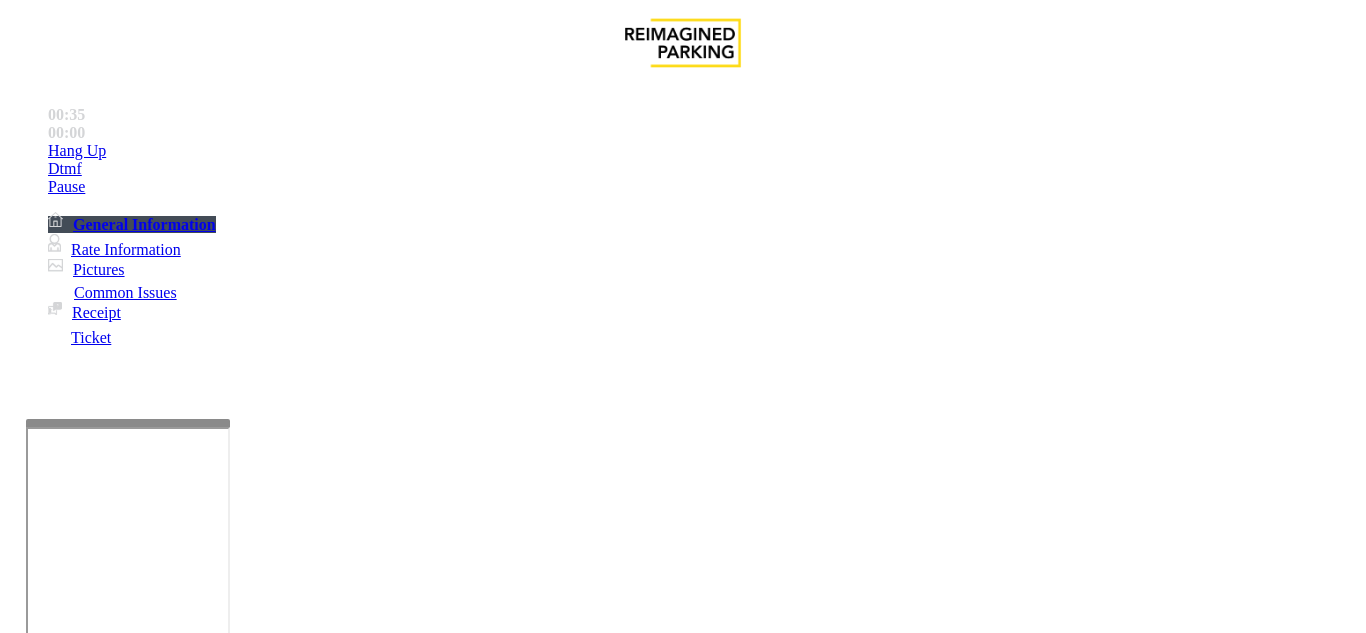 scroll, scrollTop: 800, scrollLeft: 0, axis: vertical 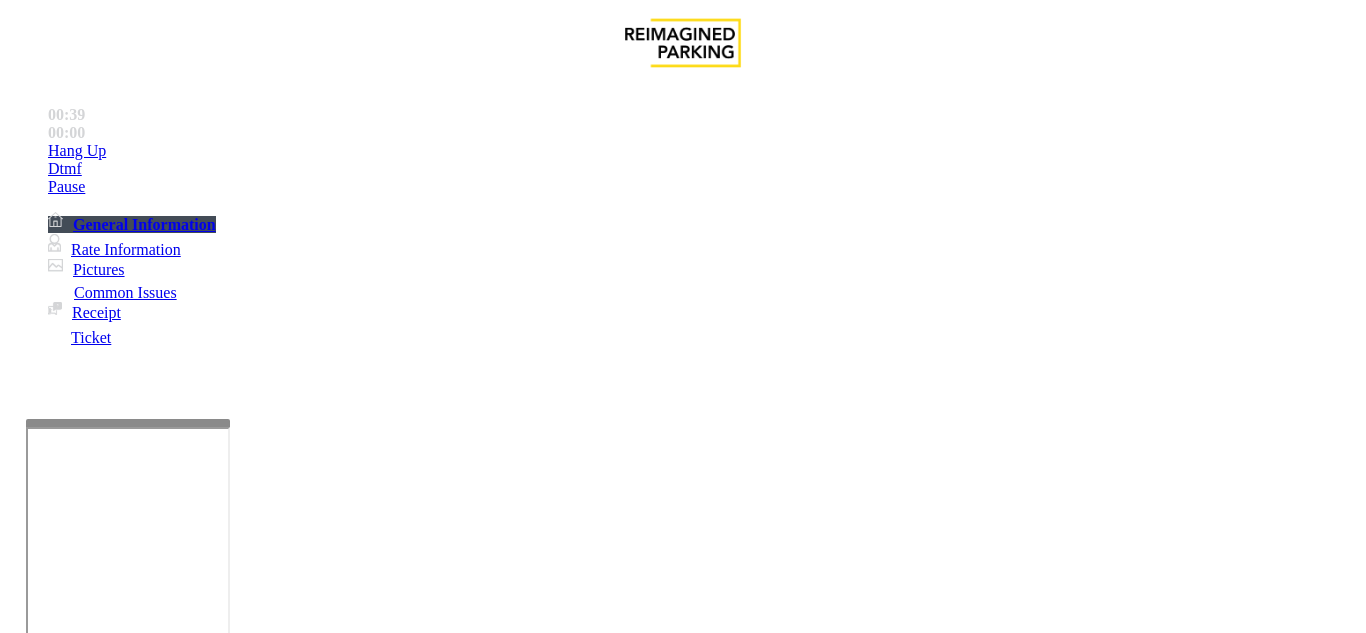 click on "Equipment Issue" at bounding box center [483, 1286] 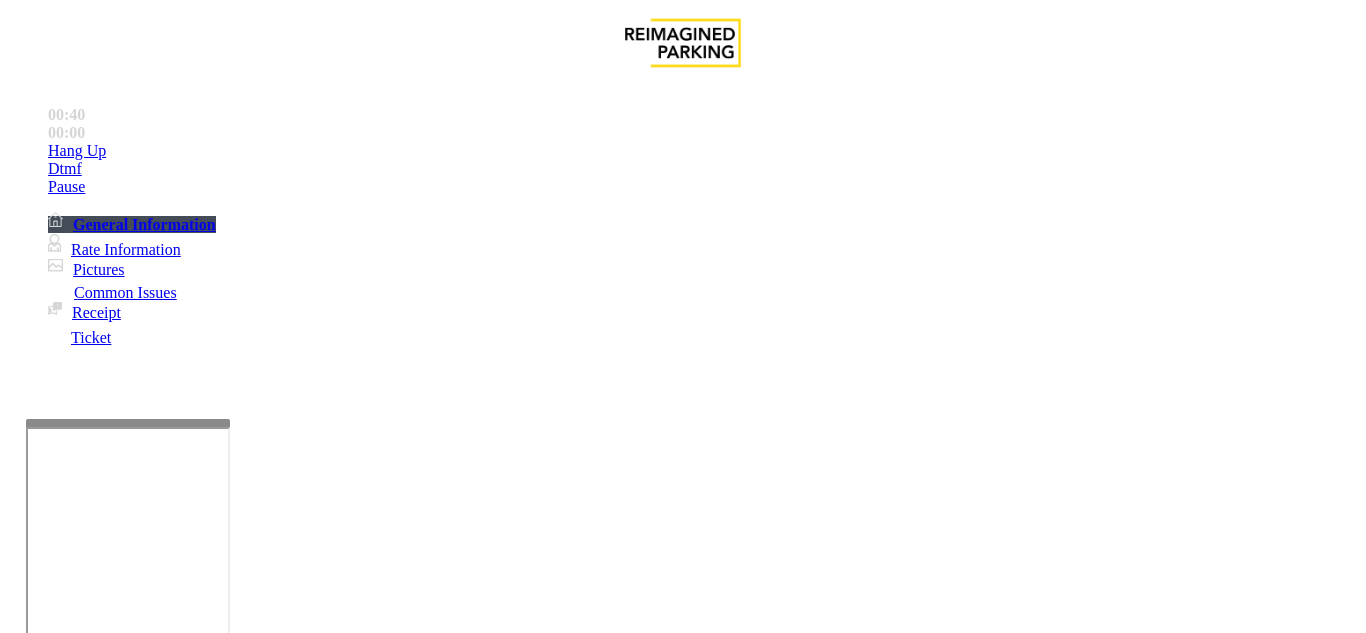 scroll, scrollTop: 1200, scrollLeft: 0, axis: vertical 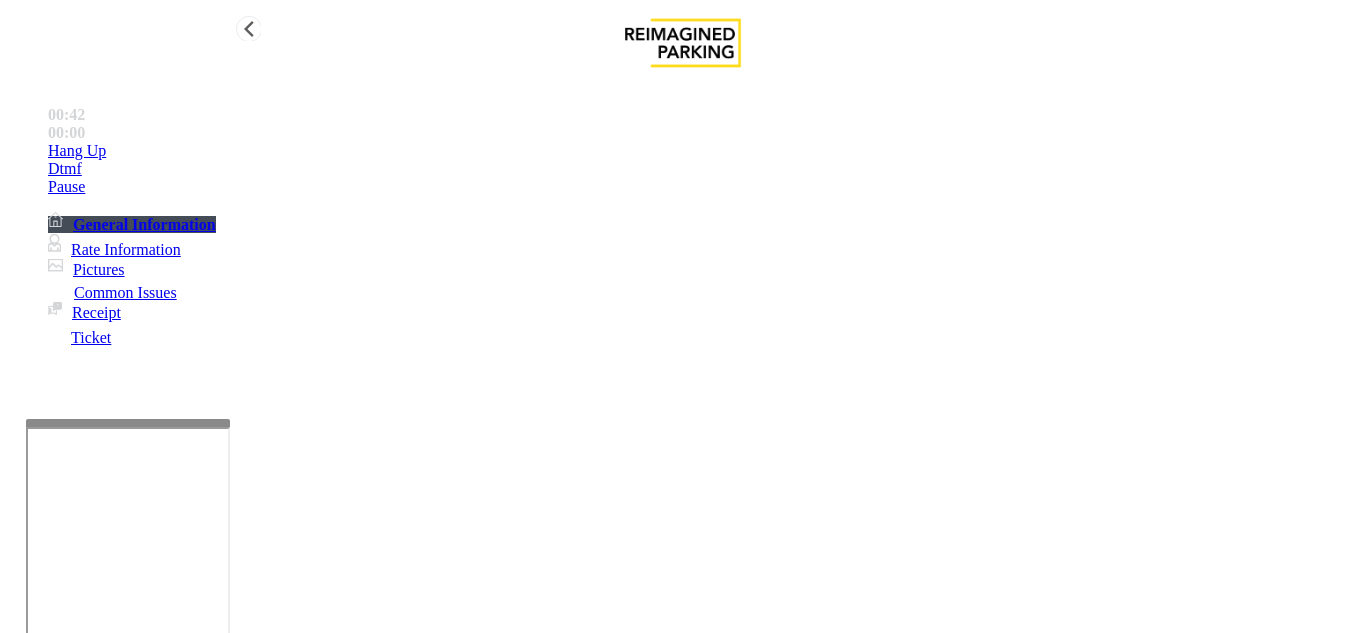 click on "Hang Up" at bounding box center (703, 151) 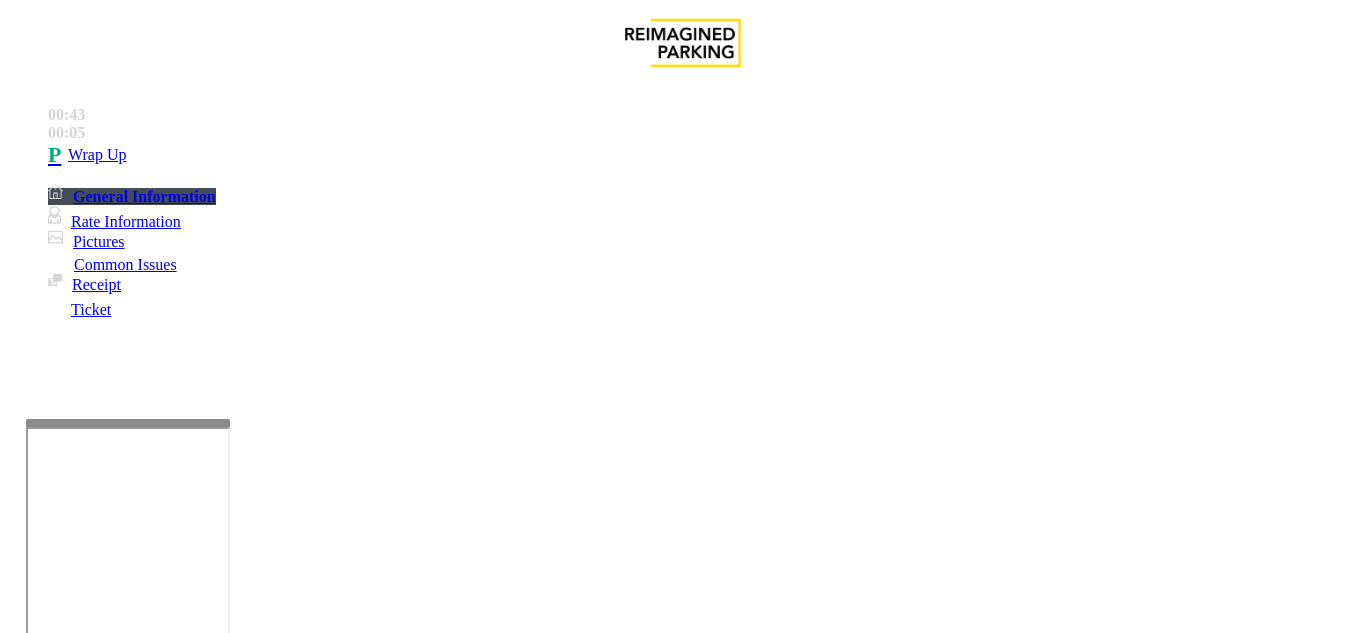 scroll, scrollTop: 200, scrollLeft: 0, axis: vertical 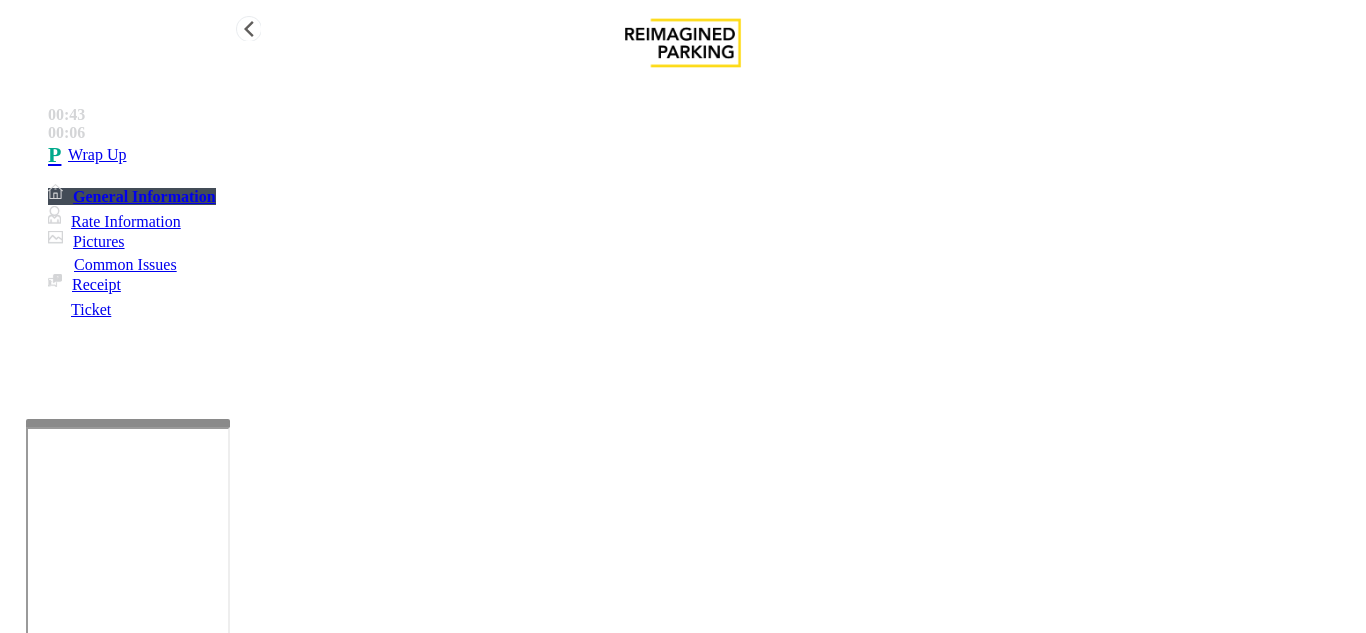 type on "**********" 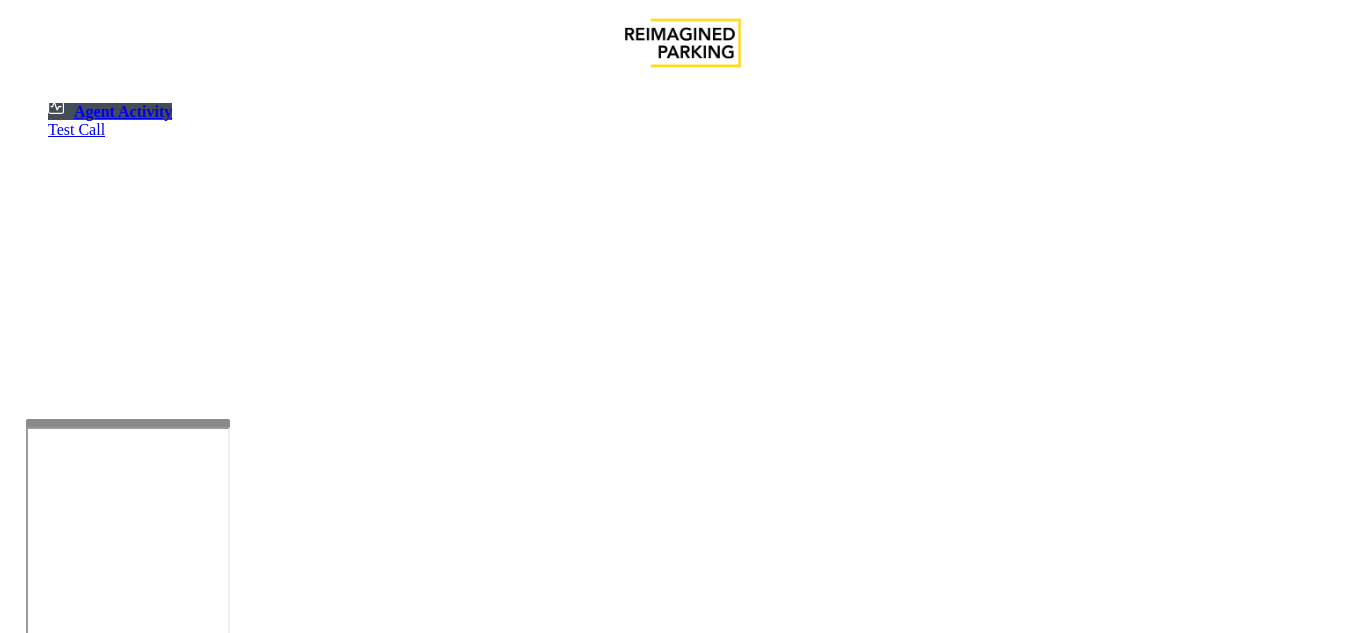 drag, startPoint x: 694, startPoint y: 466, endPoint x: 453, endPoint y: 366, distance: 260.92337 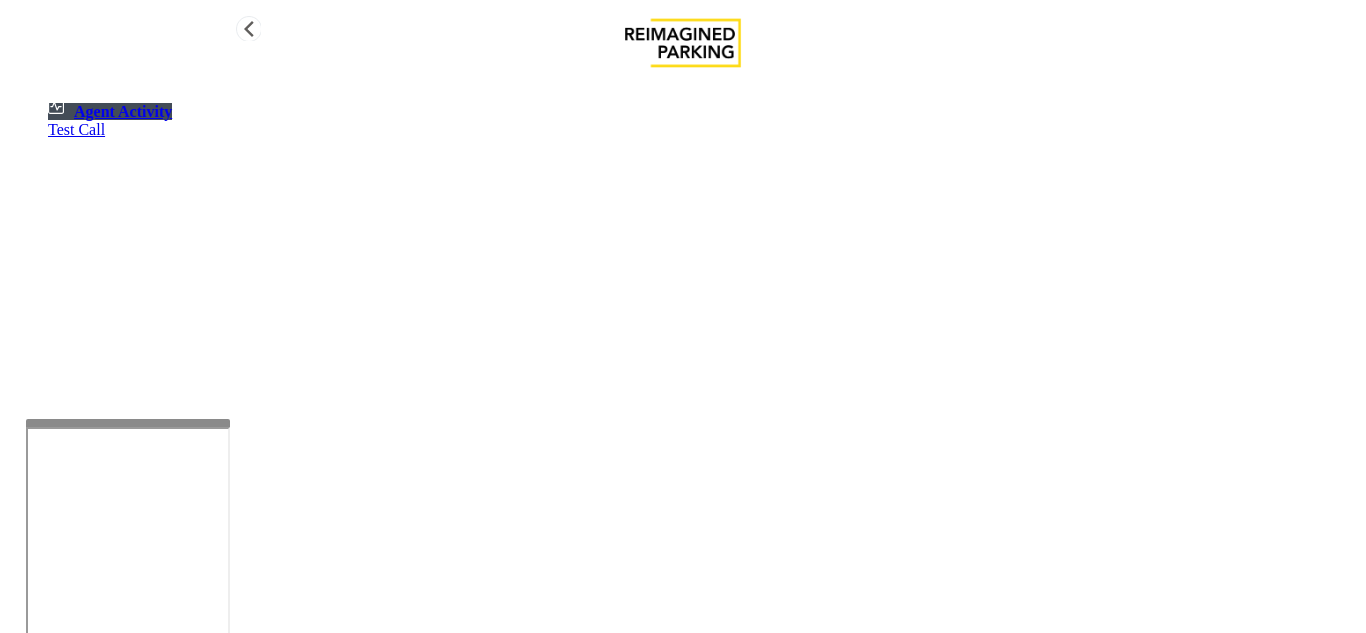 drag, startPoint x: 127, startPoint y: 232, endPoint x: 110, endPoint y: 242, distance: 19.723083 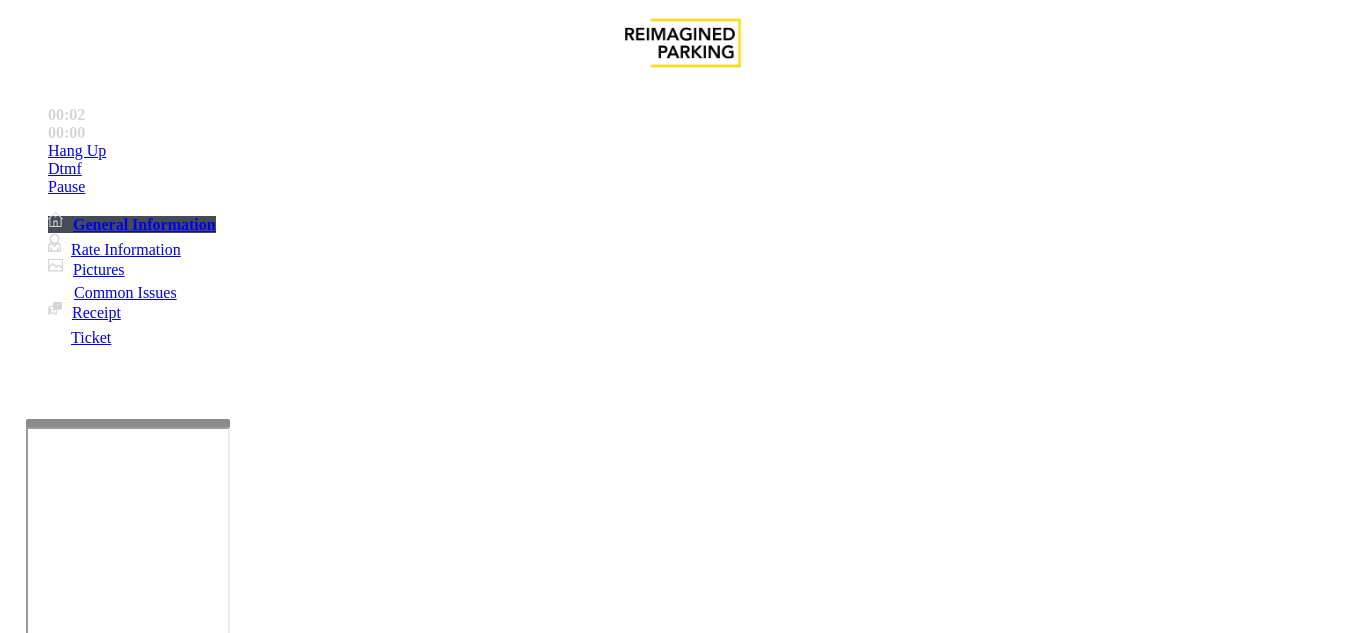 scroll, scrollTop: 600, scrollLeft: 0, axis: vertical 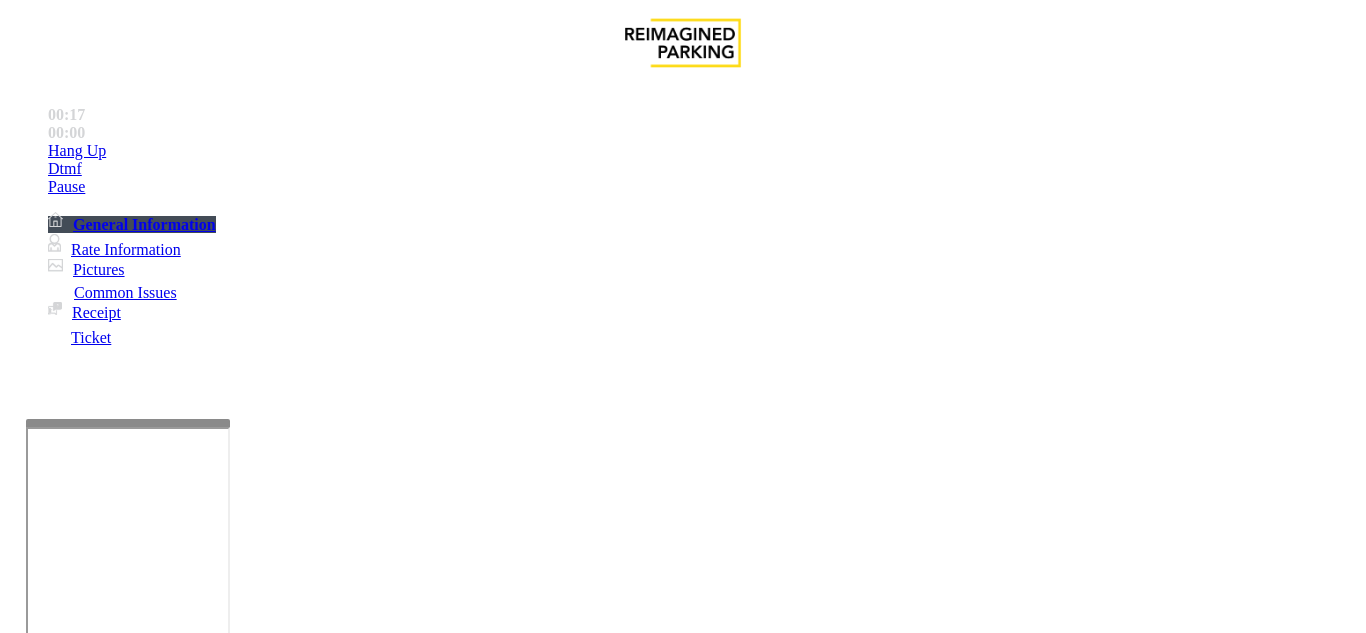 click on "Equipment Issue" at bounding box center [483, 1286] 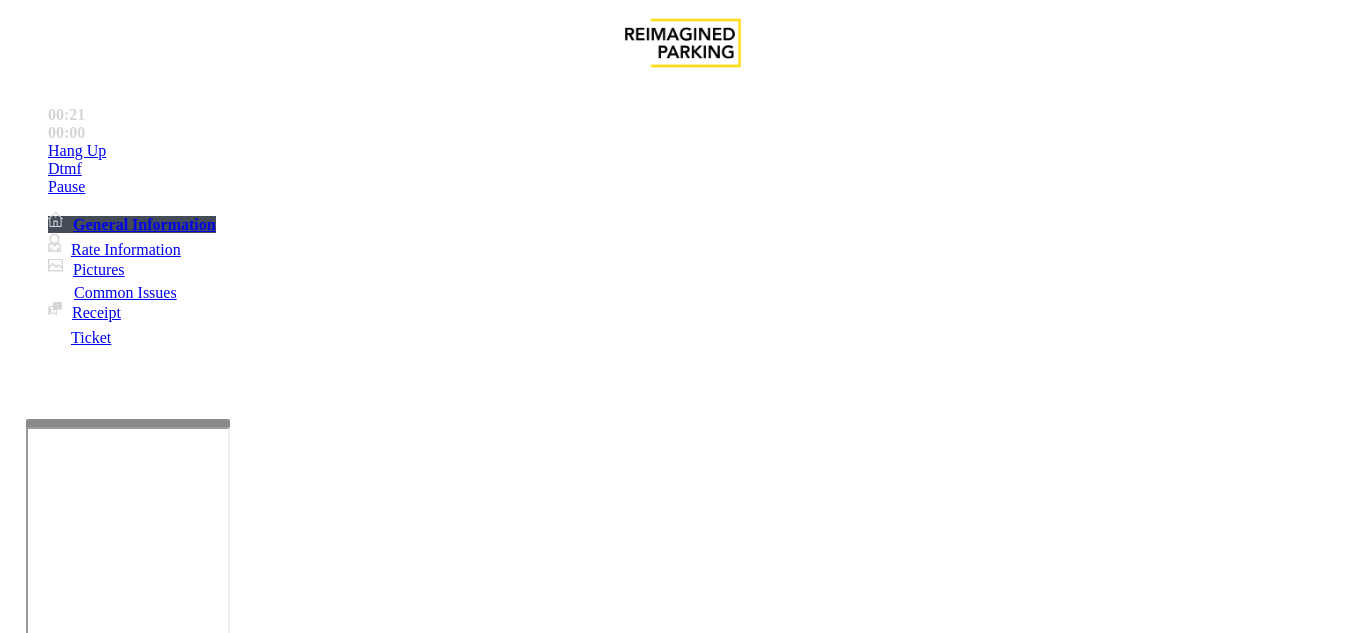 scroll, scrollTop: 100, scrollLeft: 0, axis: vertical 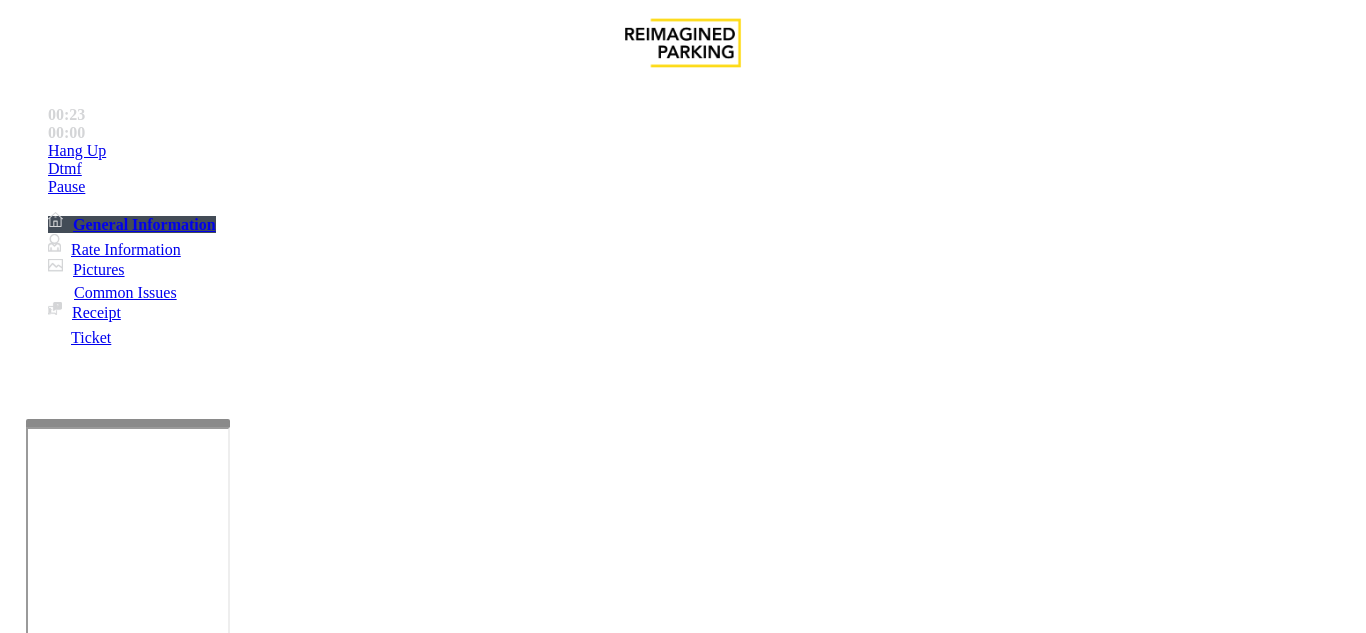 paste on "**********" 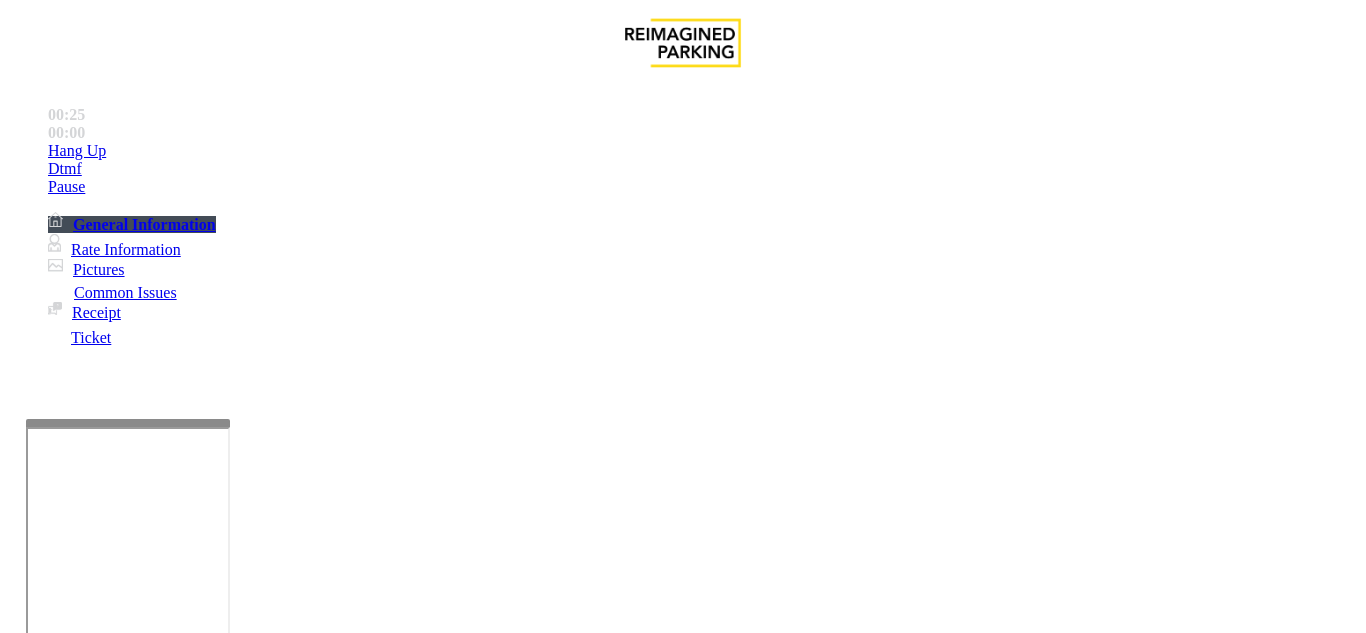 scroll, scrollTop: 1700, scrollLeft: 0, axis: vertical 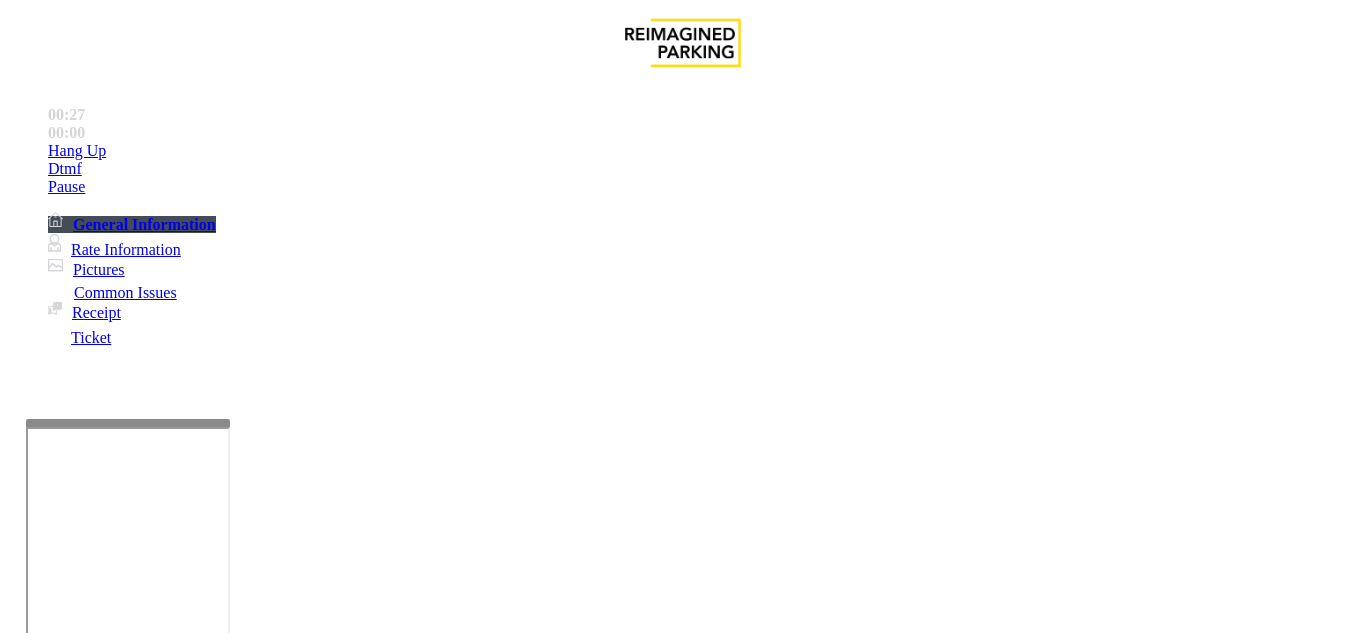 type on "**********" 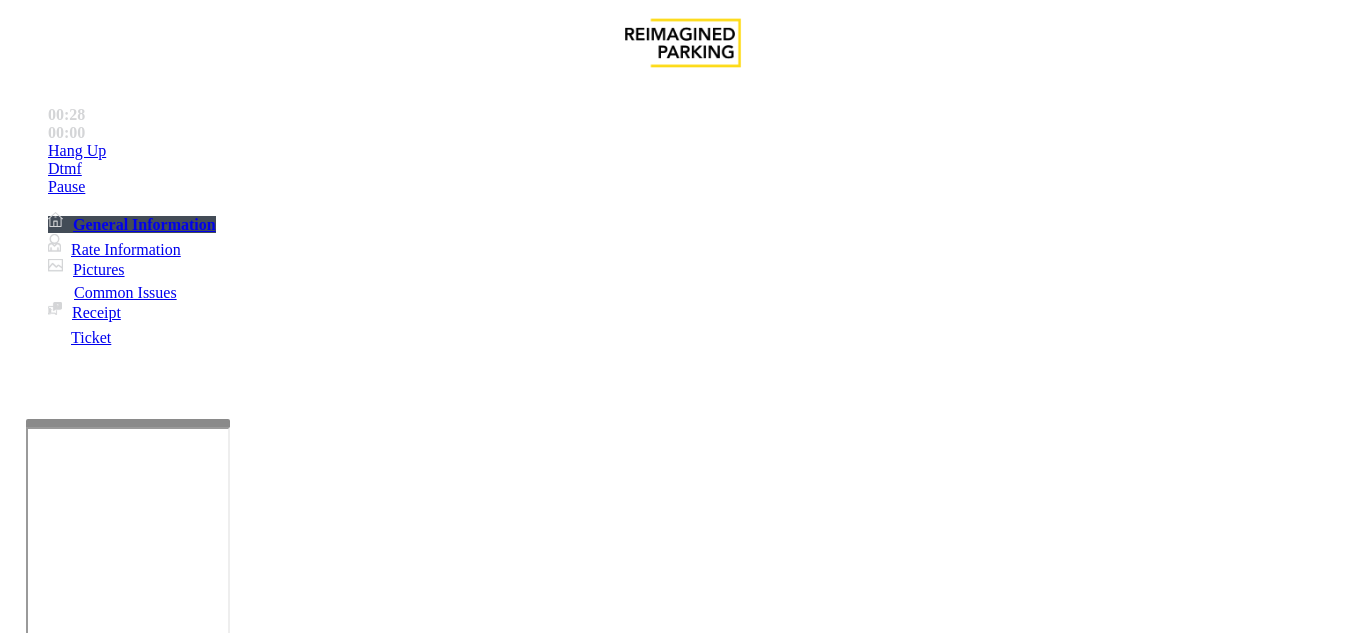 click on ": Accept cash, credit, and debit card payments." at bounding box center (1081, 4072) 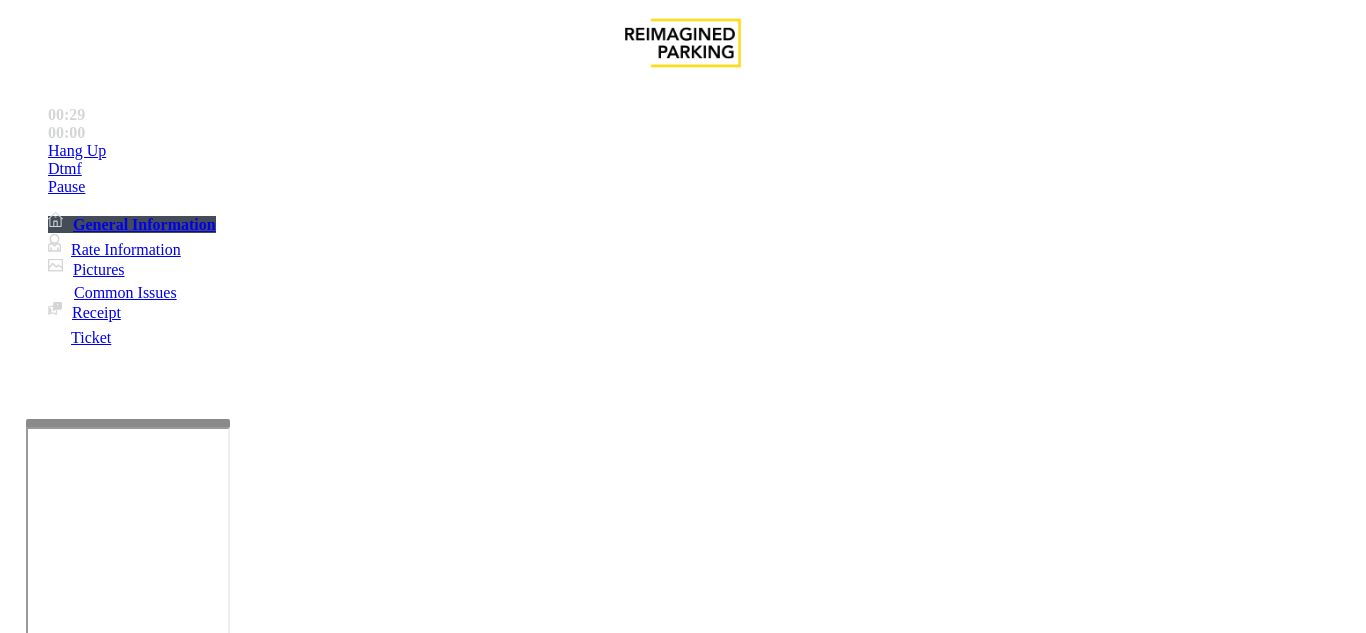 click on ": Only accept credit cards." at bounding box center (1081, 4072) 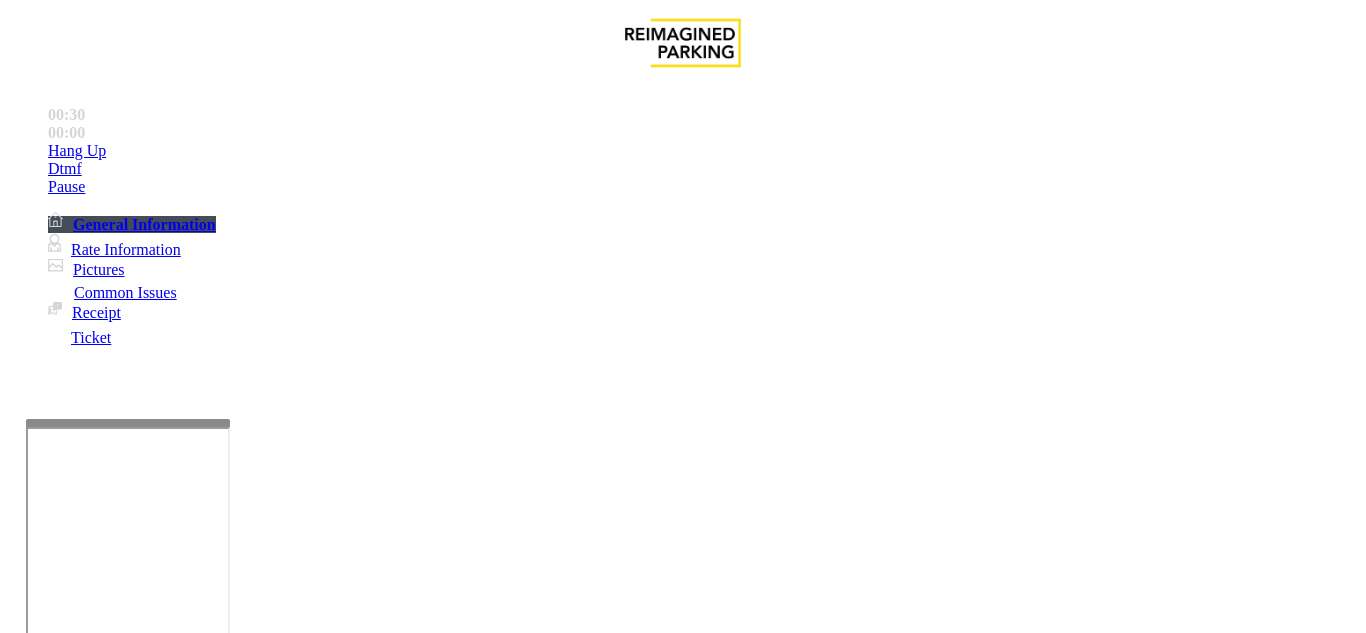 click on ": Only accept credit cards." at bounding box center (1081, 4072) 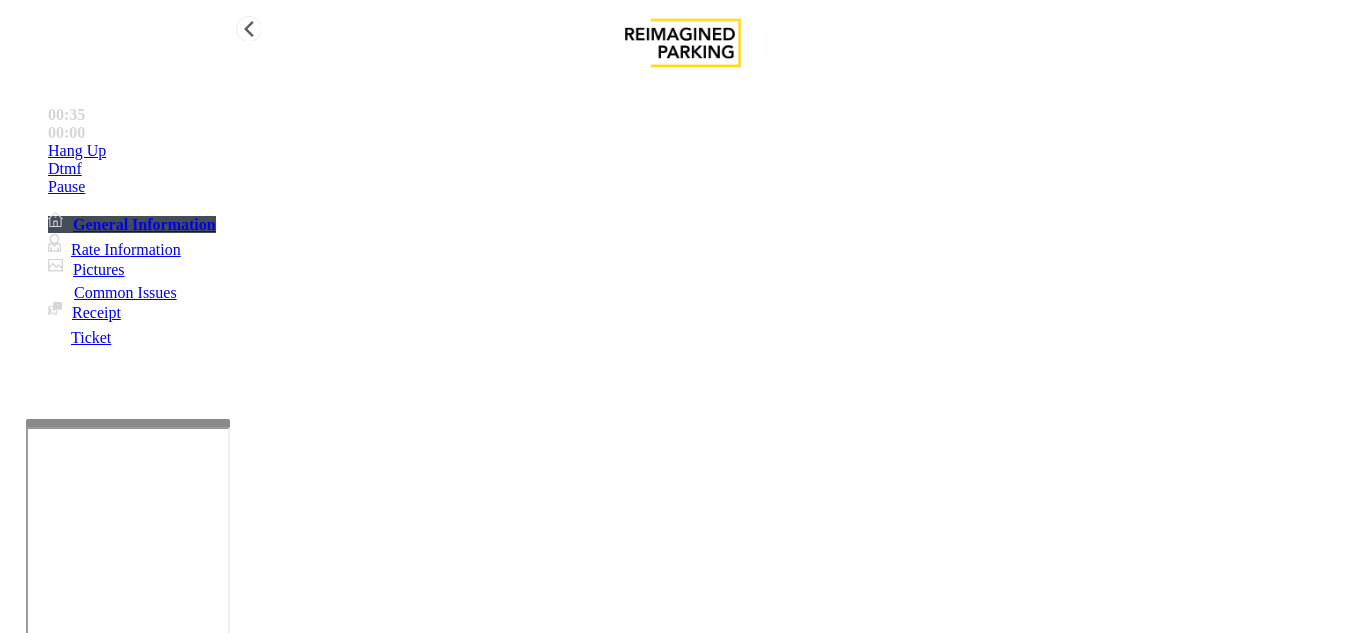 click on "Hang Up" at bounding box center (703, 151) 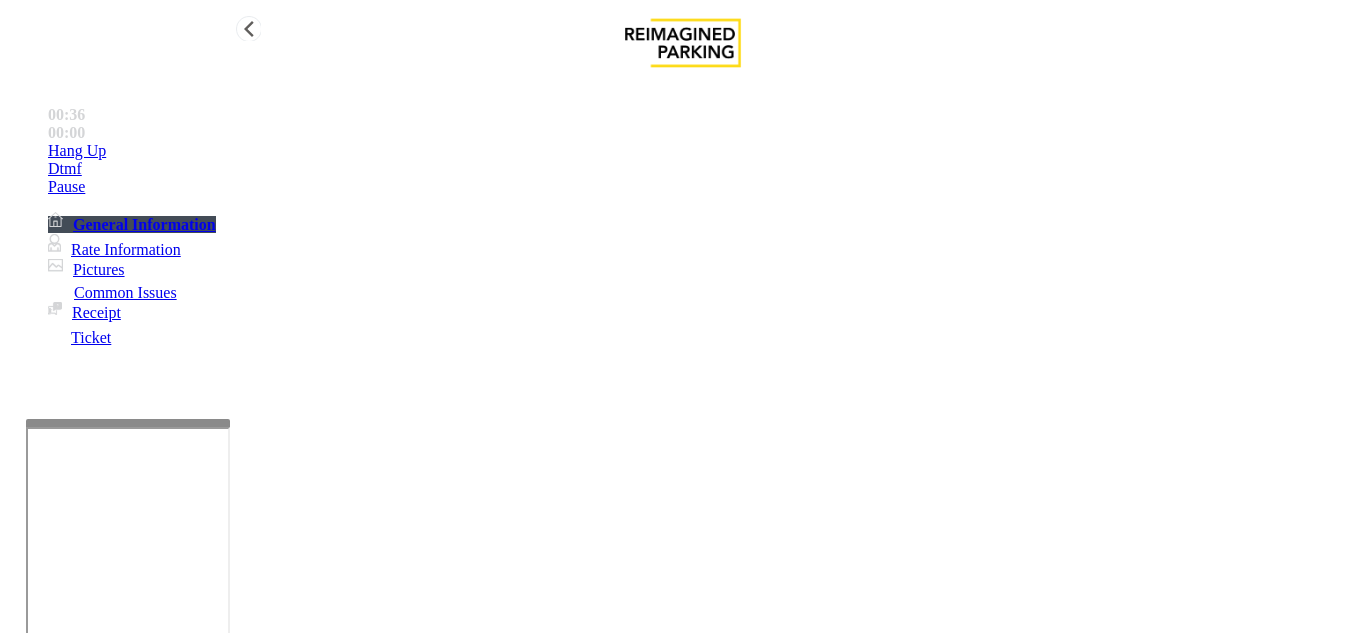 click on "Hang Up" at bounding box center [703, 151] 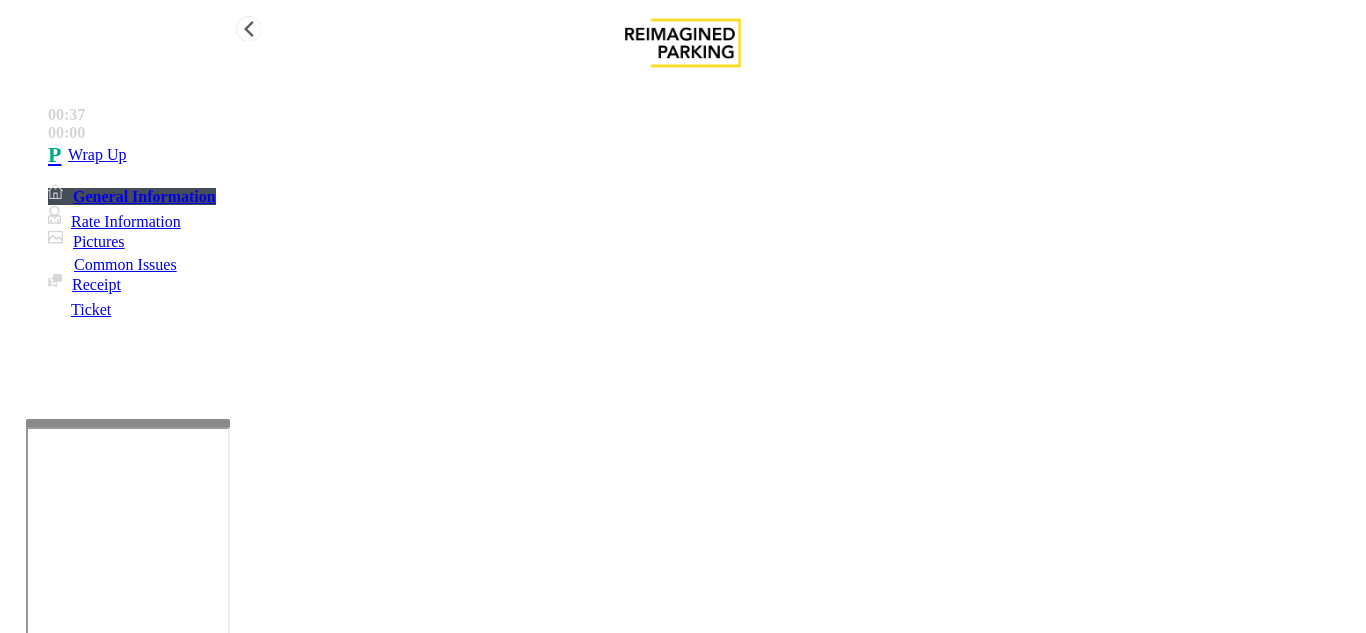 click on "Wrap Up" at bounding box center (703, 155) 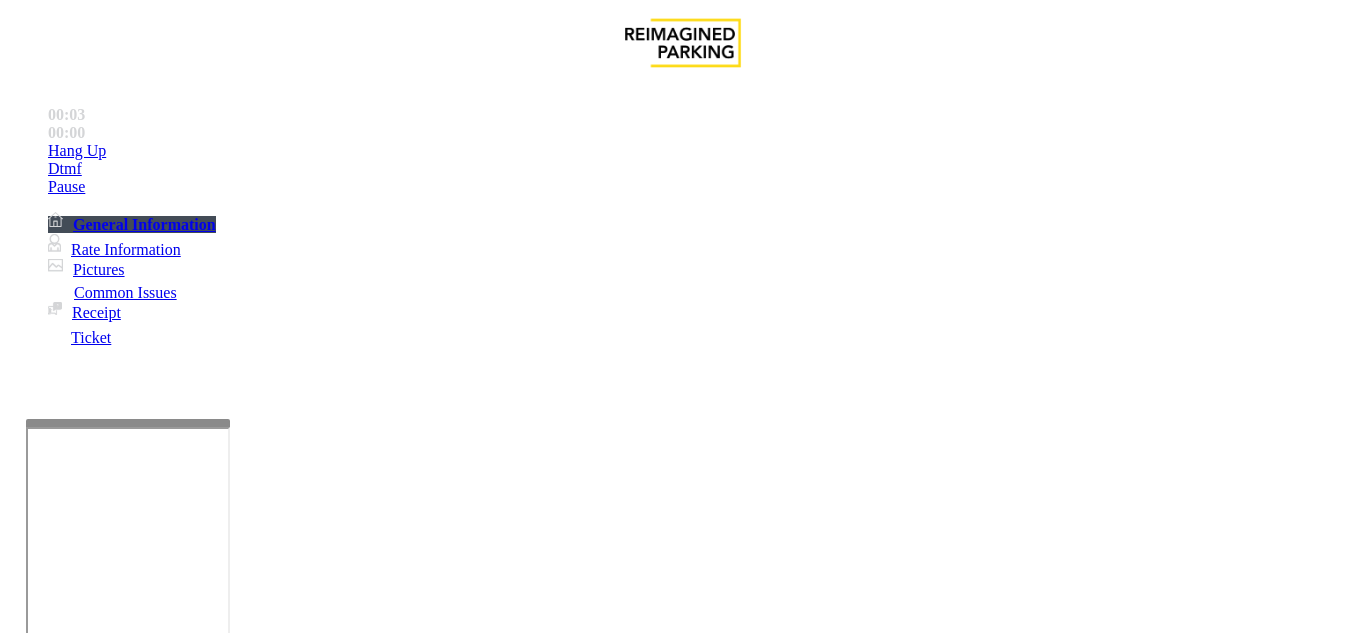 scroll, scrollTop: 600, scrollLeft: 0, axis: vertical 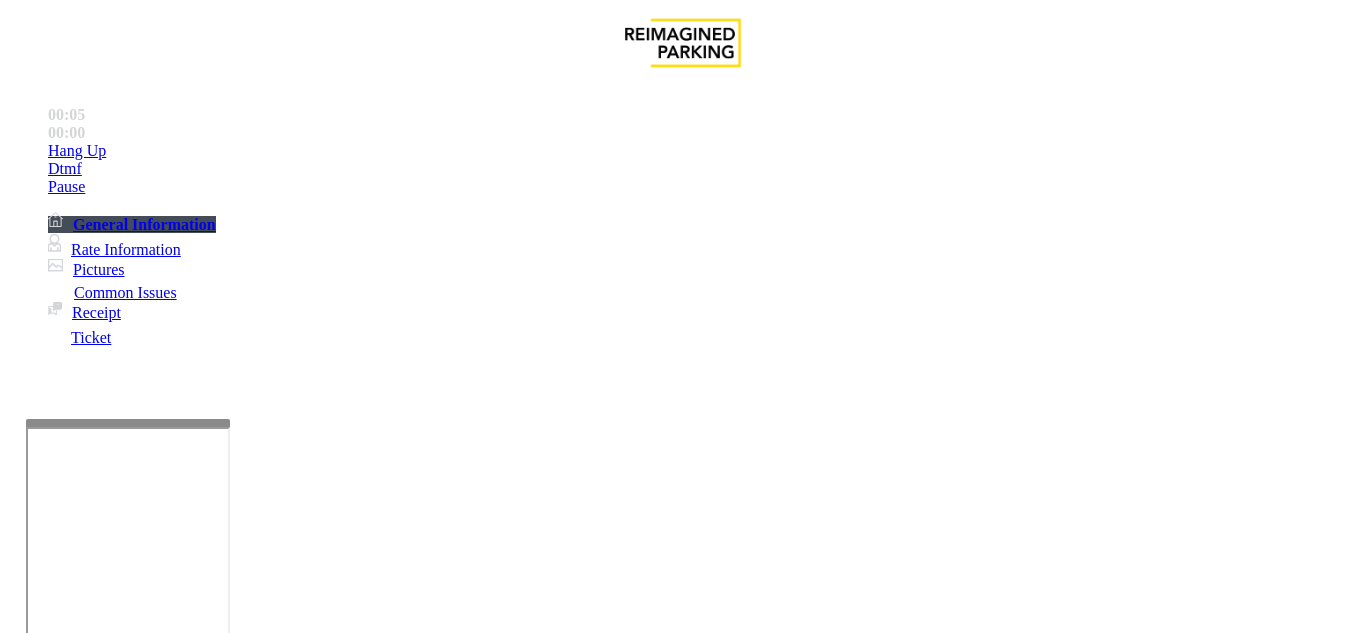 click on "Monthly Issue" at bounding box center (268, 1286) 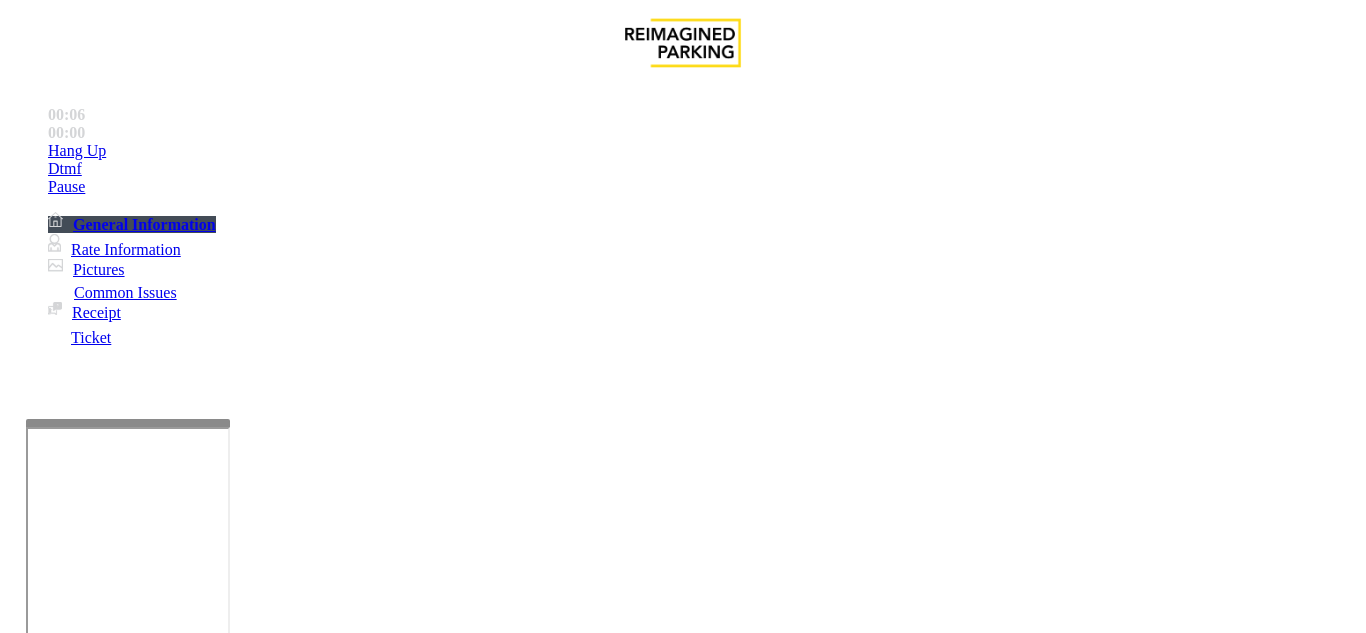 click on "Issue" at bounding box center (42, 1253) 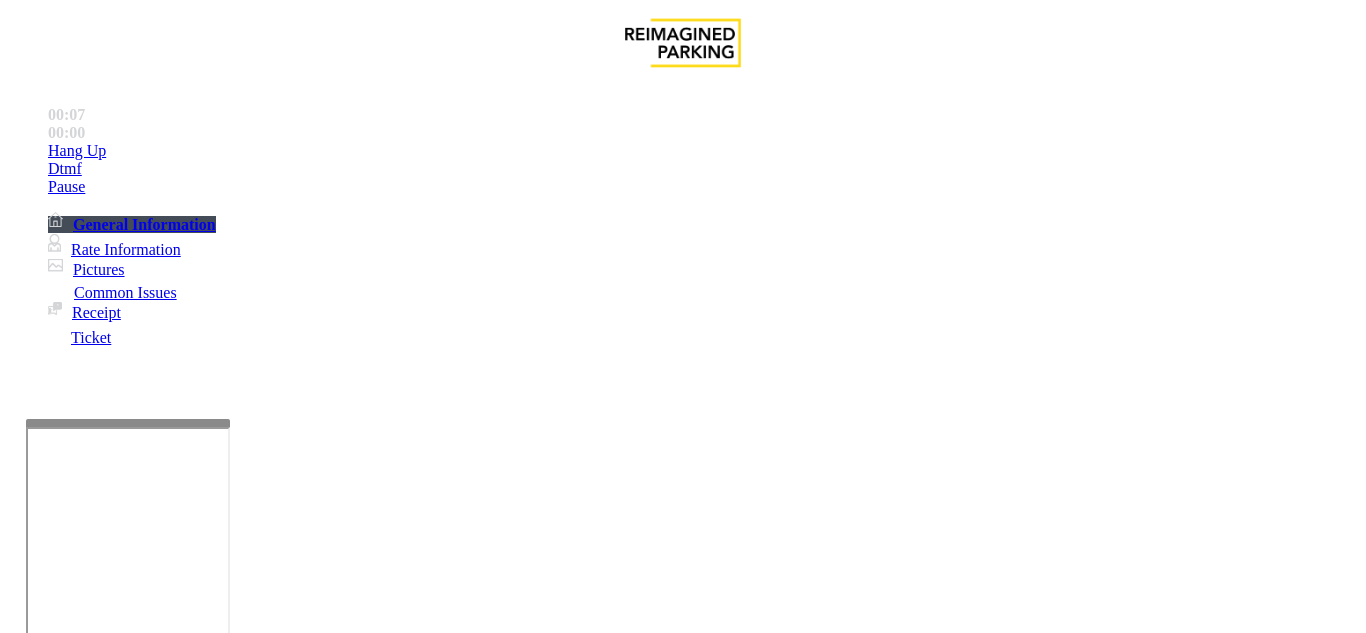 click on "Ticket Unreadable" at bounding box center [300, 1286] 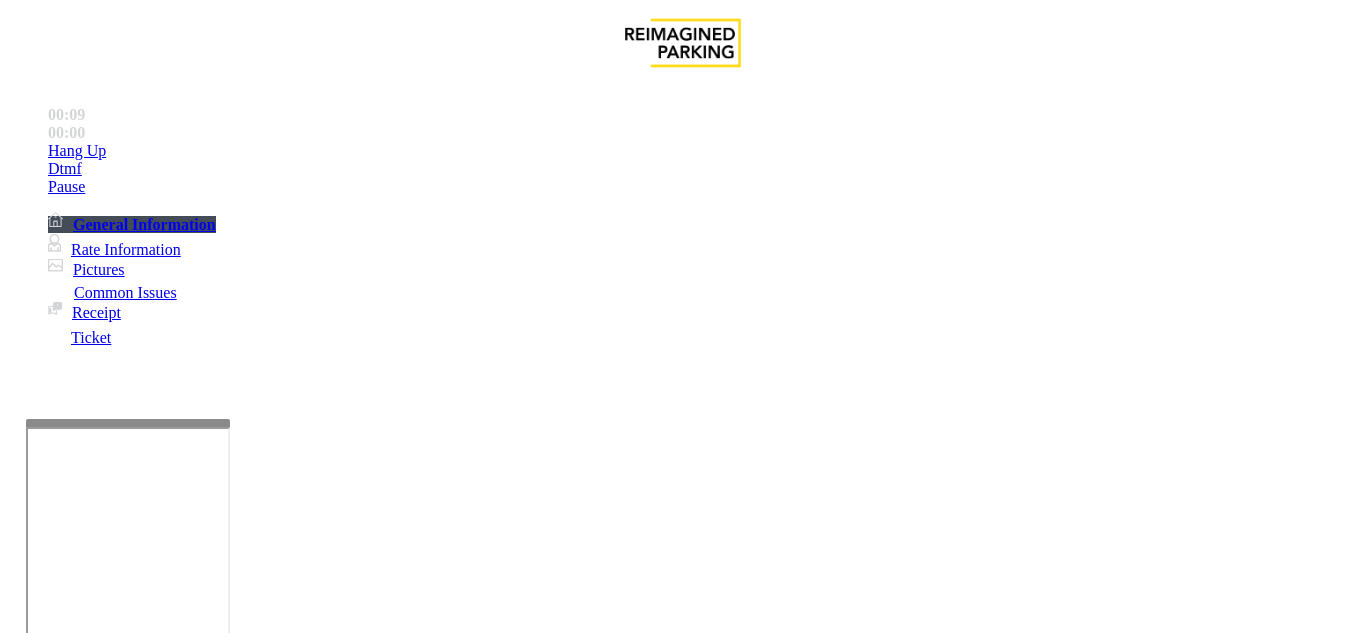 paste on "**********" 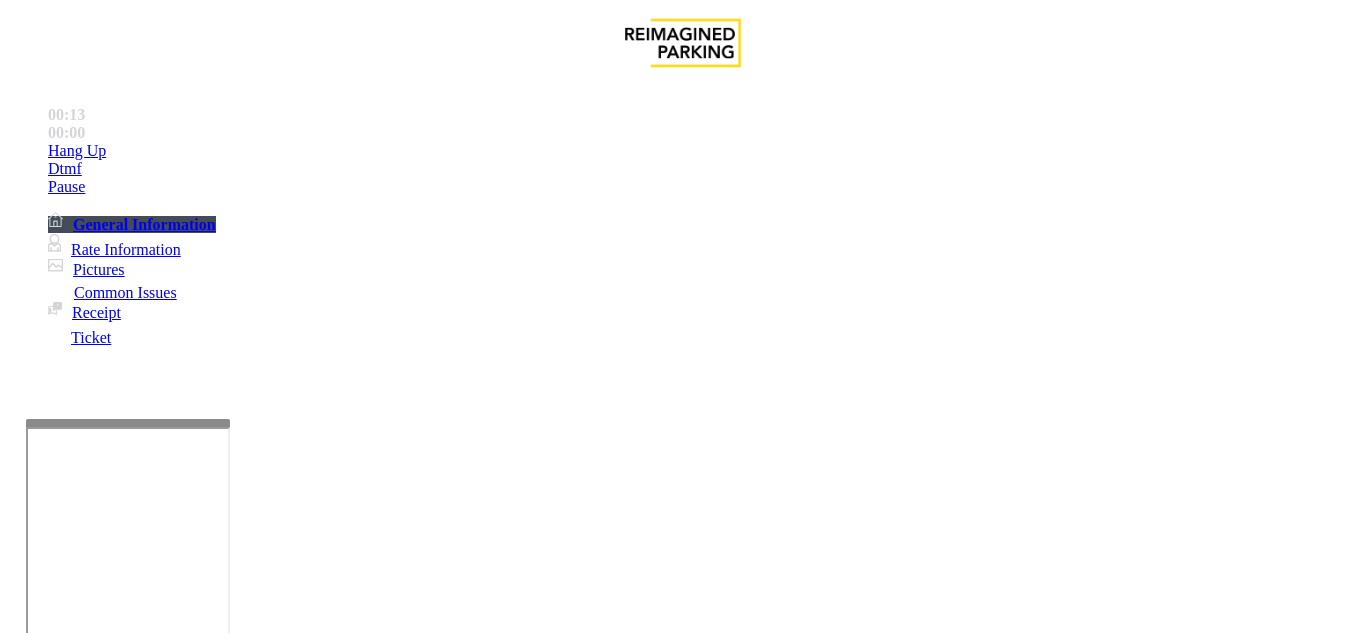 click on "Ticket Unreadable" at bounding box center [682, 1271] 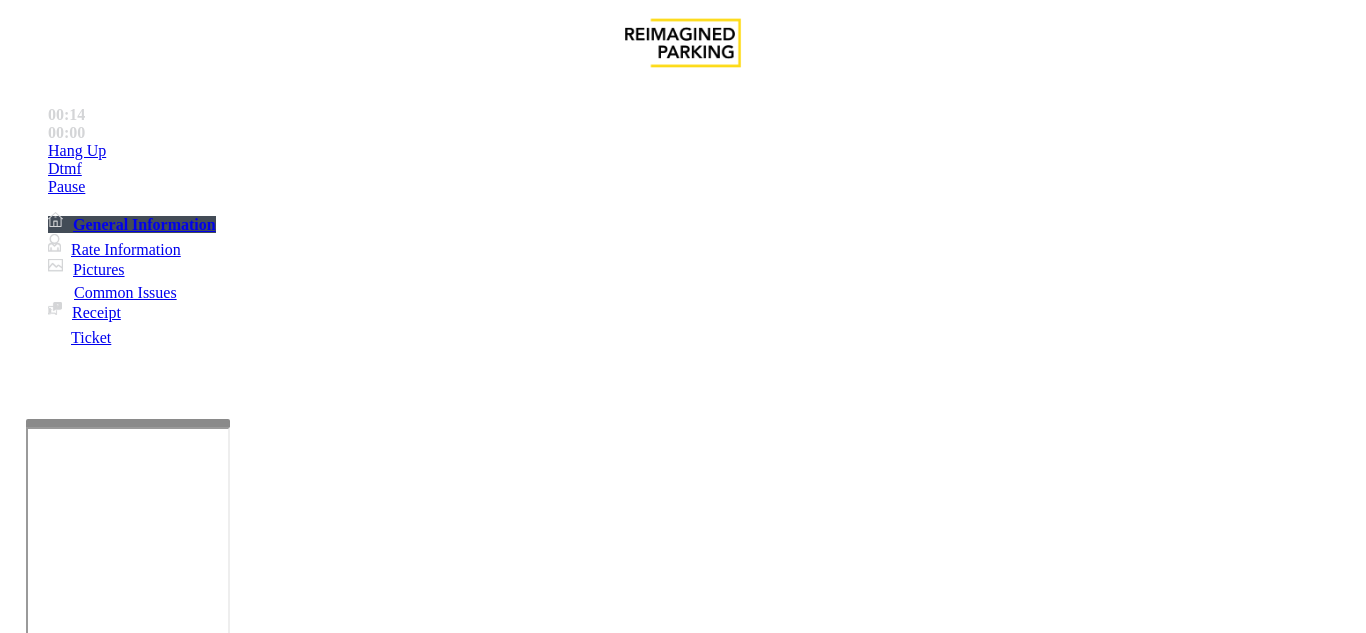 click on "Ticket Unreadable" at bounding box center (682, 1271) 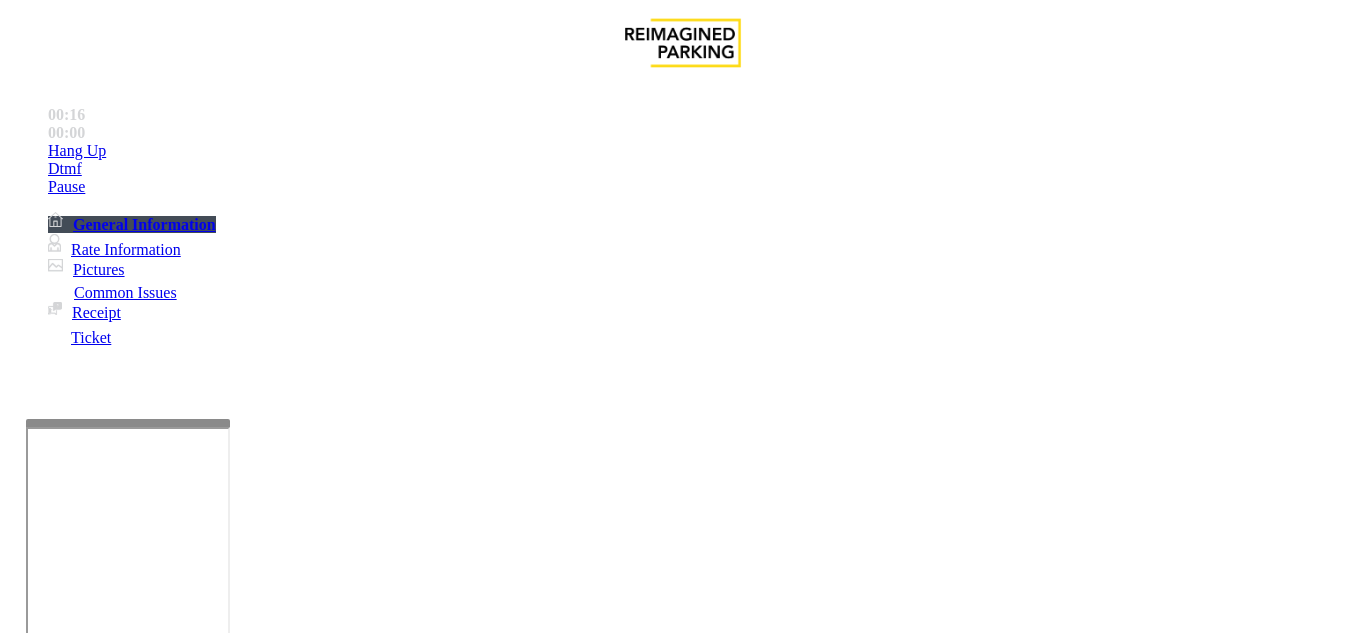 click at bounding box center (221, 1580) 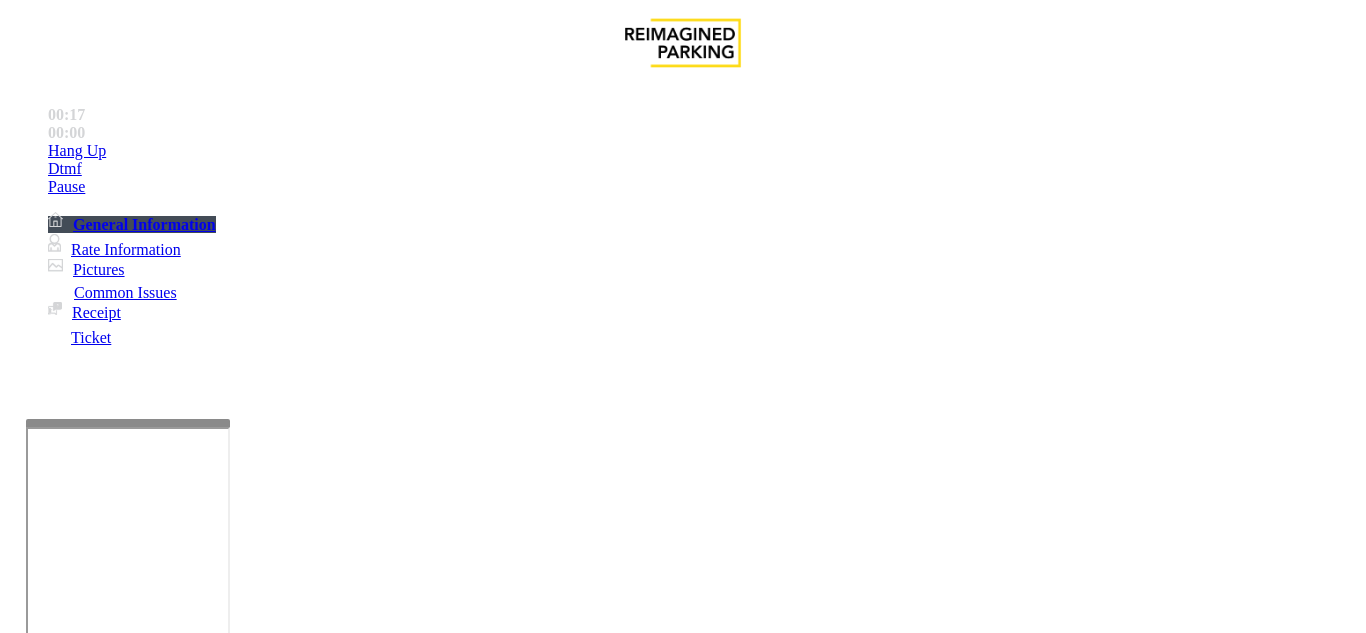 click at bounding box center [221, 1580] 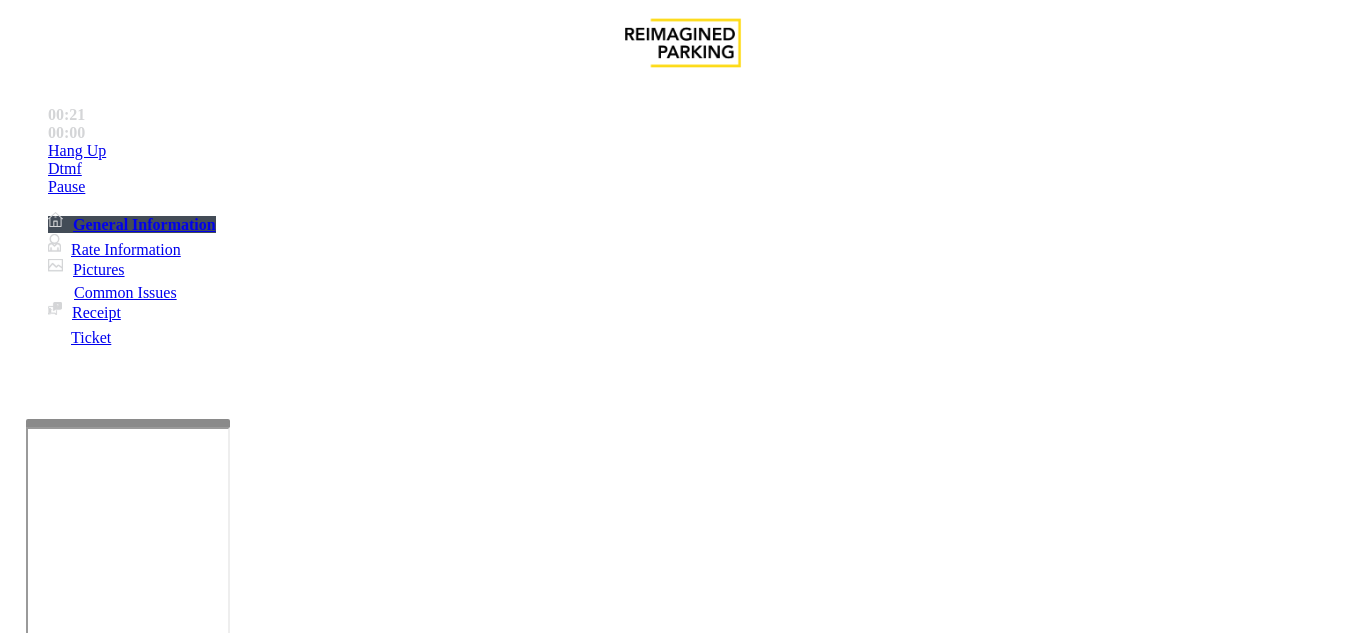 click at bounding box center (221, 1580) 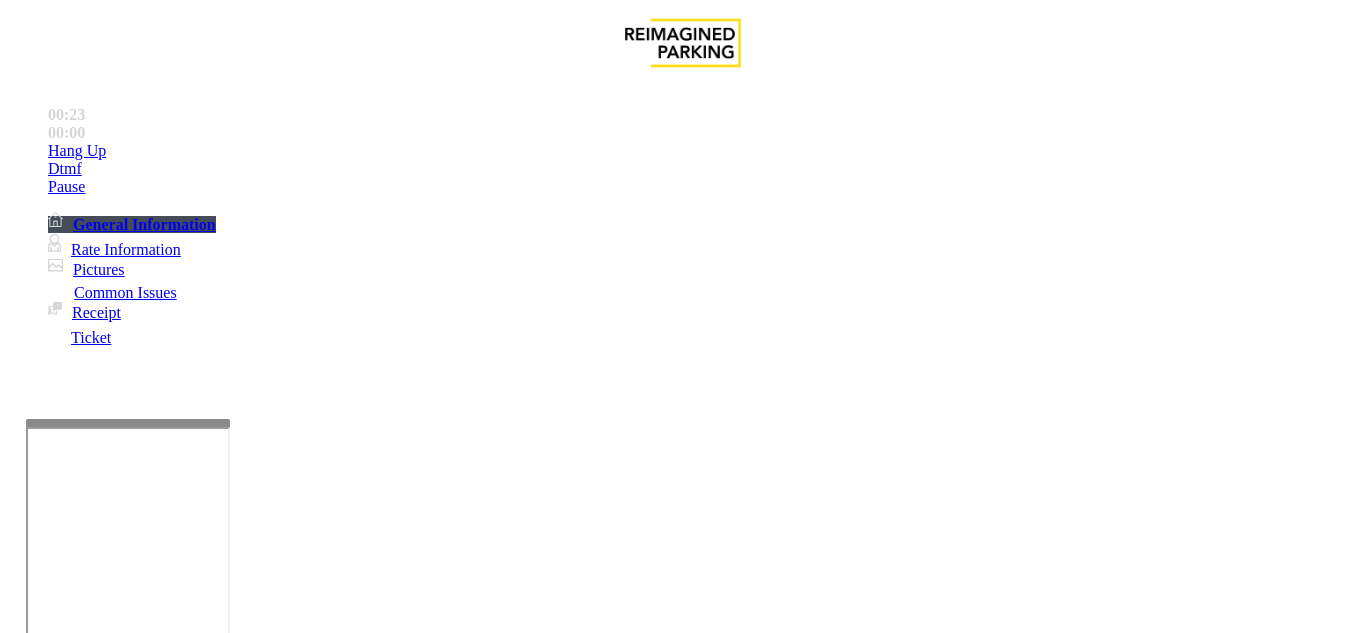 drag, startPoint x: 383, startPoint y: 582, endPoint x: 365, endPoint y: 575, distance: 19.313208 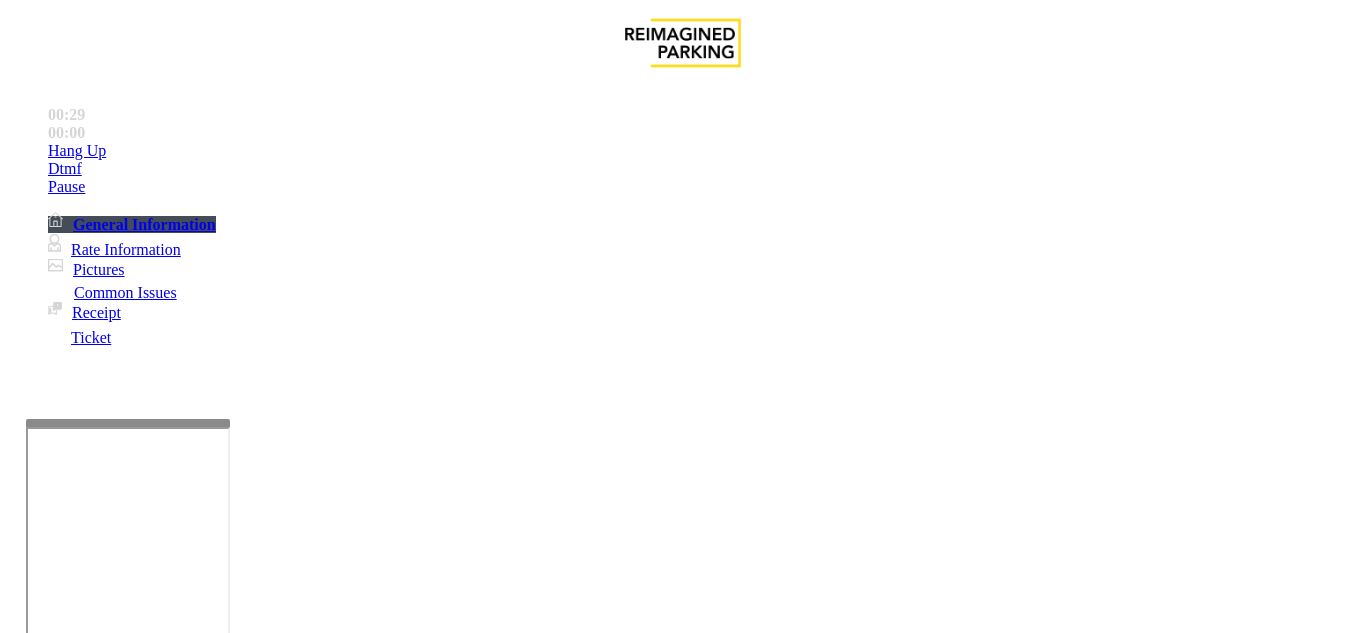 drag, startPoint x: 533, startPoint y: 596, endPoint x: 466, endPoint y: 577, distance: 69.641945 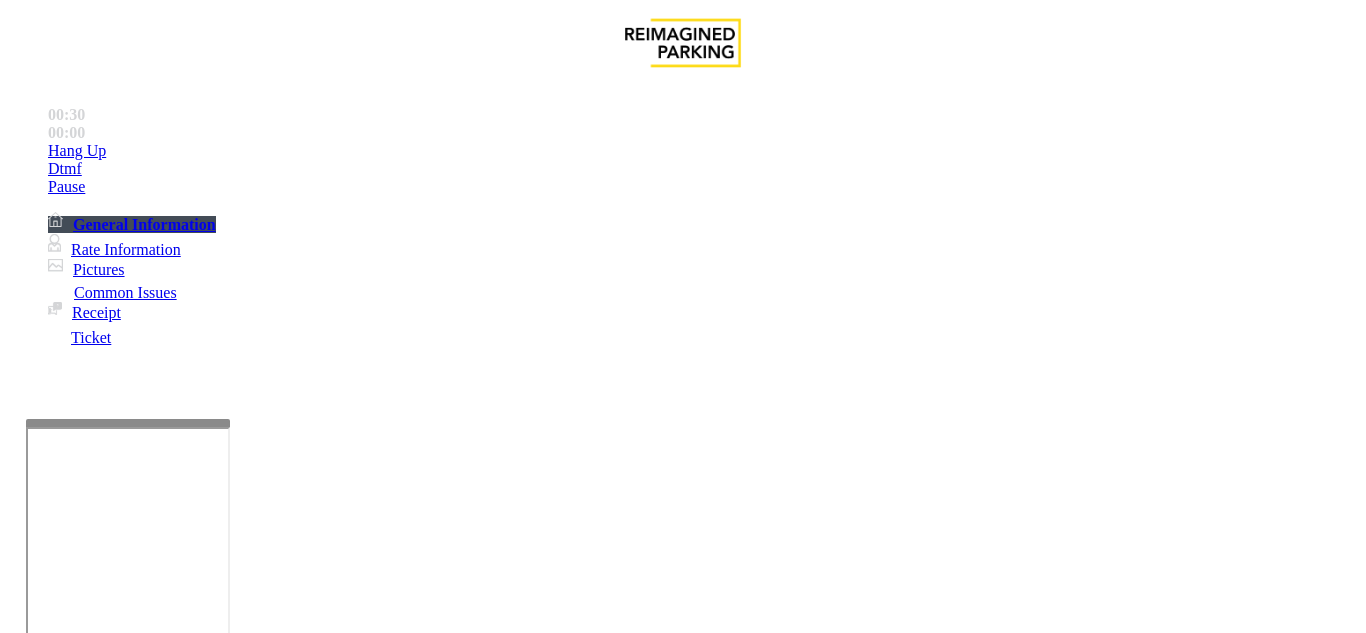 paste on "**********" 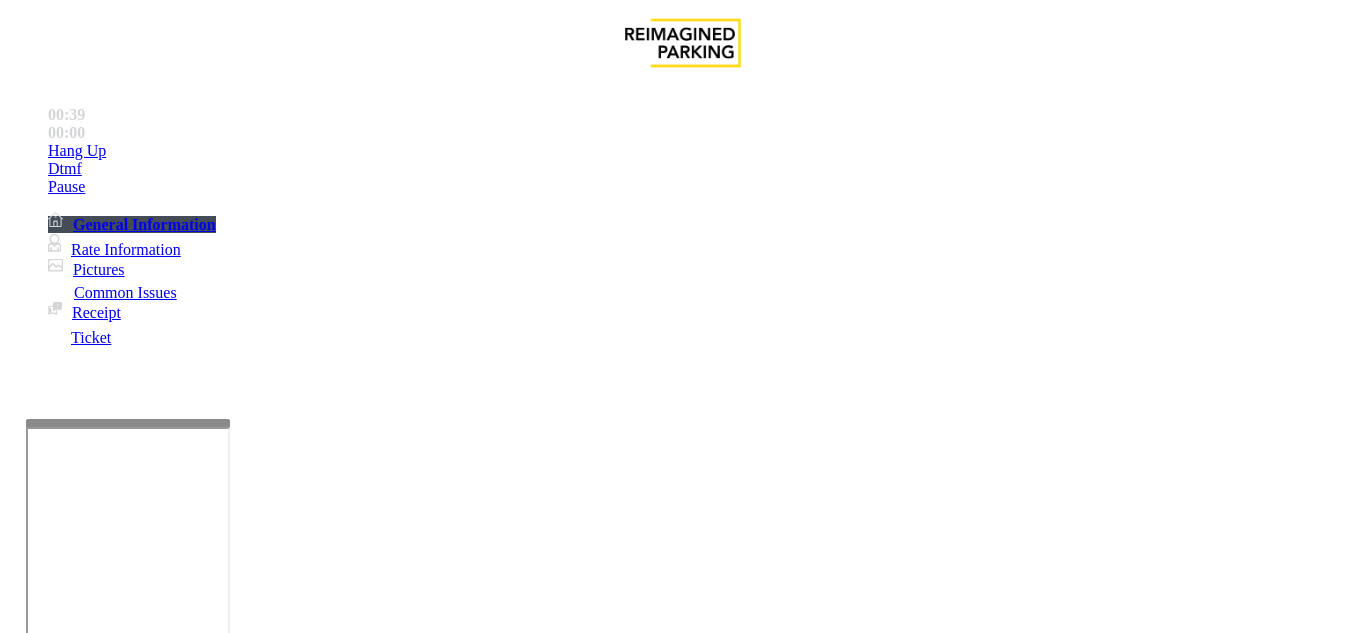 drag, startPoint x: 404, startPoint y: 569, endPoint x: 697, endPoint y: 579, distance: 293.1706 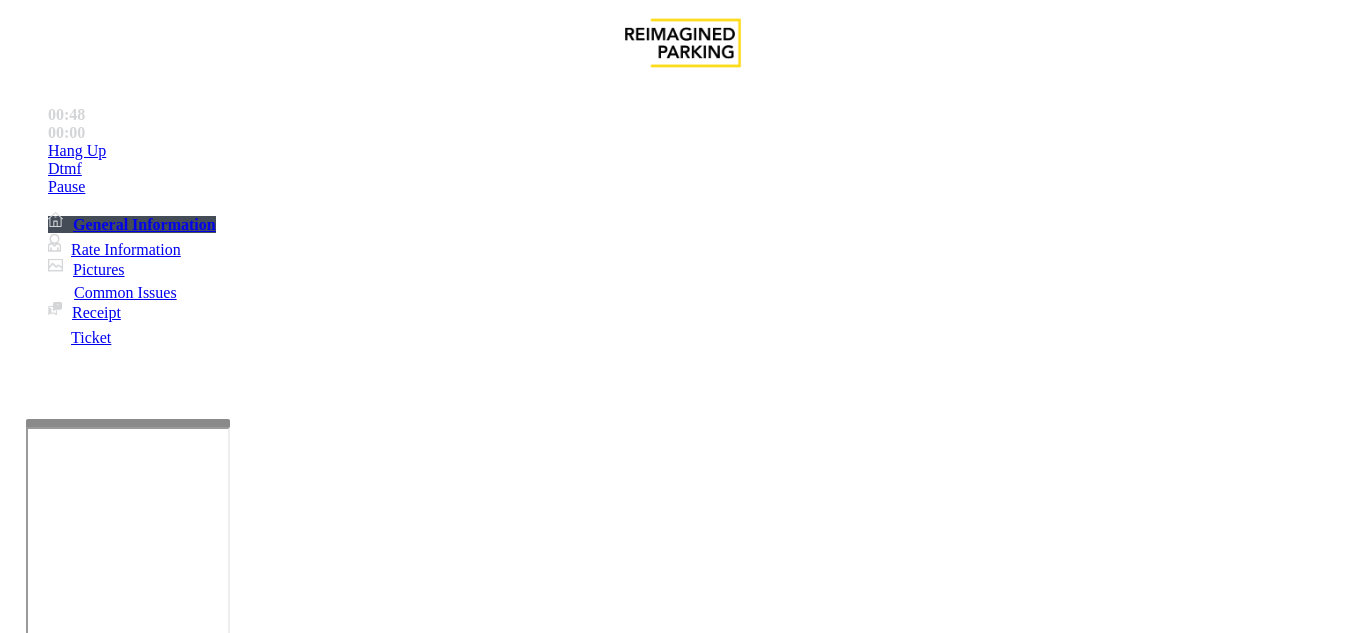 paste on "**********" 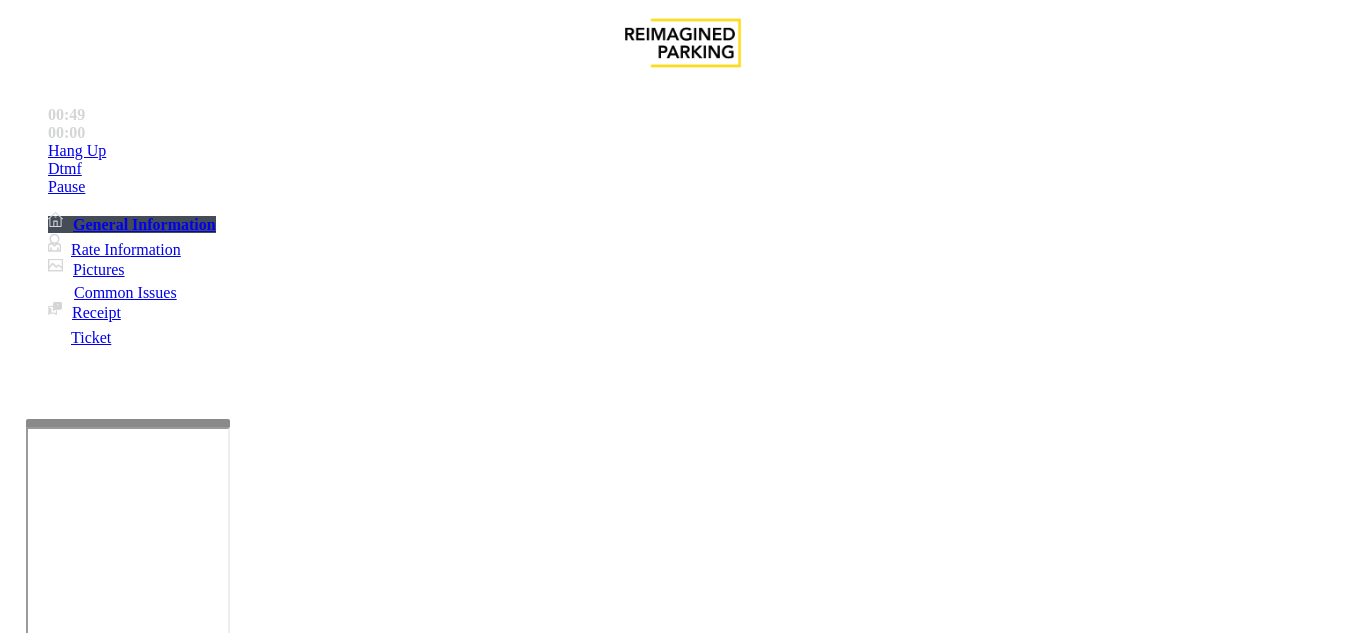 type on "**********" 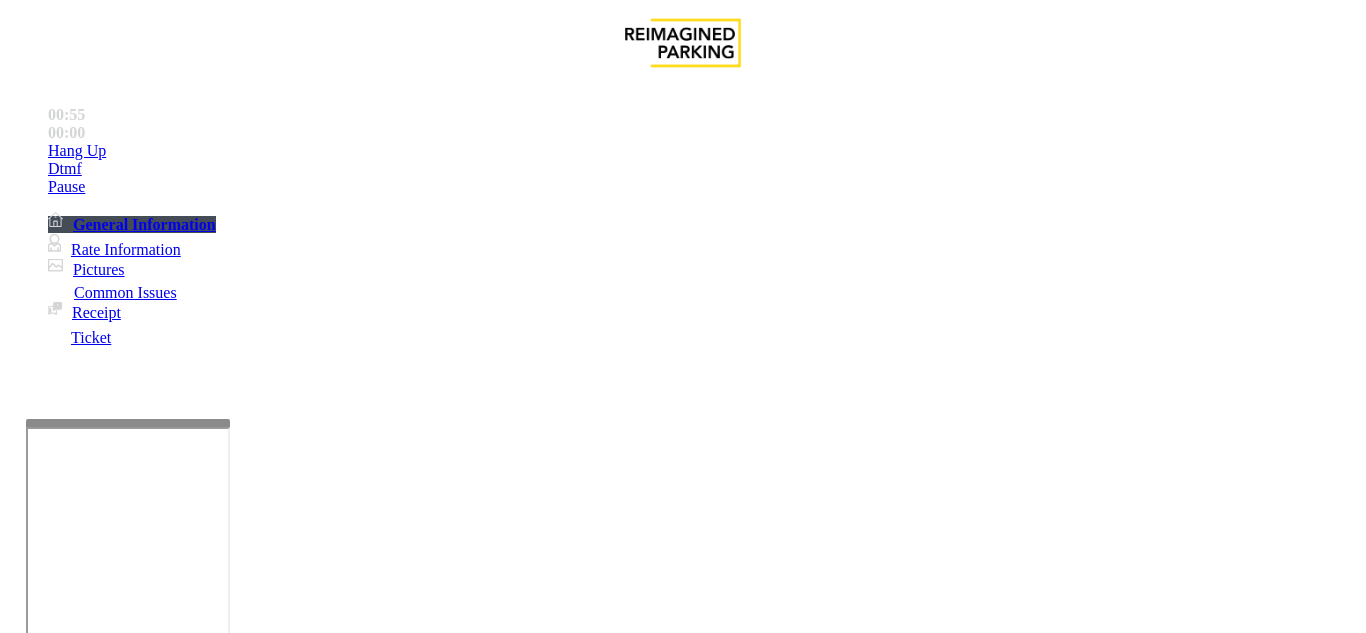 click on "***" at bounding box center [96, 1362] 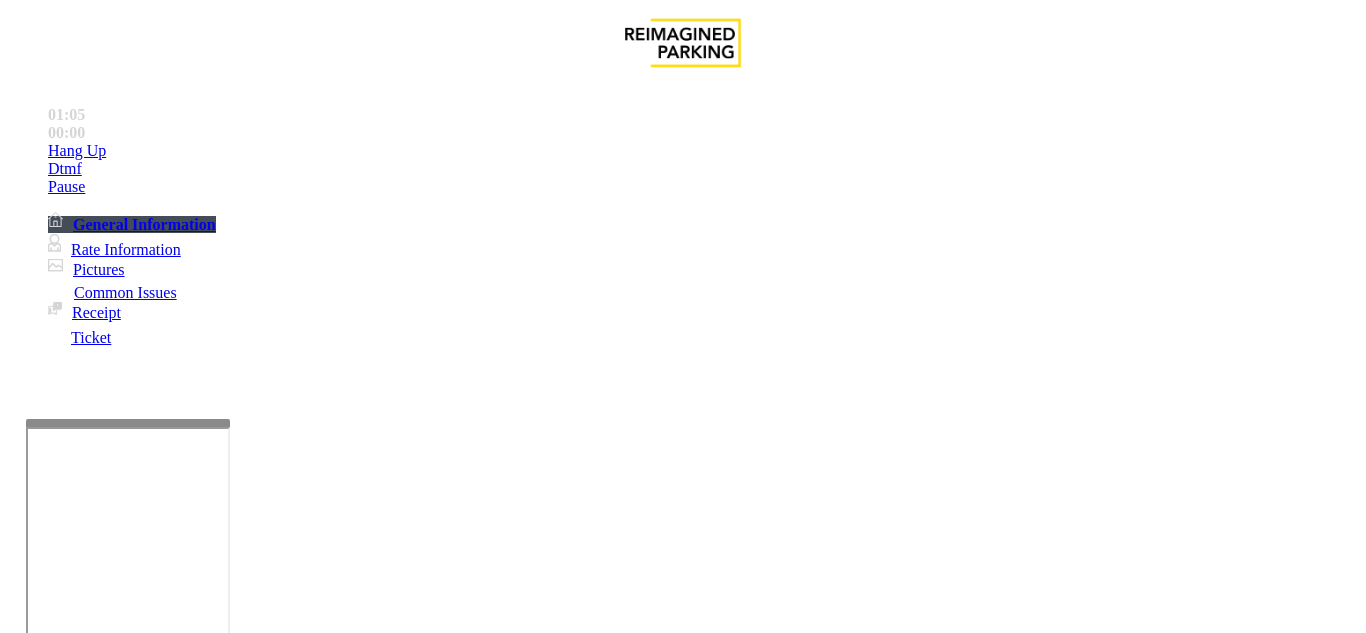 scroll, scrollTop: 21, scrollLeft: 0, axis: vertical 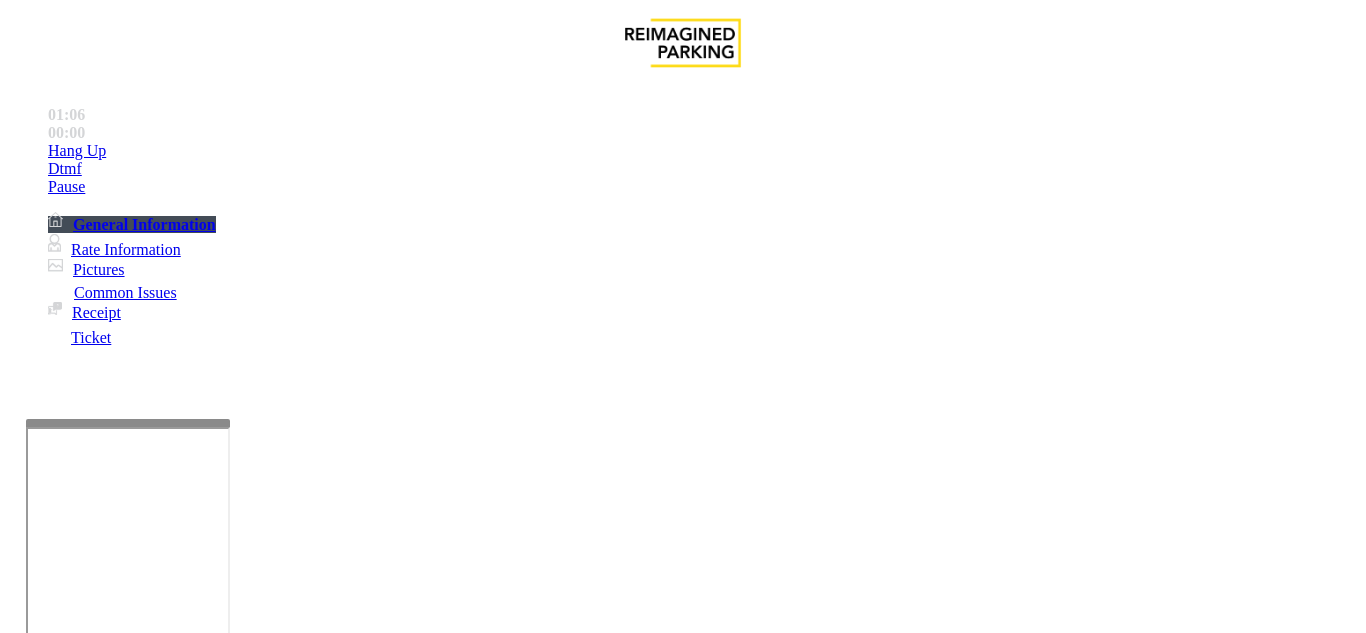 type on "**" 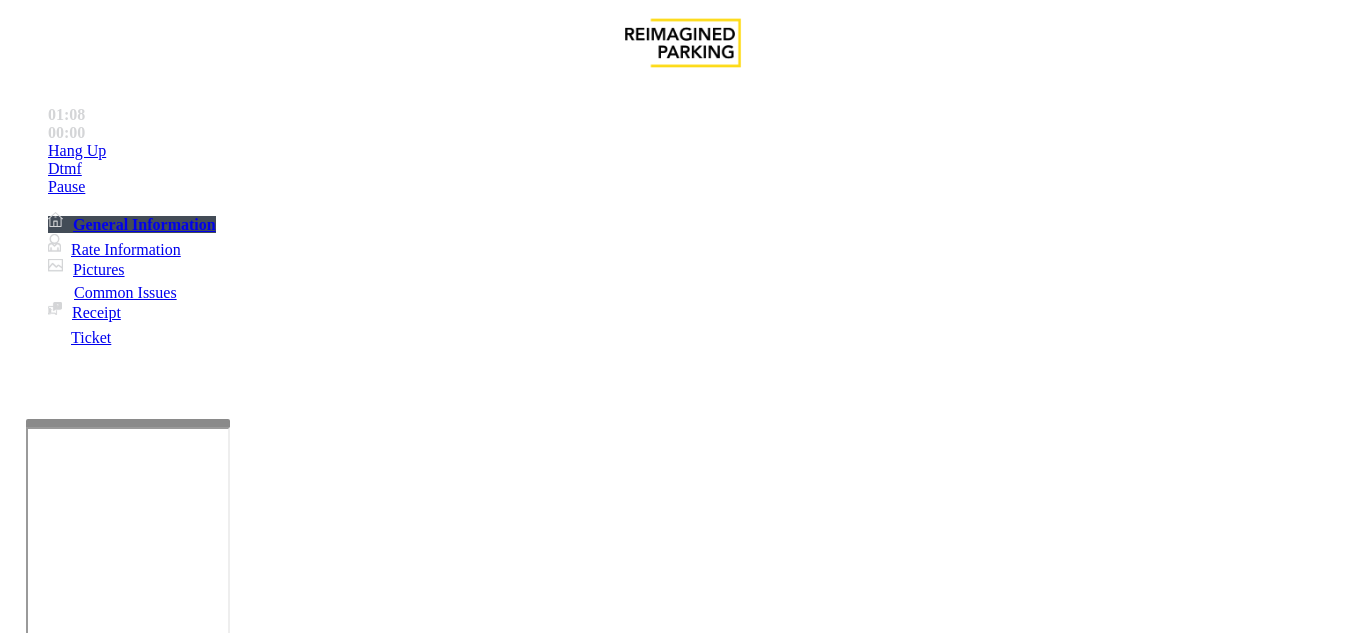drag, startPoint x: 367, startPoint y: 163, endPoint x: 487, endPoint y: 195, distance: 124.1934 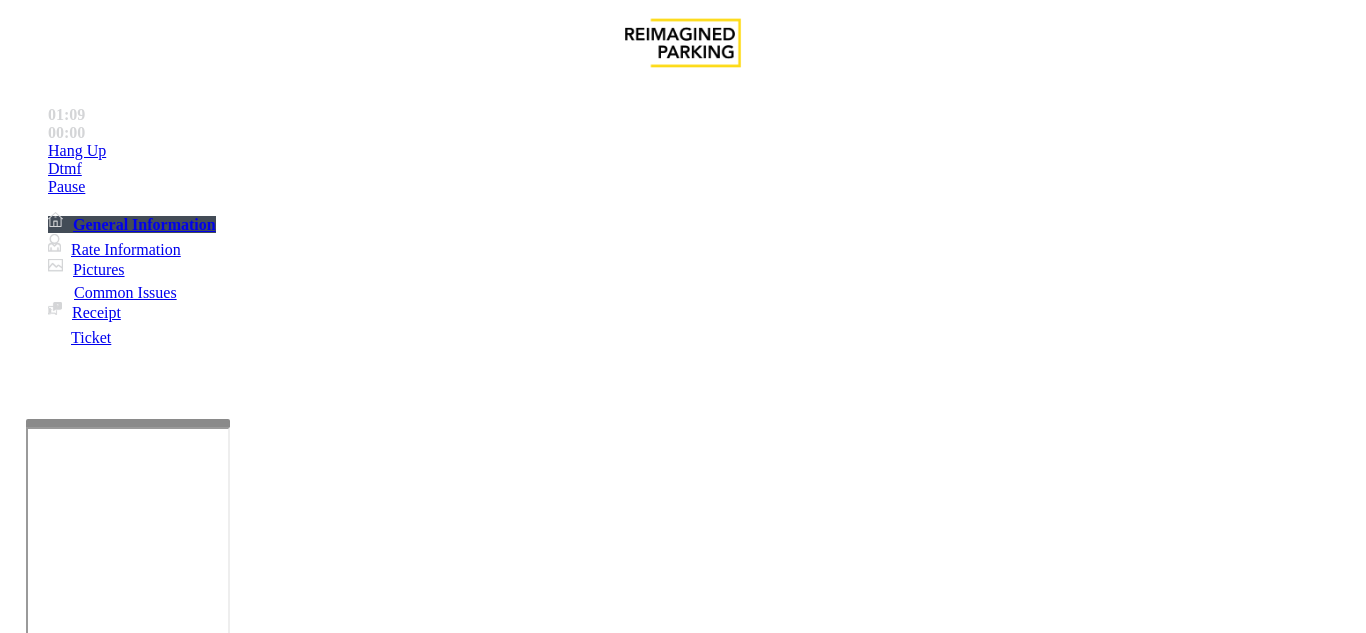 scroll, scrollTop: 0, scrollLeft: 0, axis: both 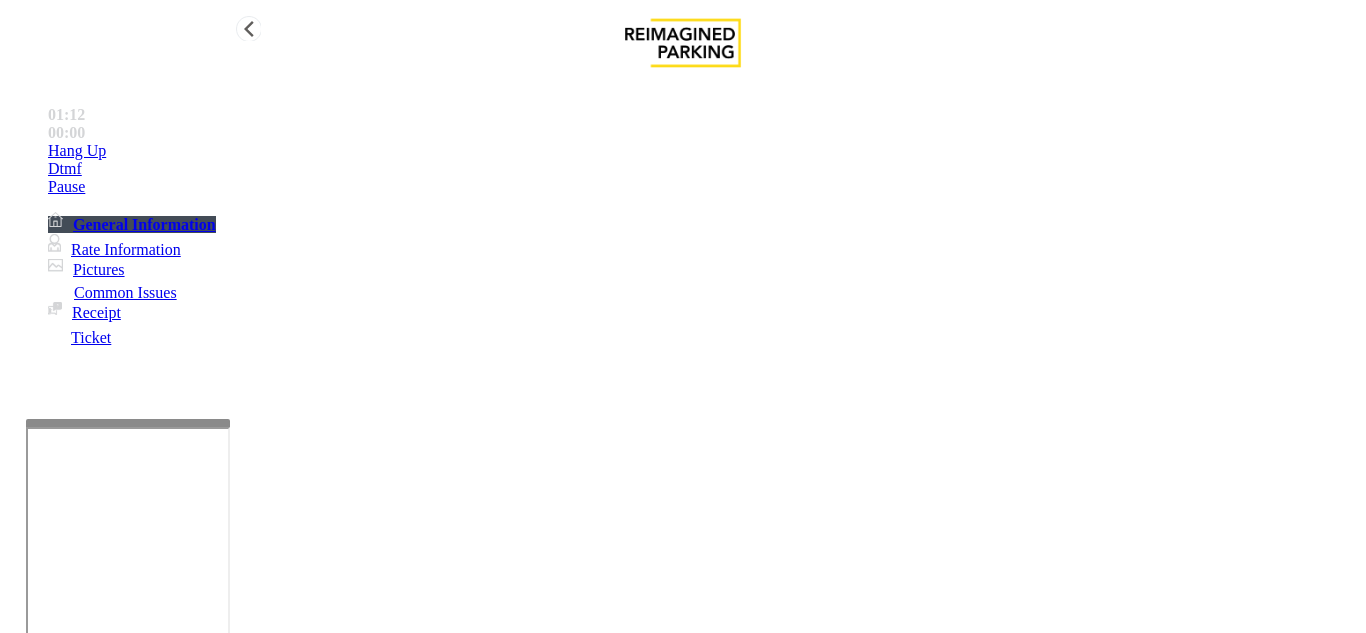 click on "Hang Up" at bounding box center [703, 151] 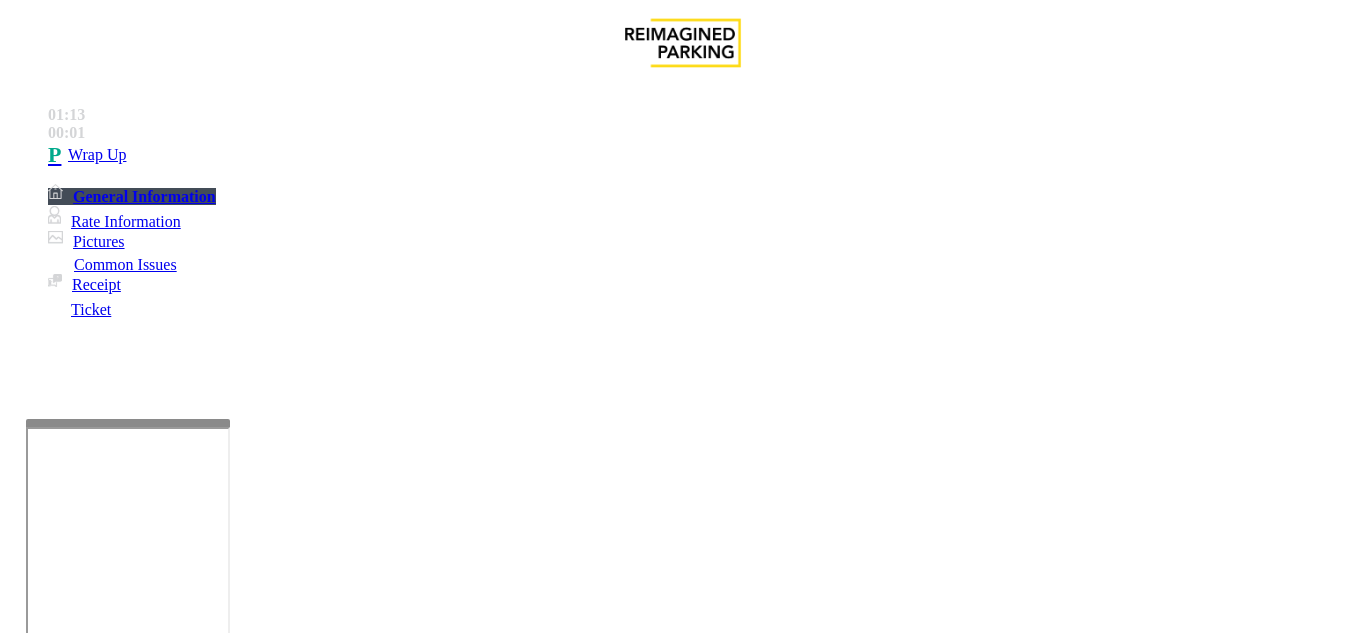 click at bounding box center (221, 1580) 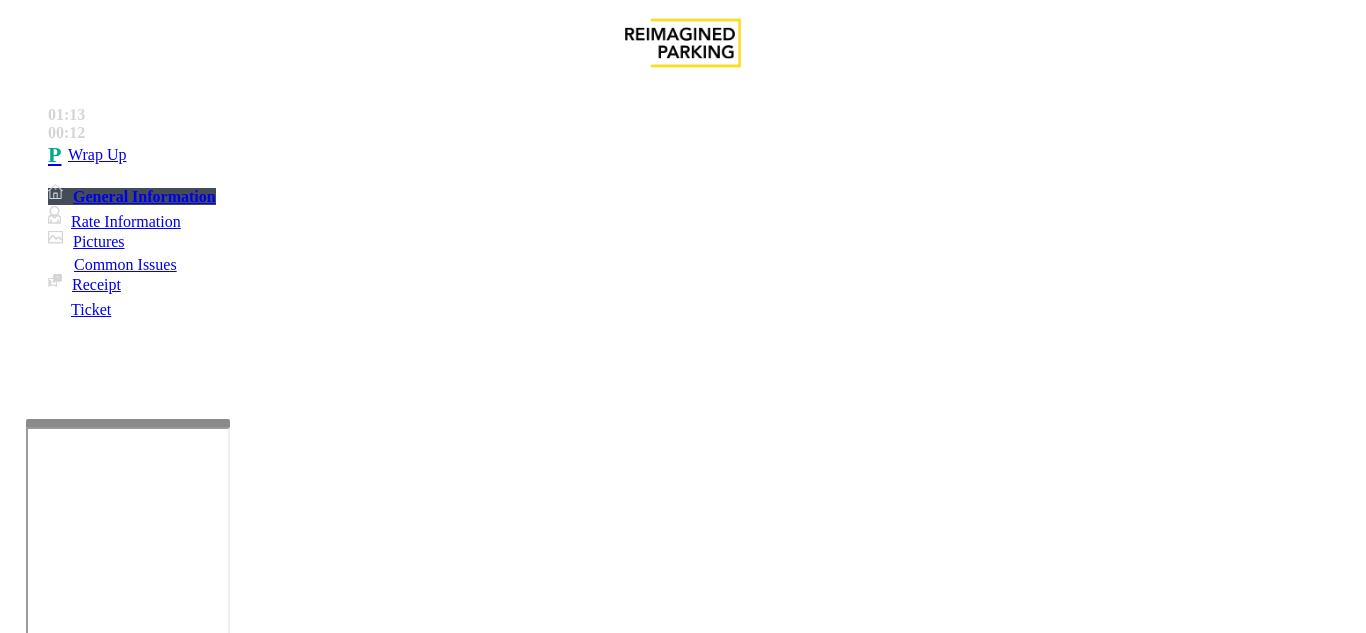 scroll, scrollTop: 16, scrollLeft: 0, axis: vertical 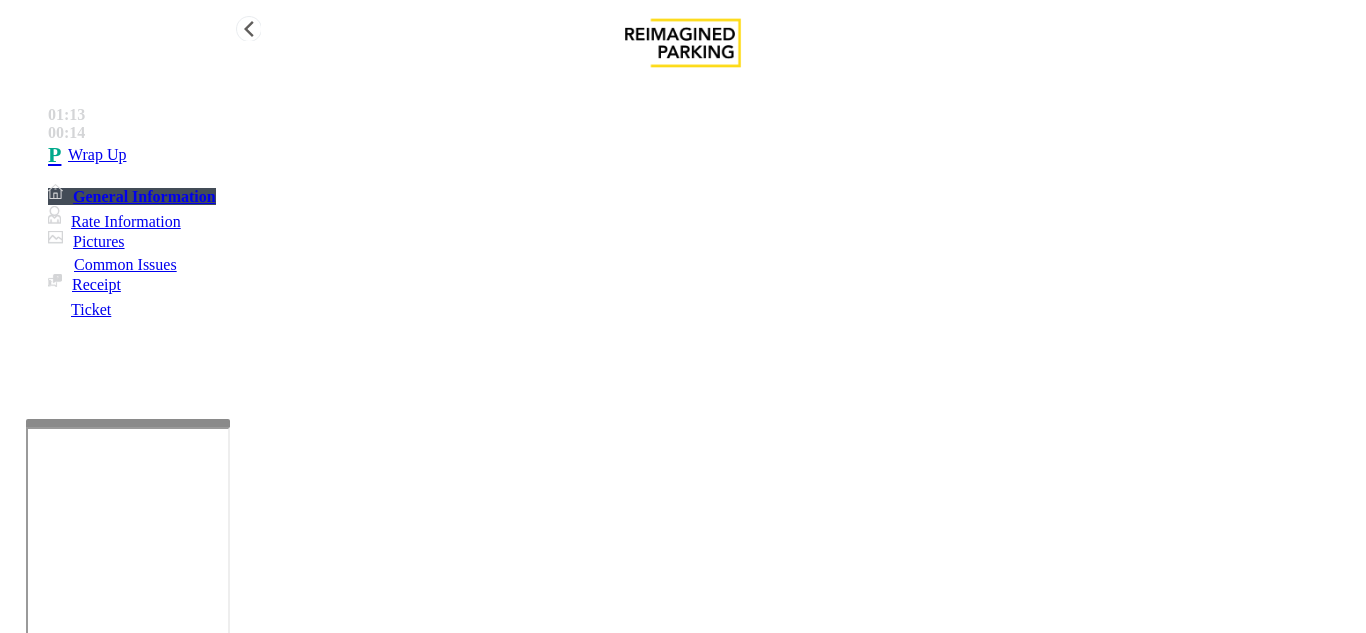 type on "**********" 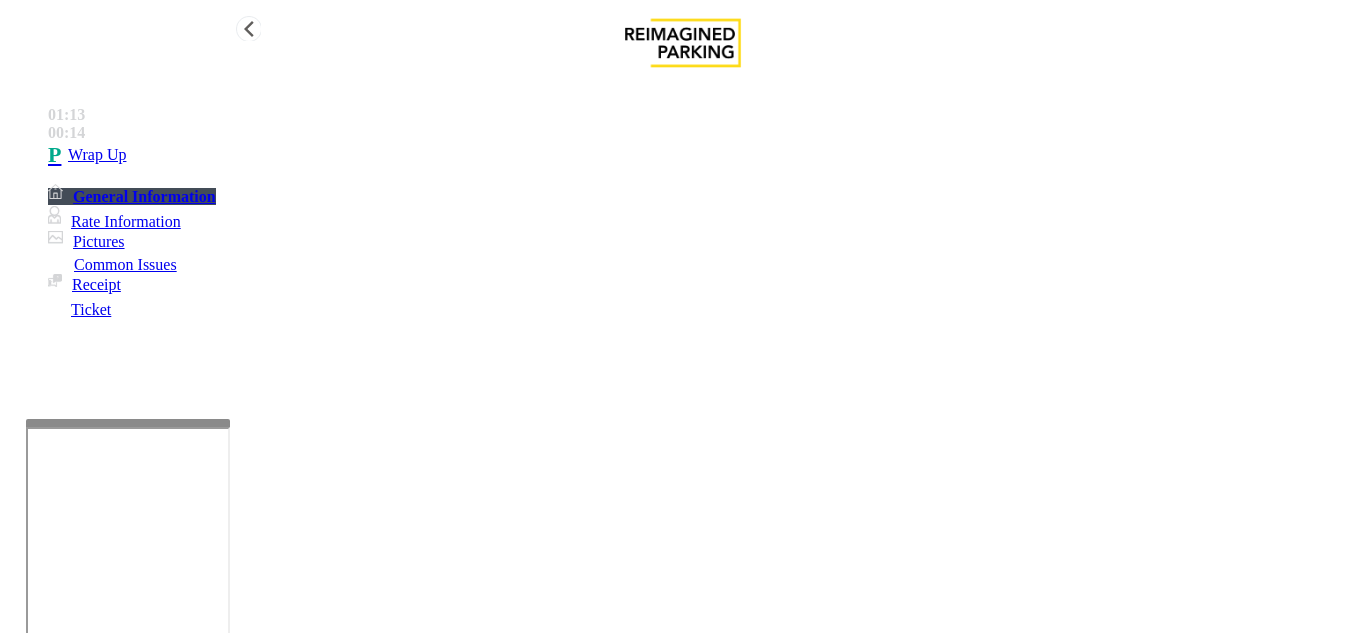 click on "00:14" at bounding box center (703, 115) 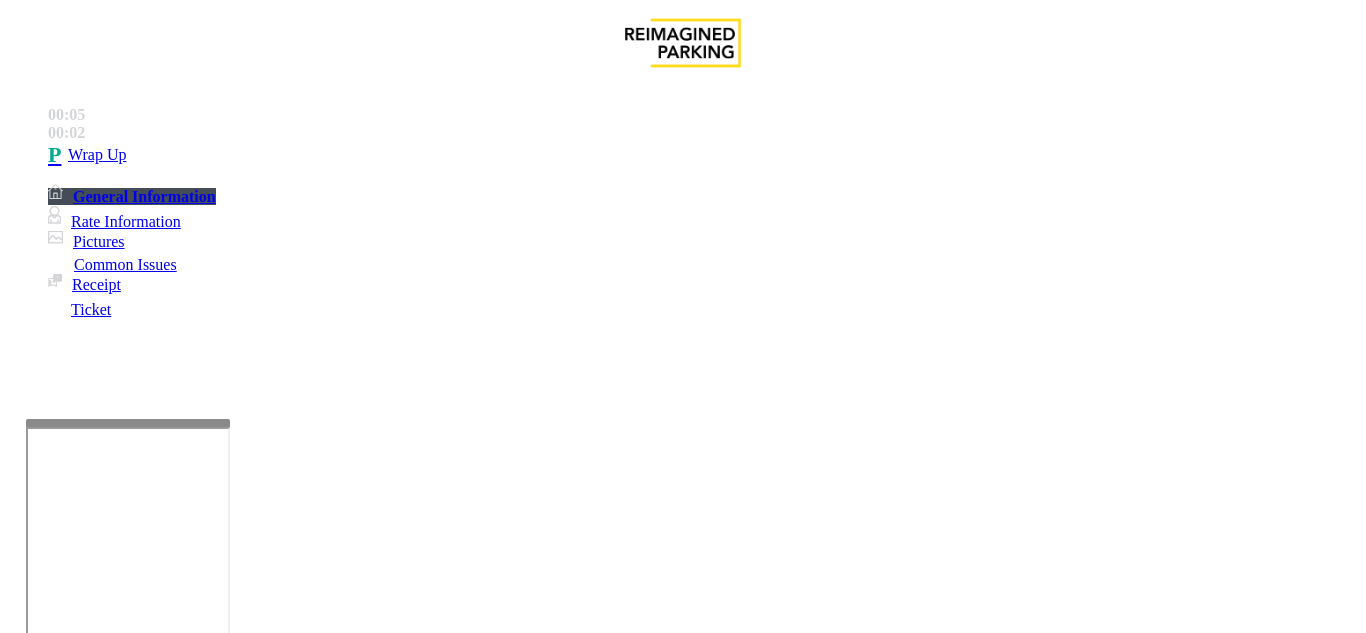 drag, startPoint x: 776, startPoint y: 501, endPoint x: 765, endPoint y: 519, distance: 21.095022 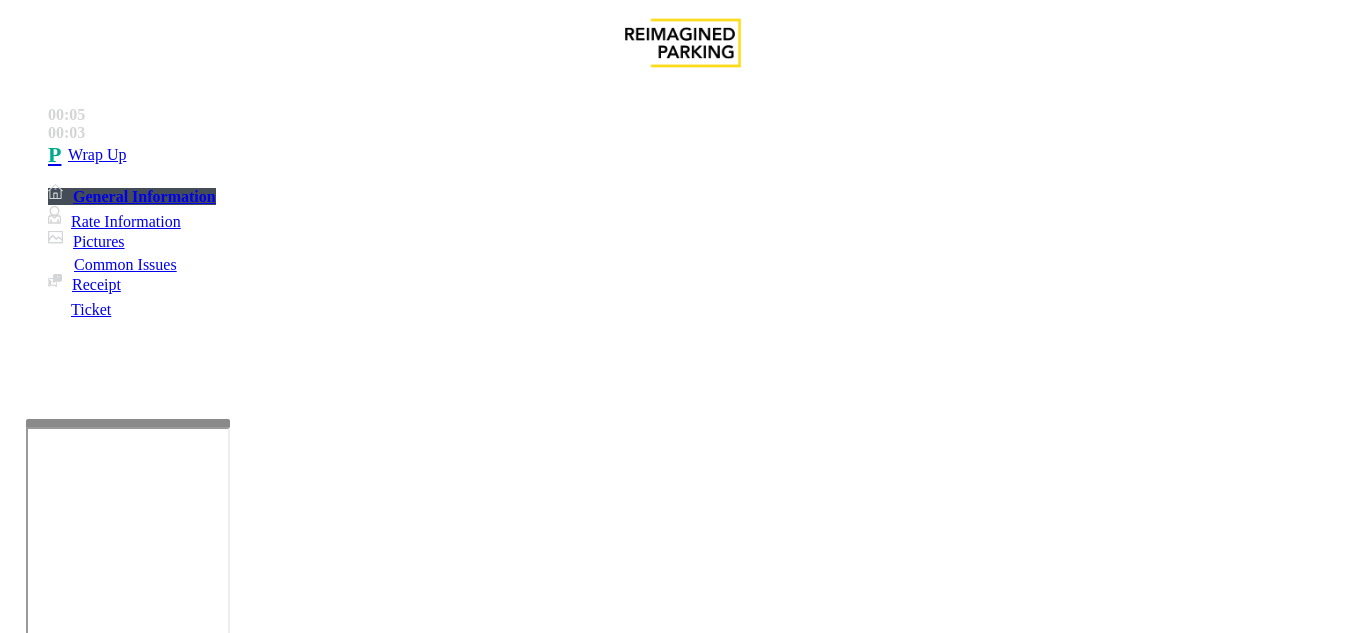 drag, startPoint x: 765, startPoint y: 519, endPoint x: 755, endPoint y: 543, distance: 26 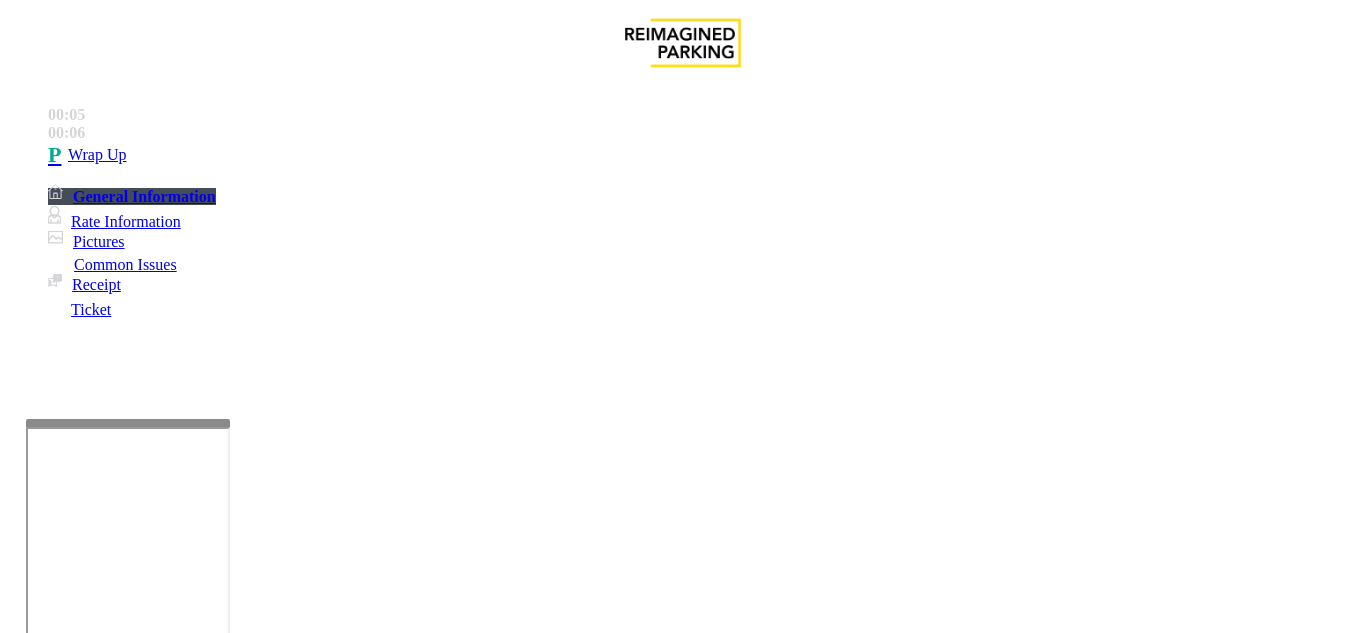 click on "Intercom Issue/No Response" at bounding box center (929, 1286) 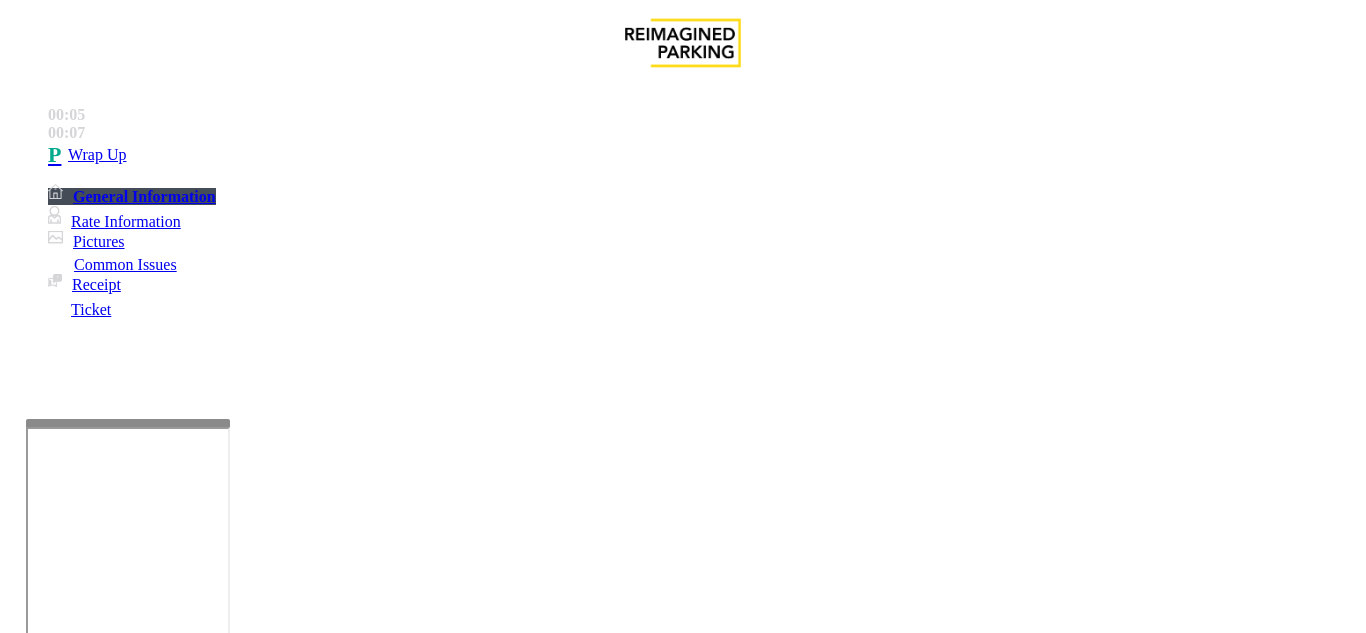 click on "Call dropped" at bounding box center (546, 1286) 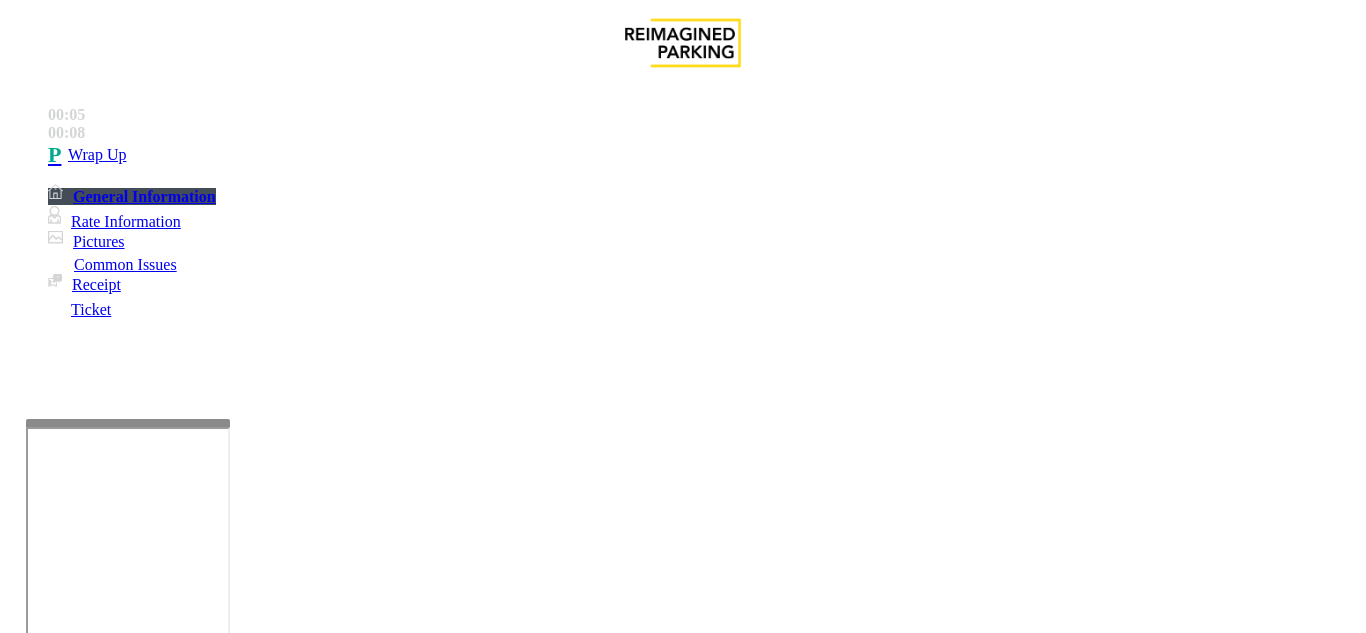 click on "Call dropped" at bounding box center (682, 1271) 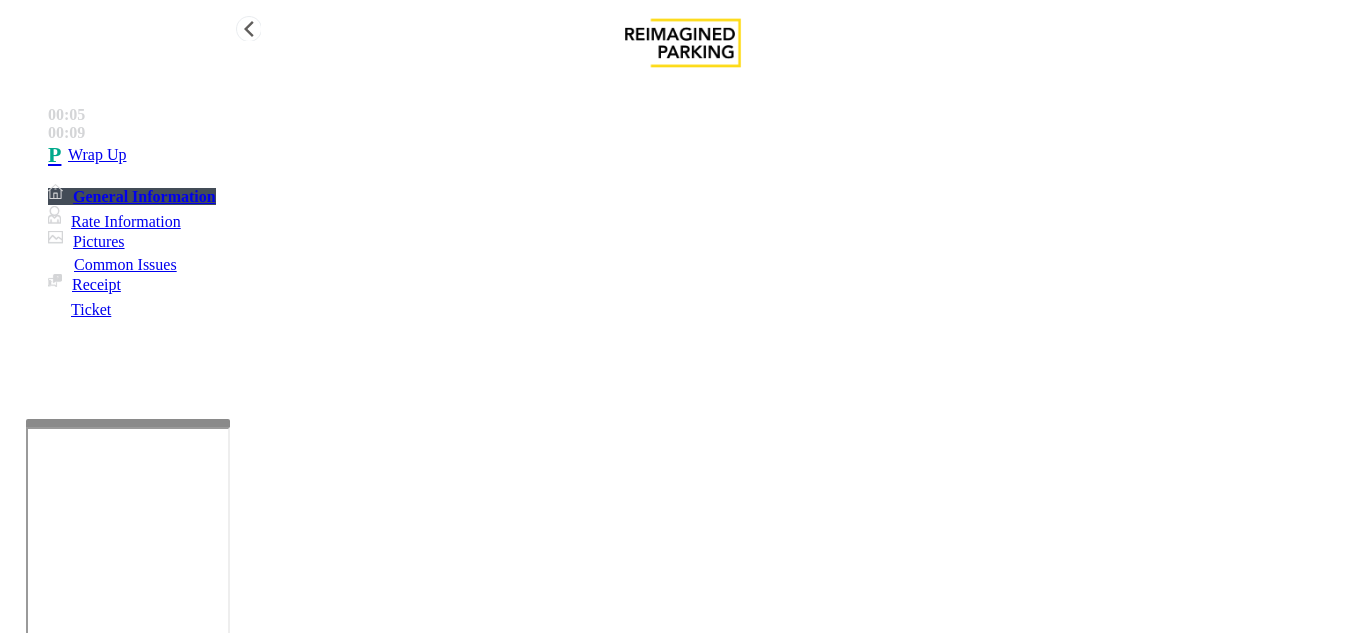 type on "**********" 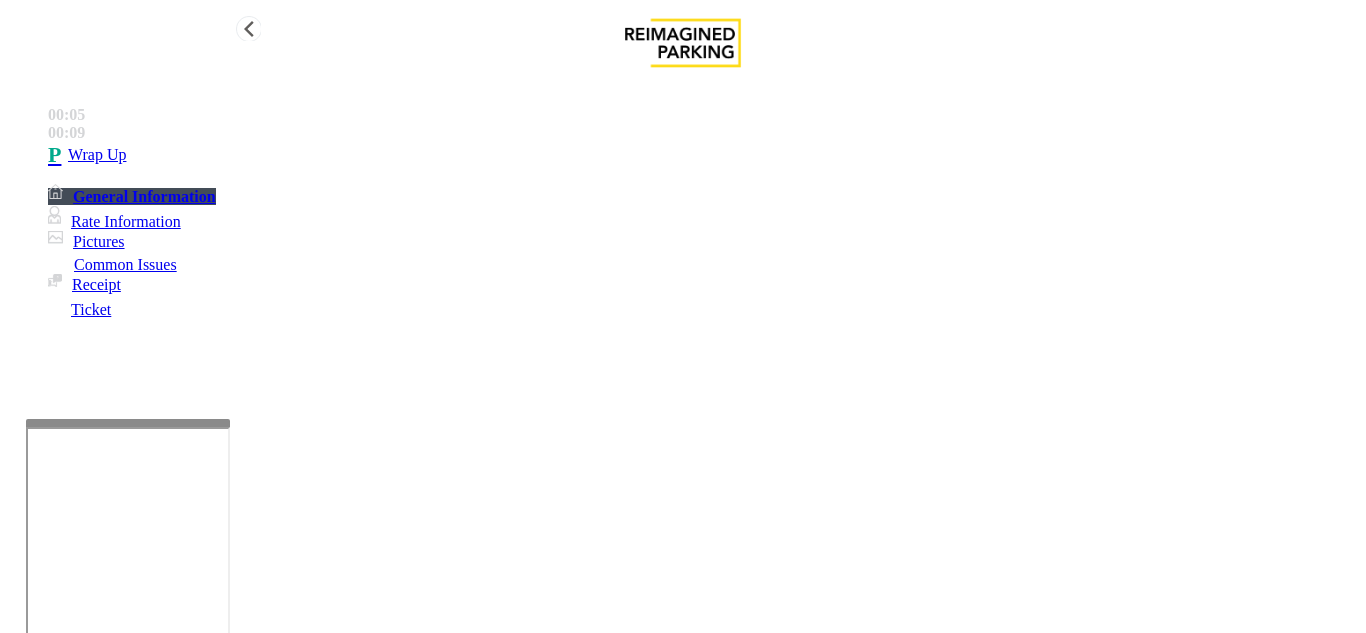 click on "Wrap Up" at bounding box center [703, 155] 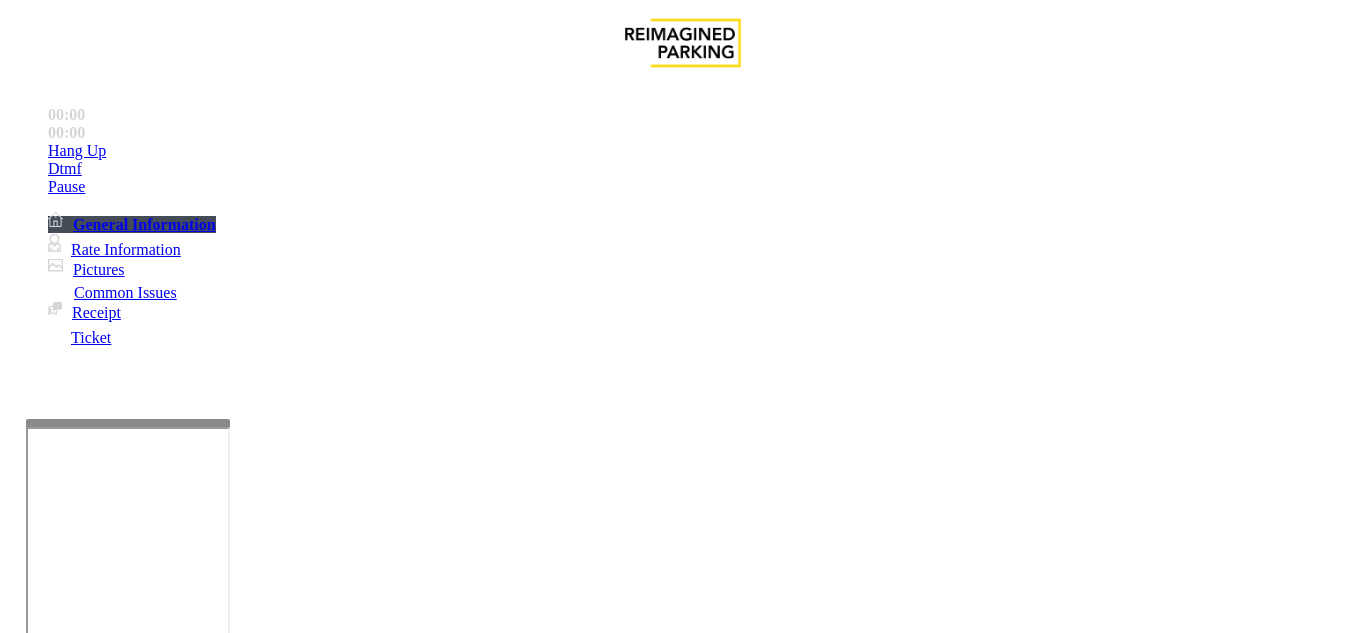 scroll, scrollTop: 600, scrollLeft: 0, axis: vertical 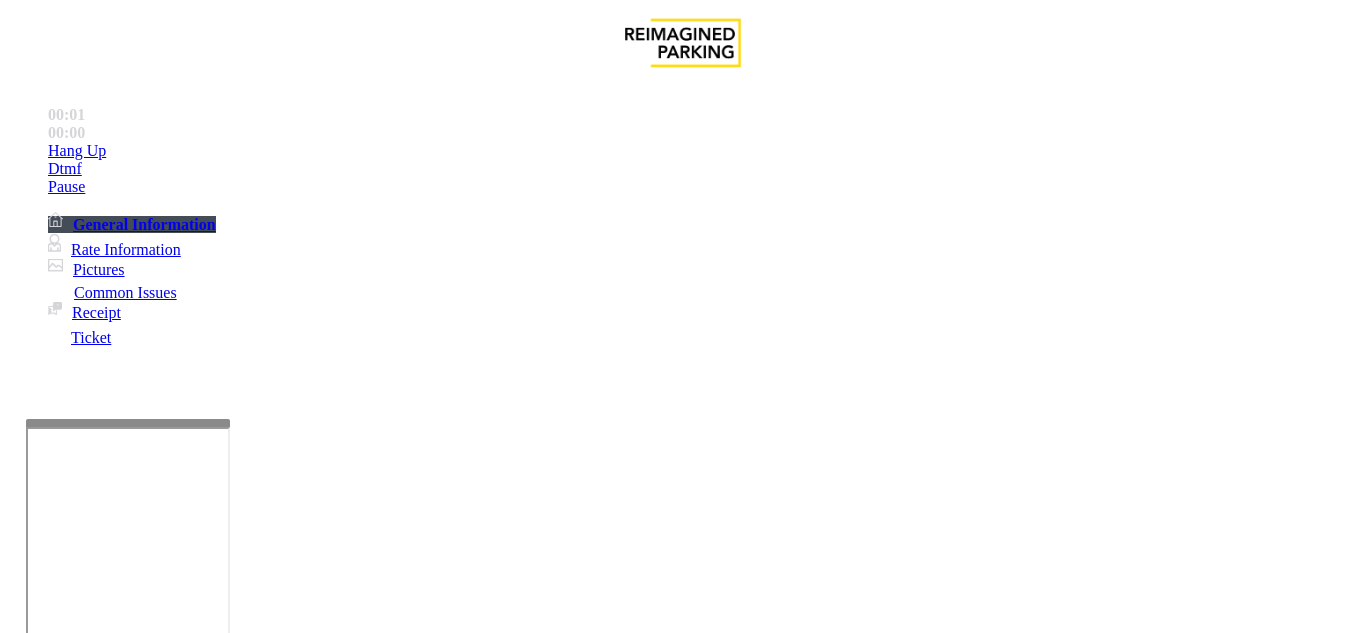 click on "LAN20000500 - MODERA MIDTOWN" at bounding box center (55, 2675) 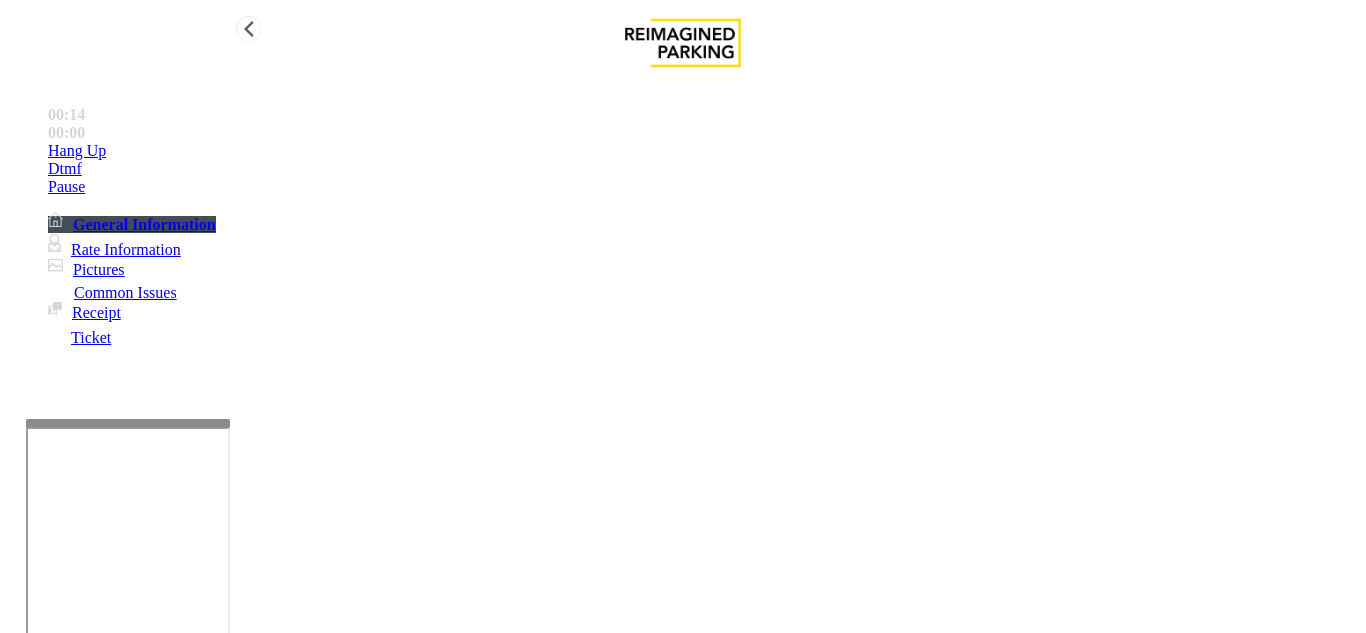drag, startPoint x: 130, startPoint y: 355, endPoint x: 209, endPoint y: 323, distance: 85.23497 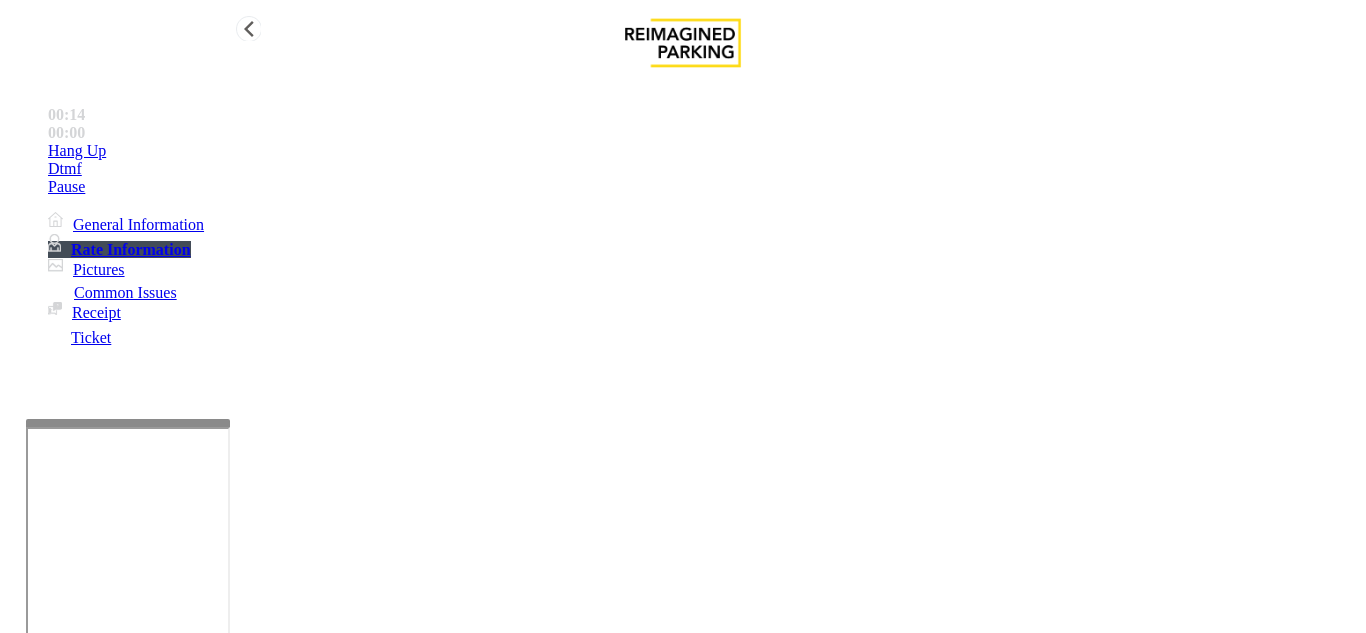 scroll, scrollTop: 267, scrollLeft: 0, axis: vertical 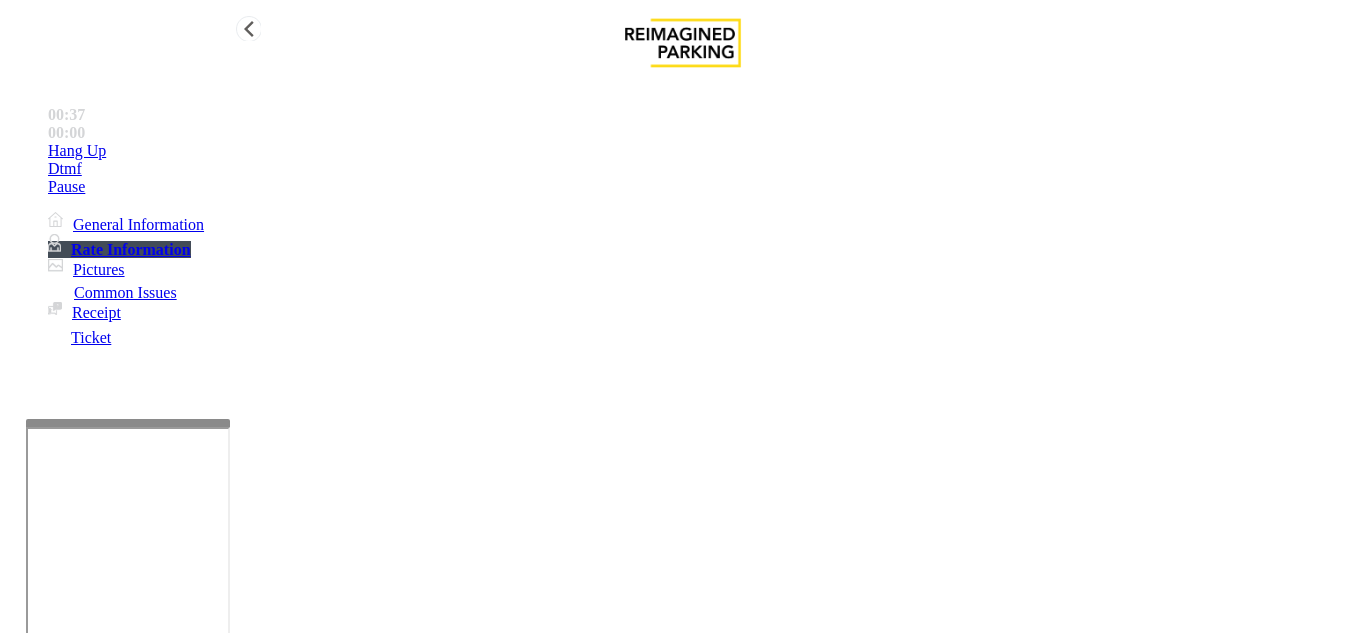 click on "General Information" at bounding box center (126, 224) 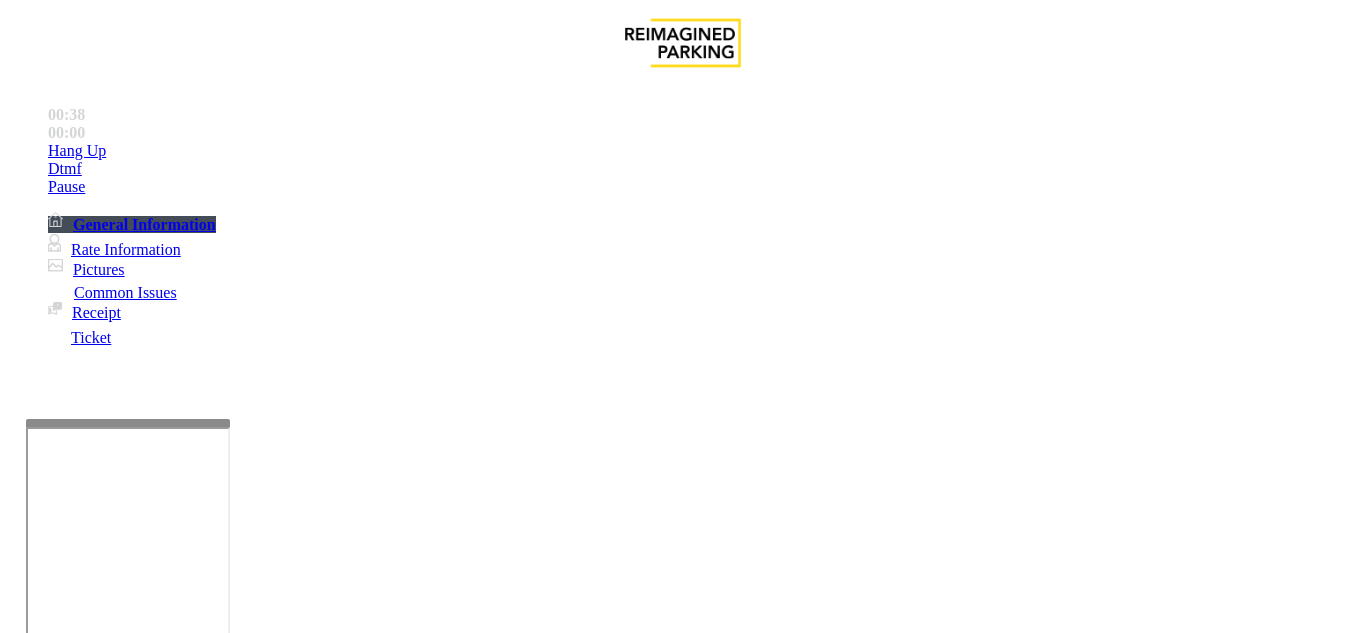 scroll, scrollTop: 1000, scrollLeft: 0, axis: vertical 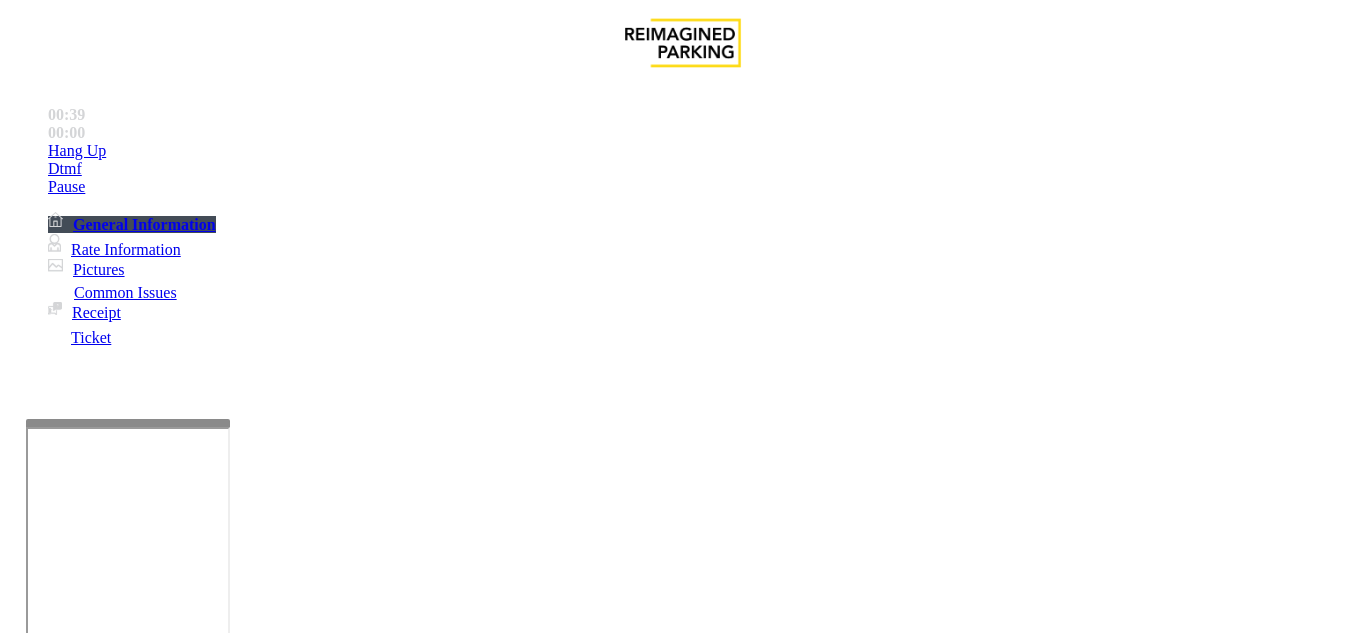 click on "Equipment Issue" at bounding box center (483, 1286) 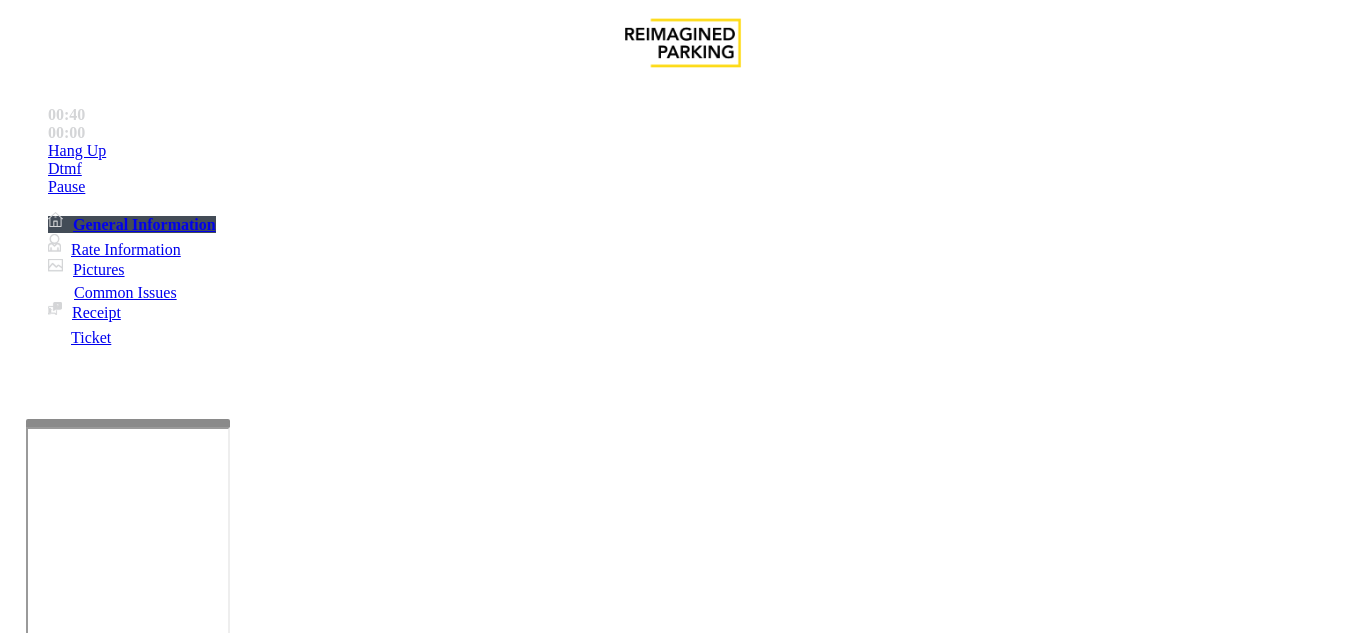 click on "Issue  Pay Station Down/Out of Order   Ticket Jam   Out of Tickets   Broken Gate   Gate / Door Won't Open   Credit Card Stuck in Machine   Bill Acceptor Jam   Not Accepting Credit Cards   Not Accepting Ticket   Gate Stuck/Left Open   Equipment Testing" at bounding box center [682, 1286] 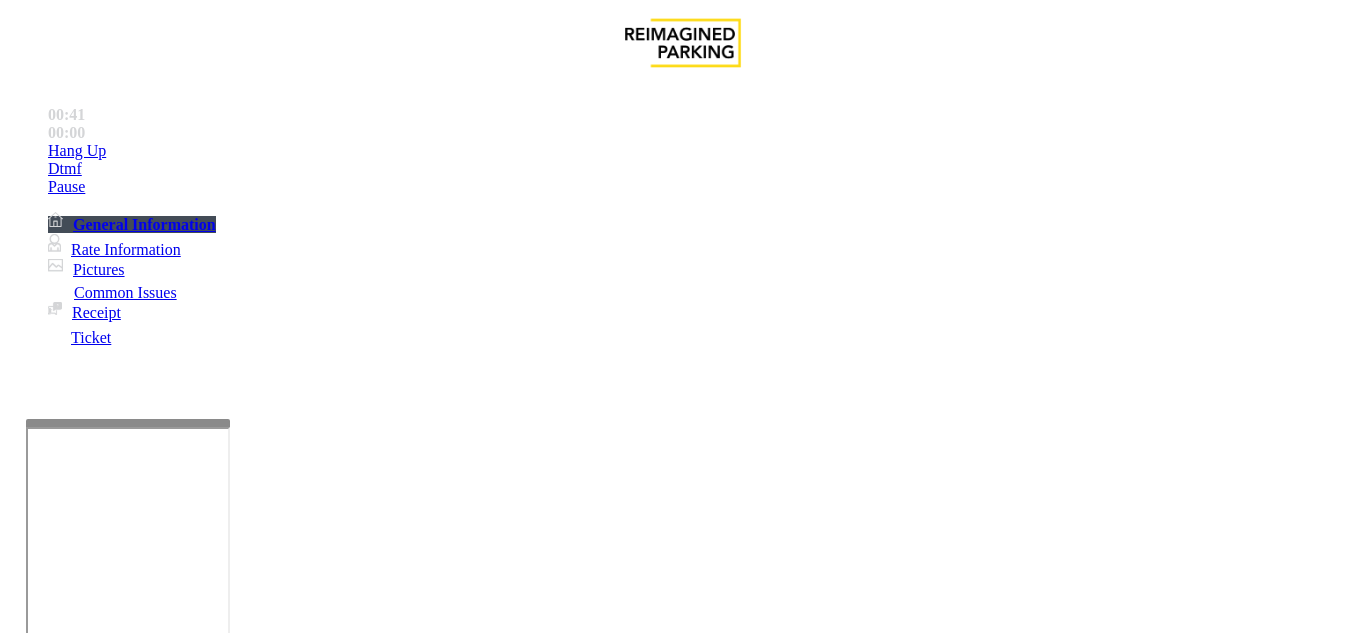 click on "Services" at bounding box center (687, 1286) 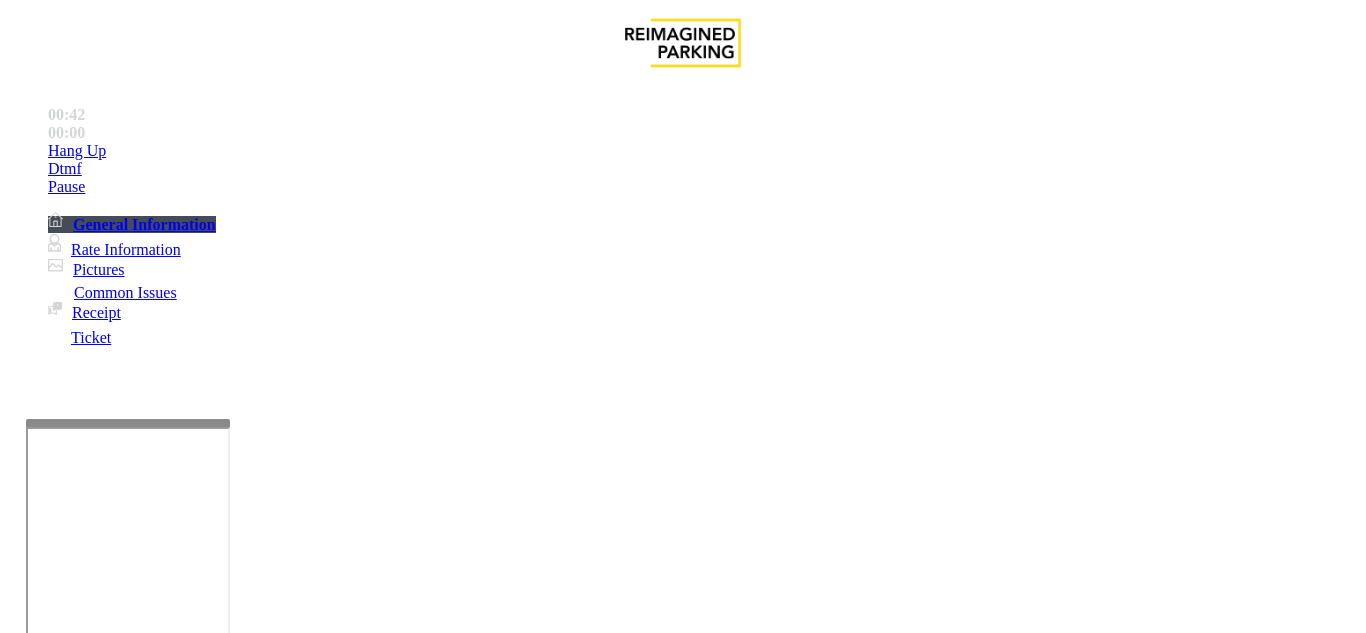 click on "Issue  Car in Tow   Employee   Police / Security   Vendor   Hotel Customer   Online Reservations" at bounding box center (682, 1273) 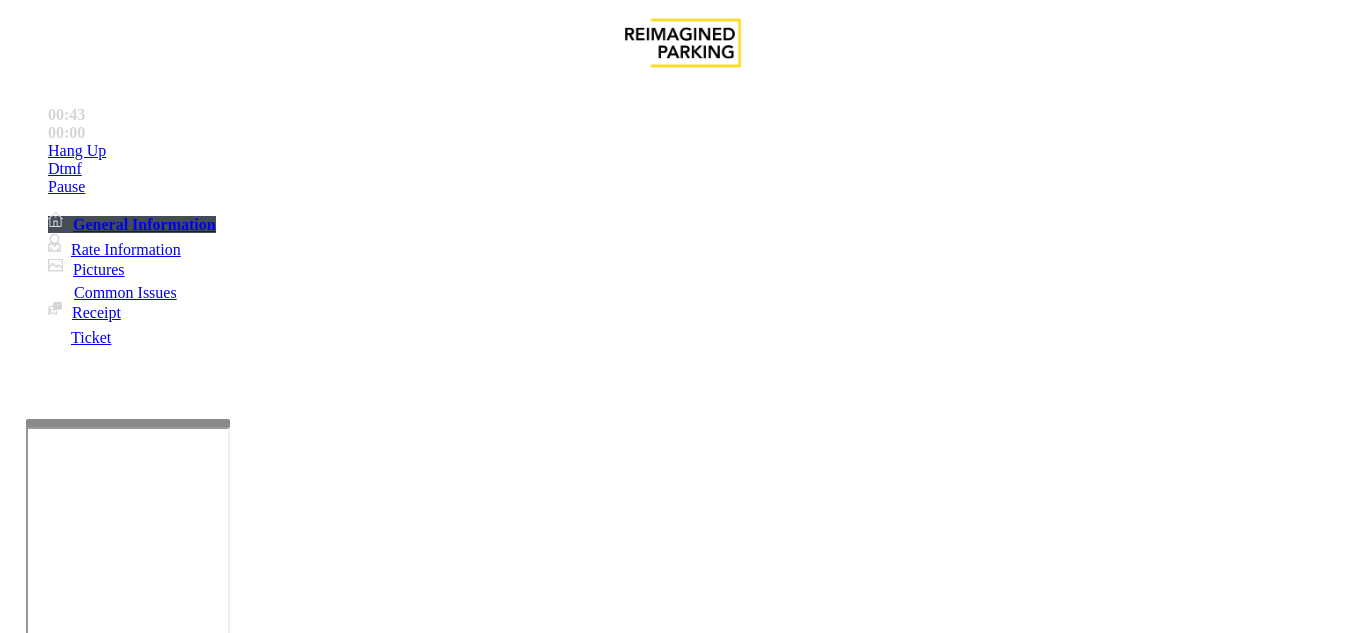 click on "Issue" at bounding box center [42, 1253] 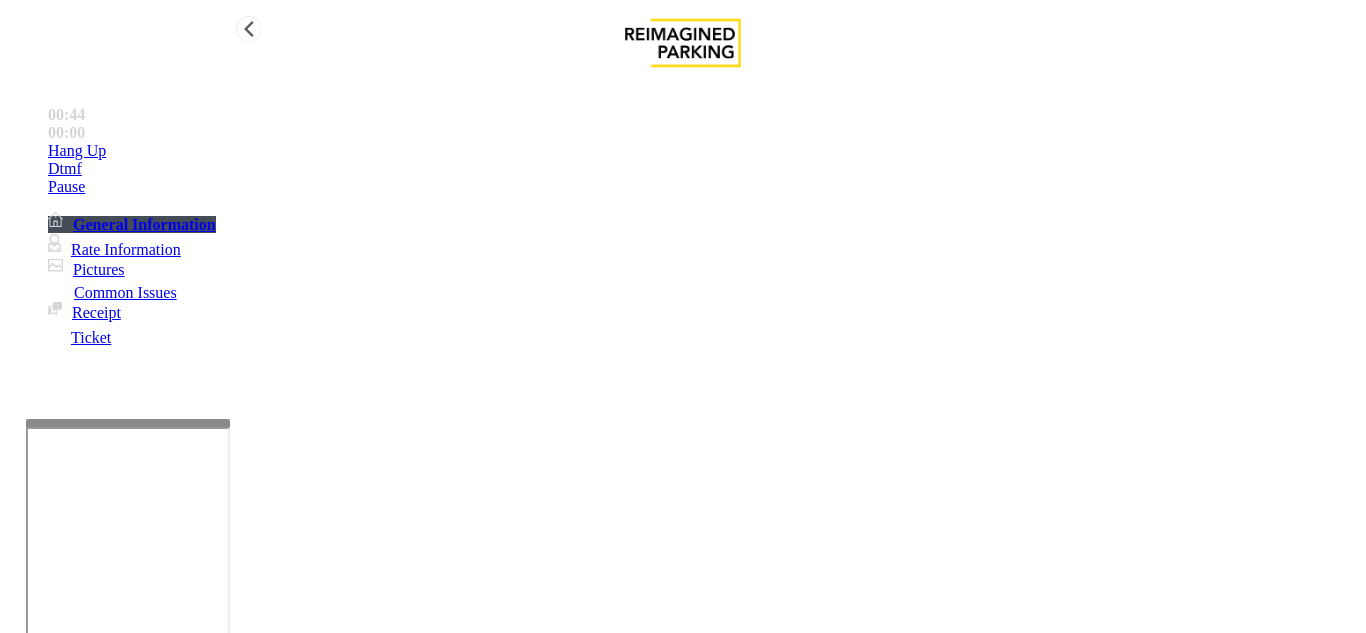 click on "Hang Up" at bounding box center (703, 151) 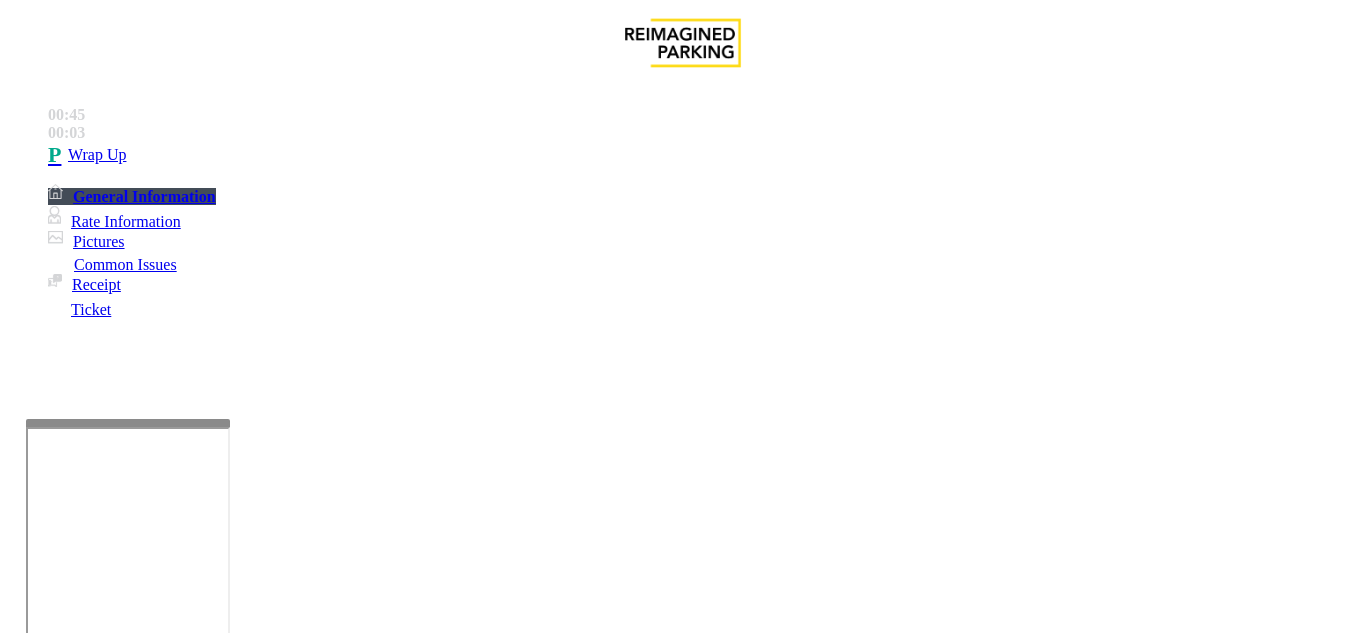 click on "Rate Inquiry" at bounding box center [72, 1286] 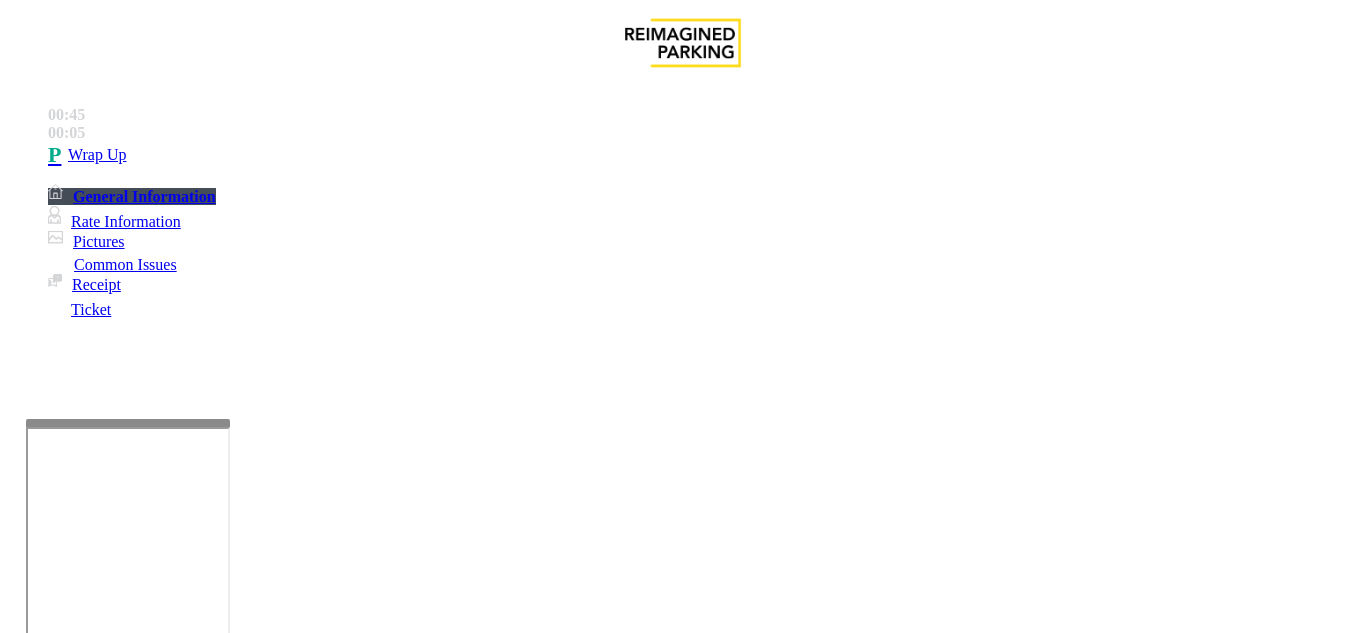 paste on "**********" 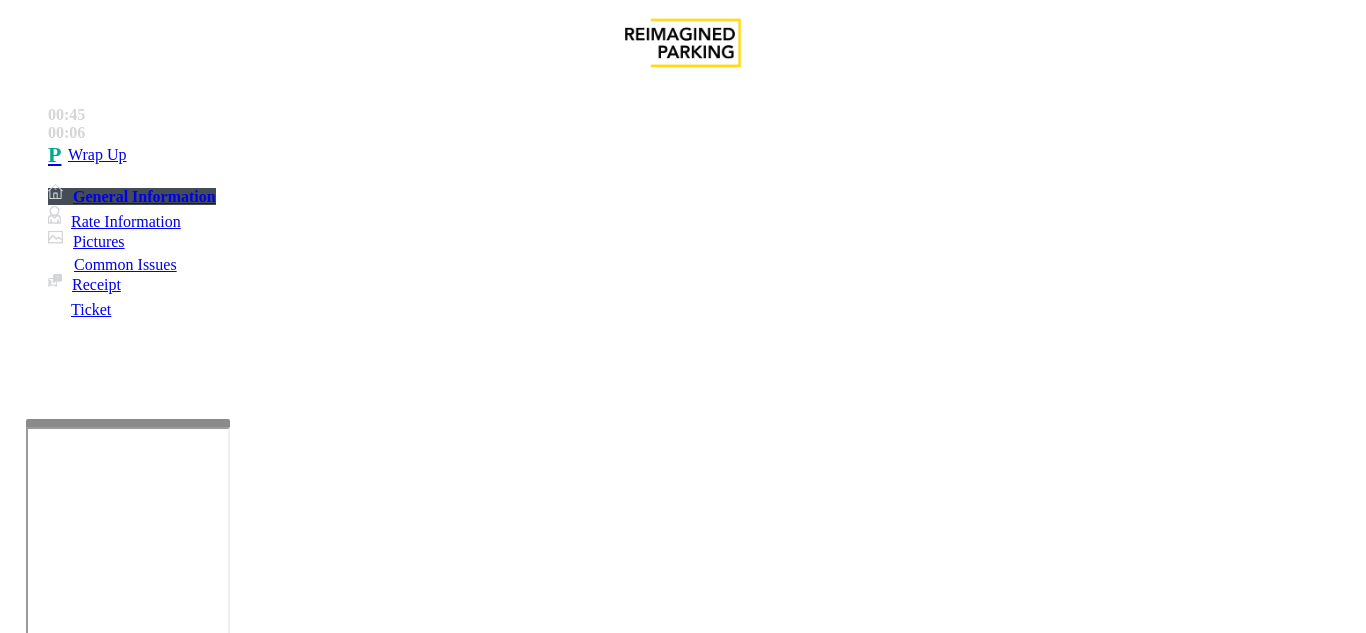 drag, startPoint x: 343, startPoint y: 184, endPoint x: 438, endPoint y: 184, distance: 95 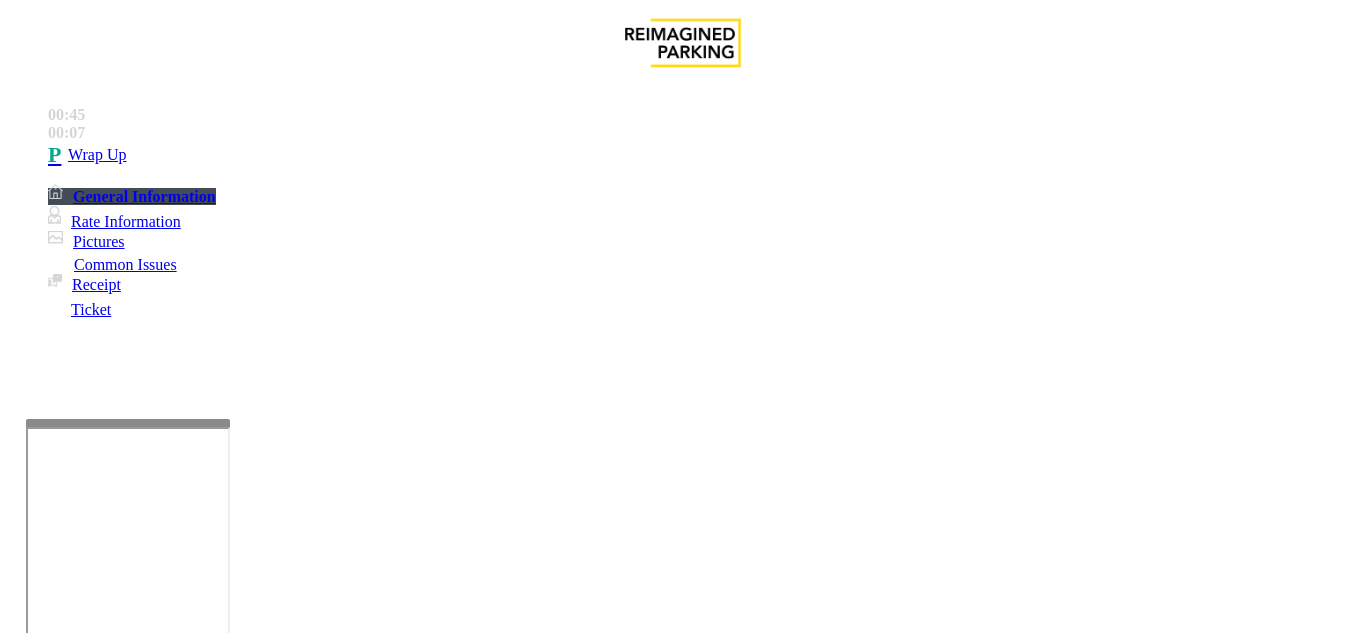 click at bounding box center (229, 1334) 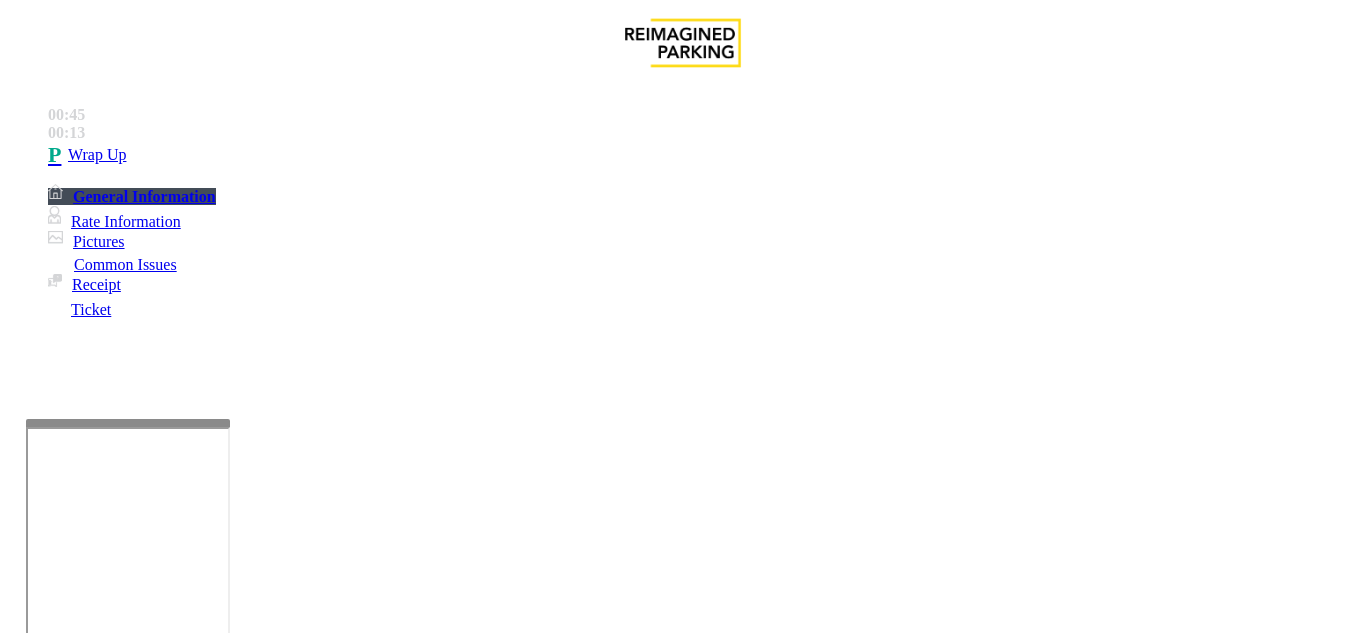 drag, startPoint x: 470, startPoint y: 275, endPoint x: 481, endPoint y: 291, distance: 19.416489 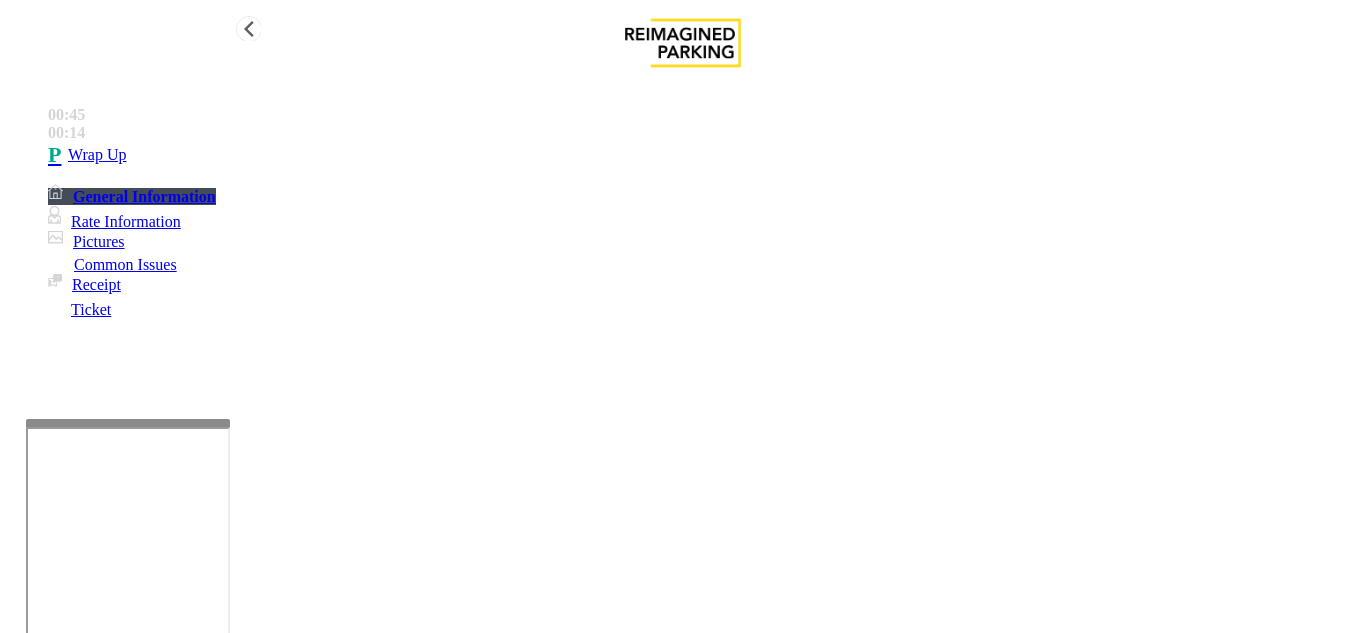 type on "**********" 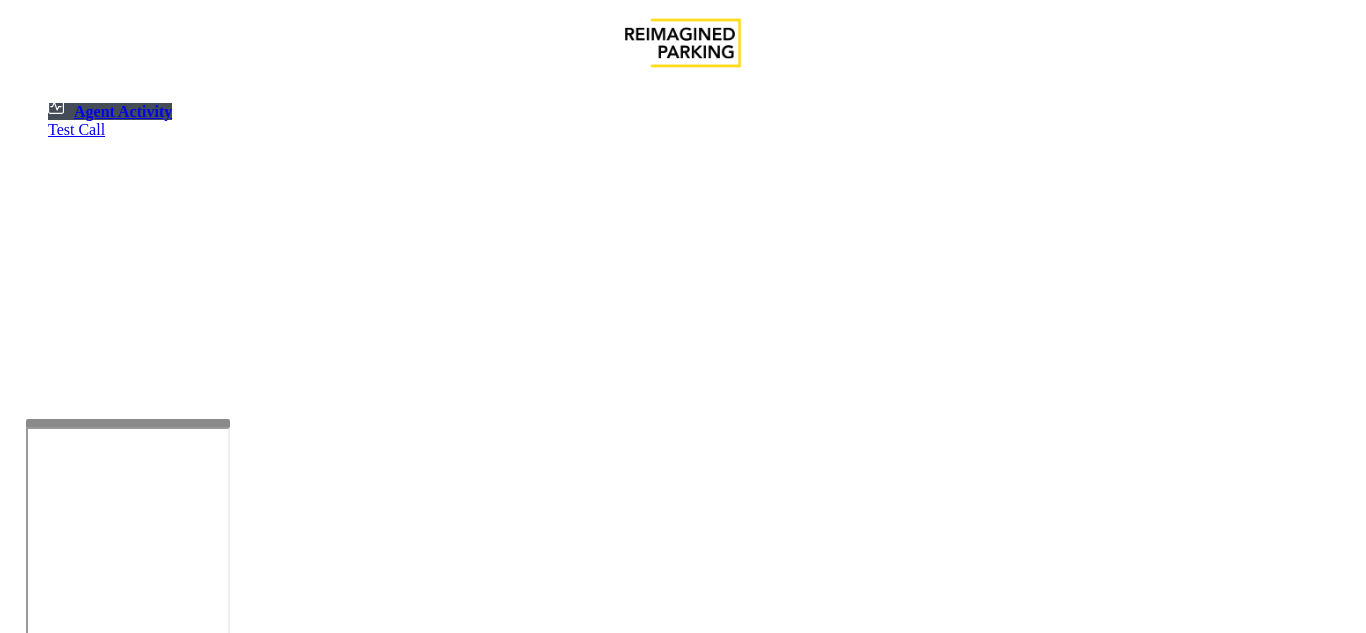 drag, startPoint x: 735, startPoint y: 336, endPoint x: 703, endPoint y: 358, distance: 38.832977 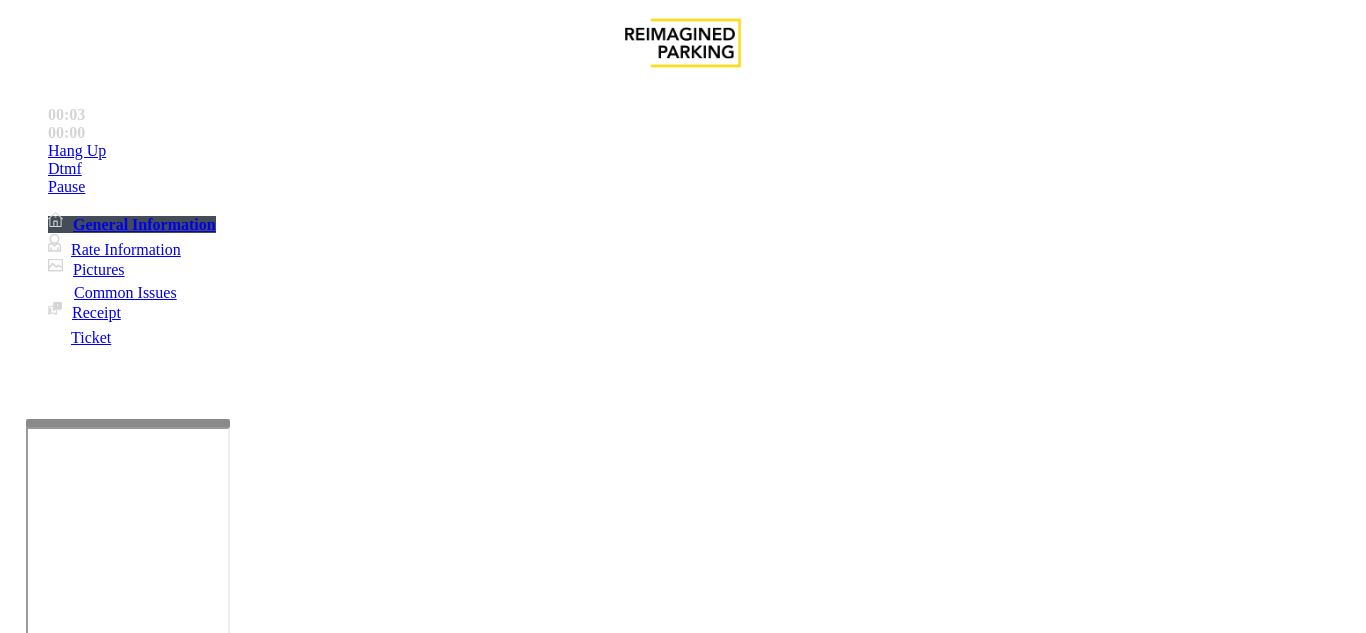 scroll, scrollTop: 500, scrollLeft: 0, axis: vertical 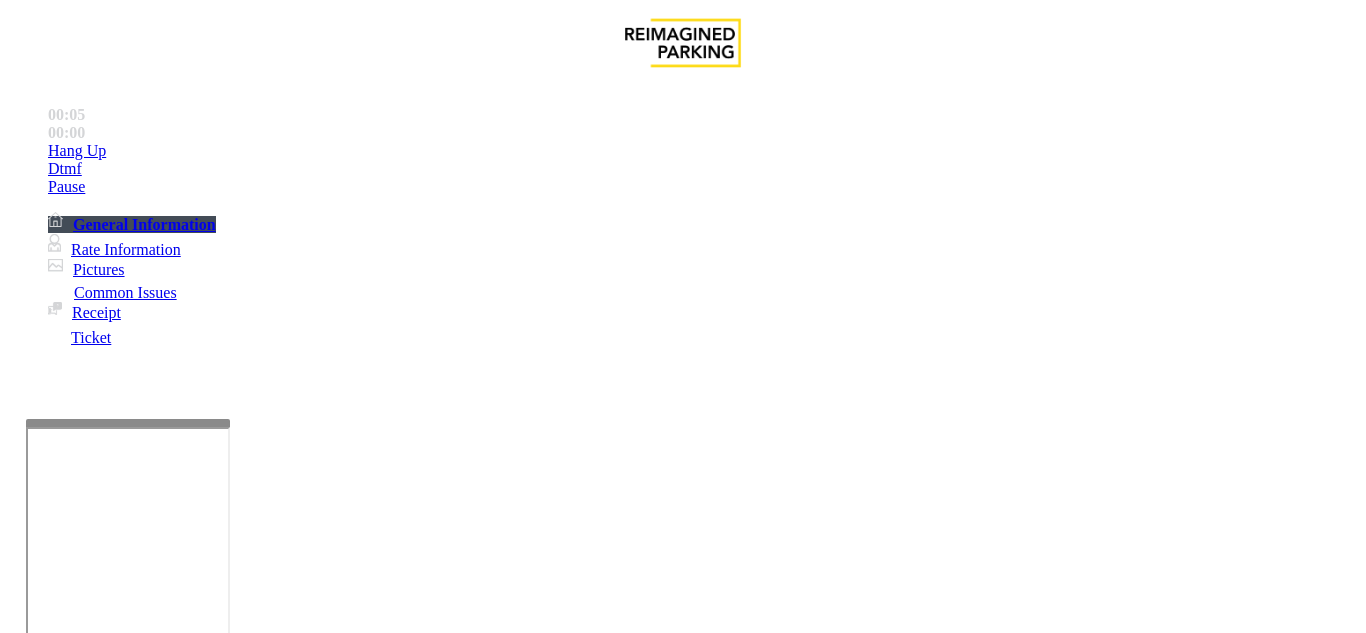 click on "Monthly Issue" at bounding box center (268, 1286) 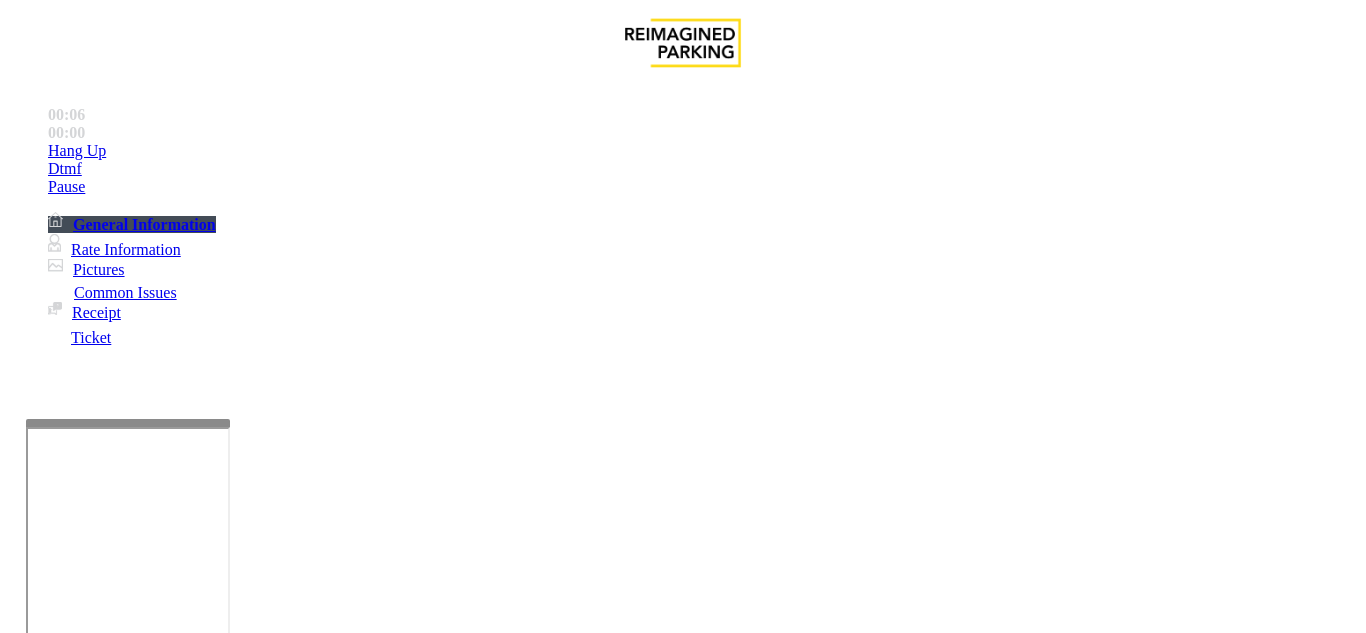 click on "Forgot Card / Transponder / KeyFob" at bounding box center [317, 1286] 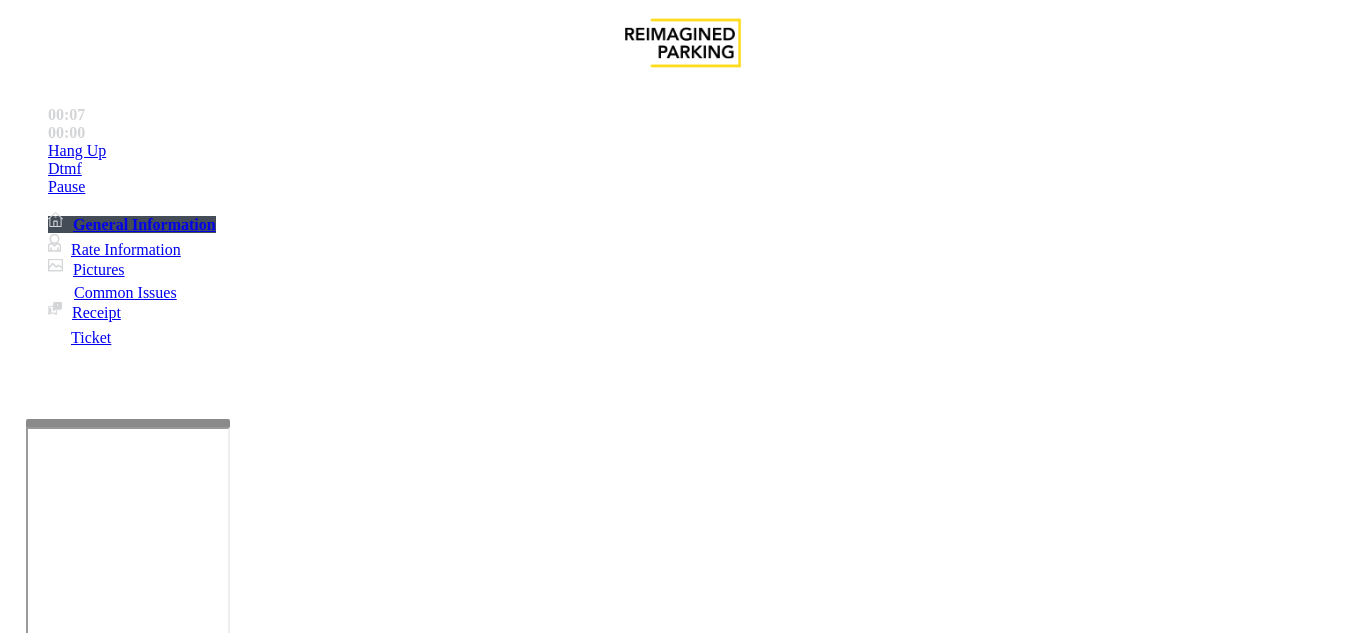 paste on "**********" 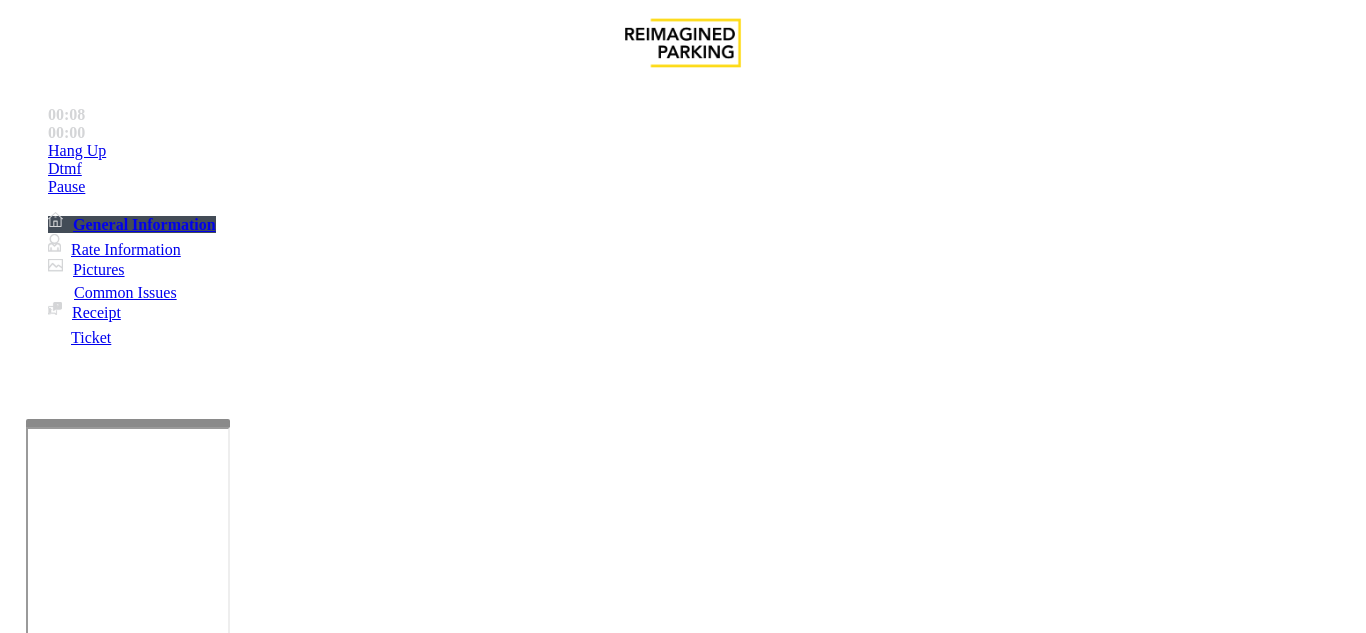 scroll, scrollTop: 11, scrollLeft: 0, axis: vertical 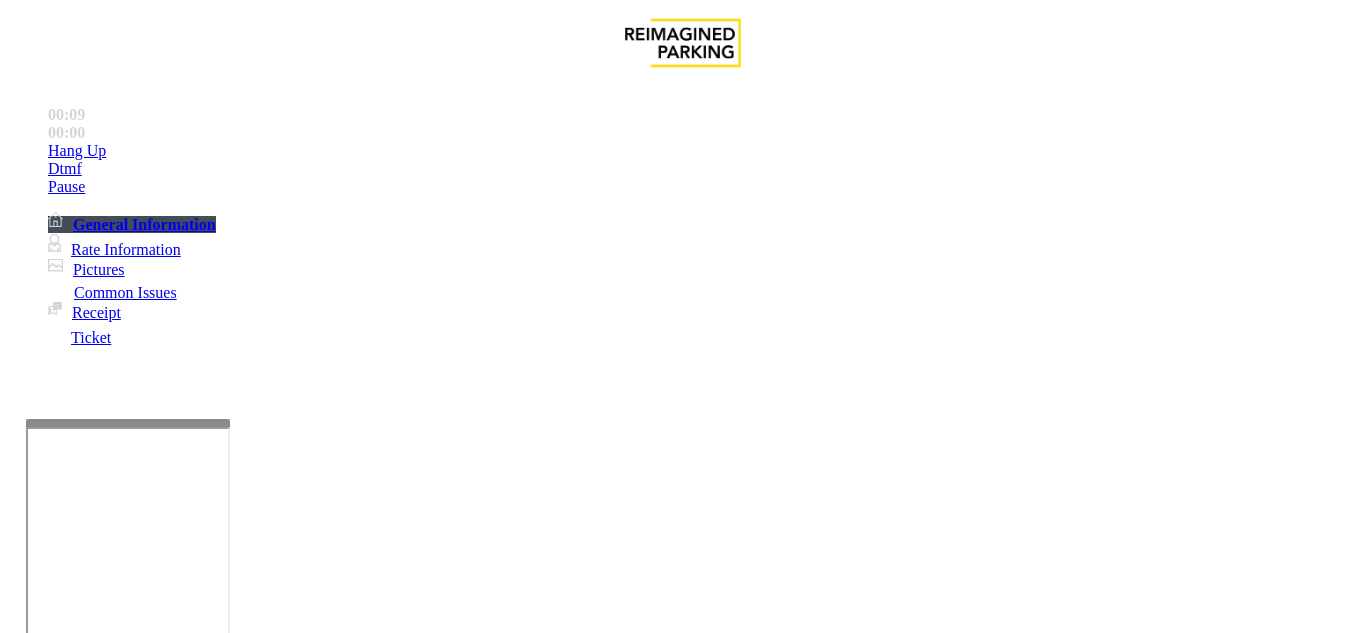 drag, startPoint x: 521, startPoint y: 174, endPoint x: 585, endPoint y: 165, distance: 64.629715 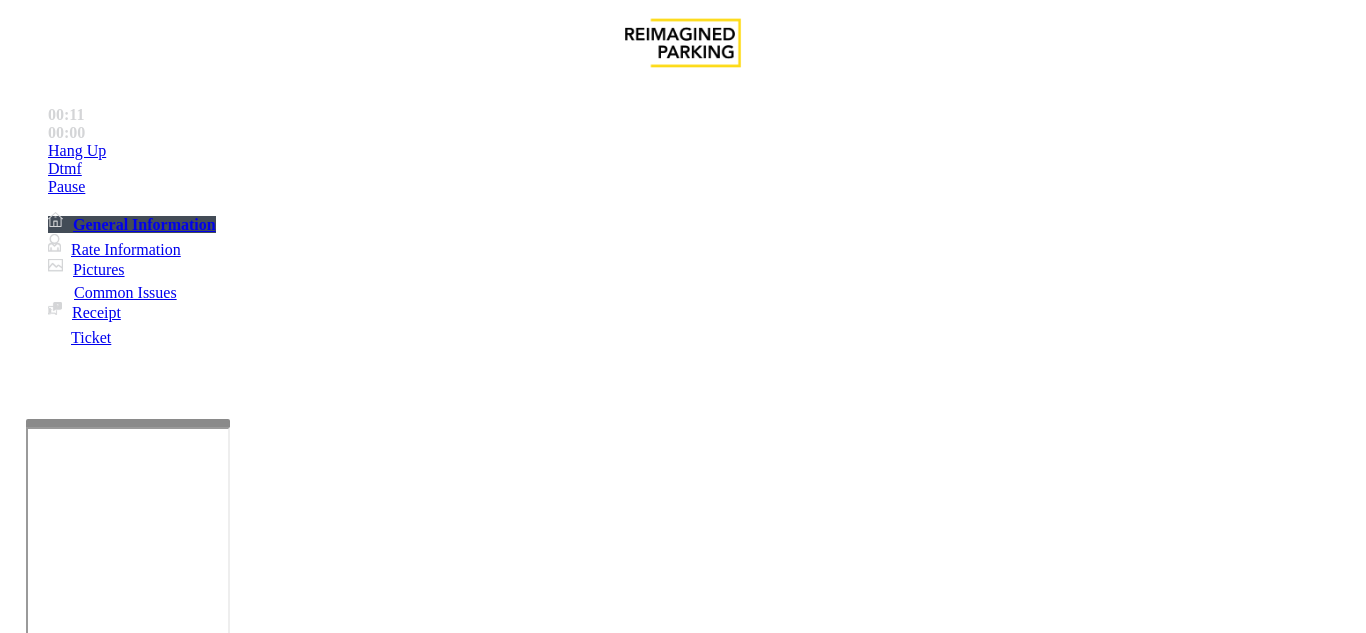 type on "**********" 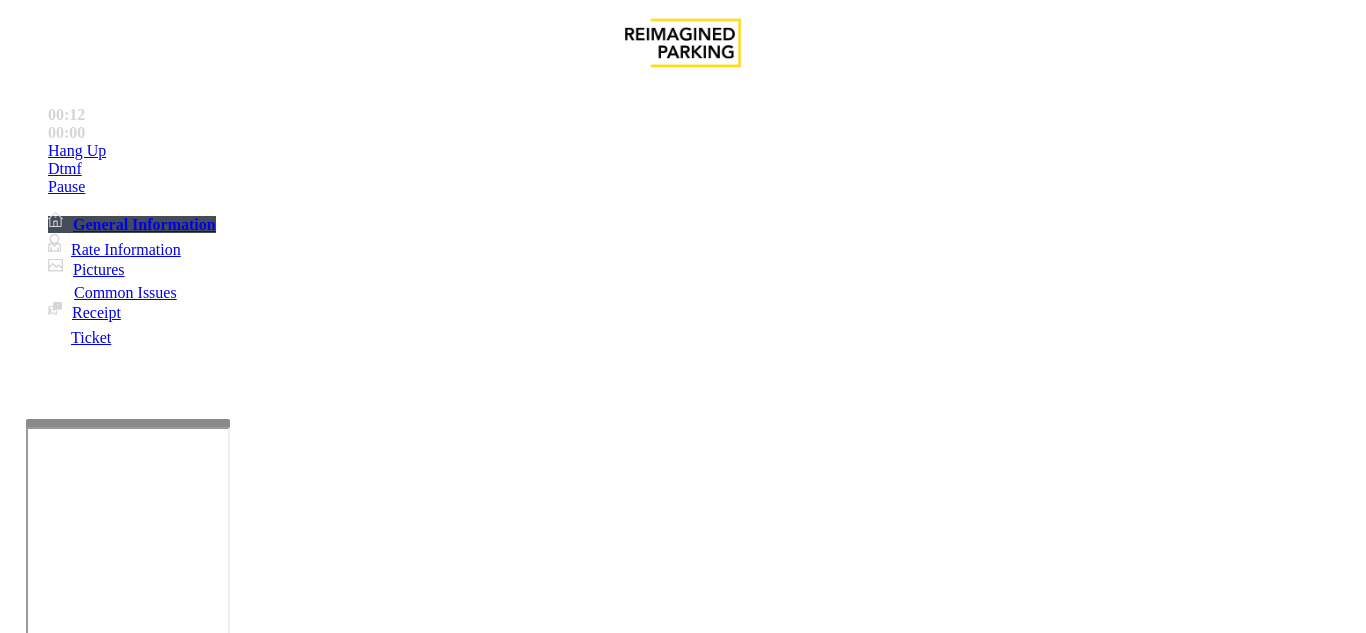 click at bounding box center (221, 1615) 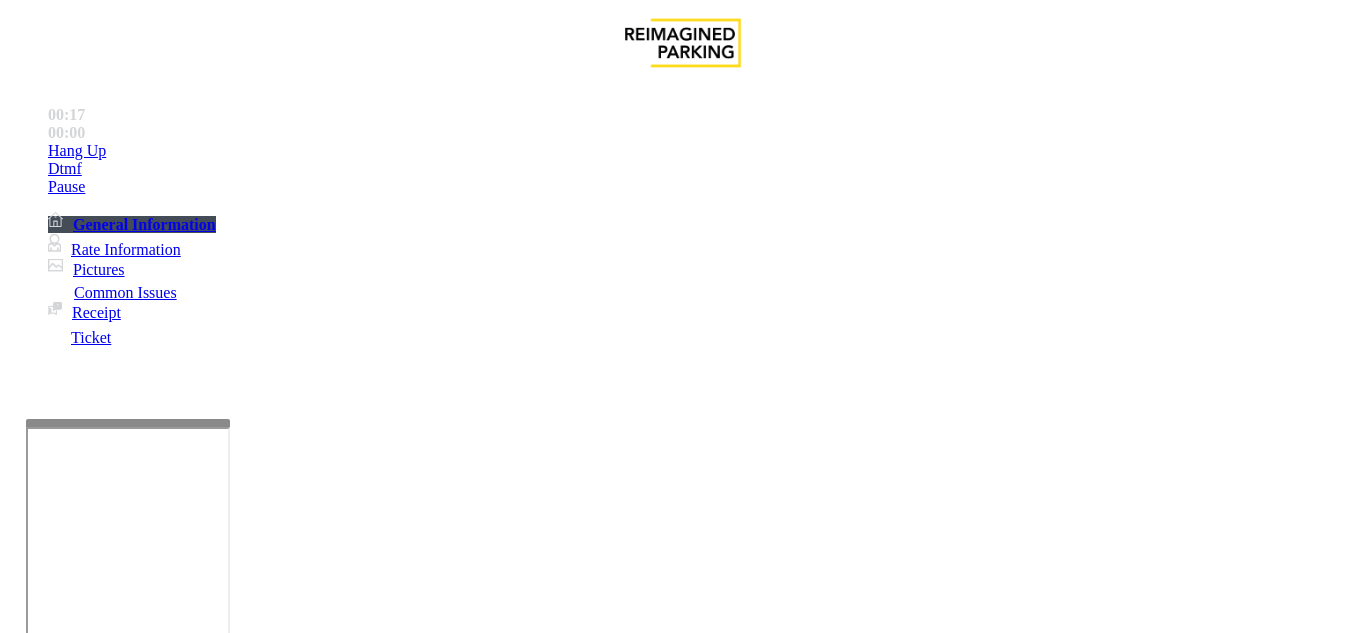 click at bounding box center [96, 1335] 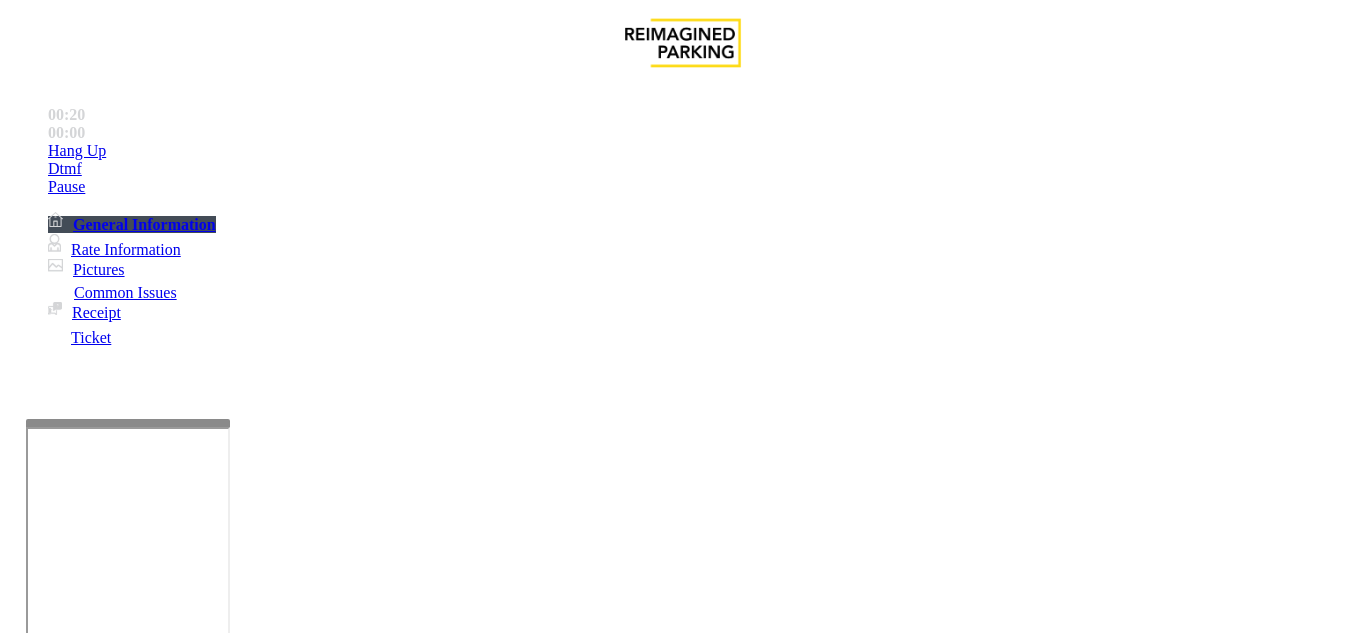 type on "****" 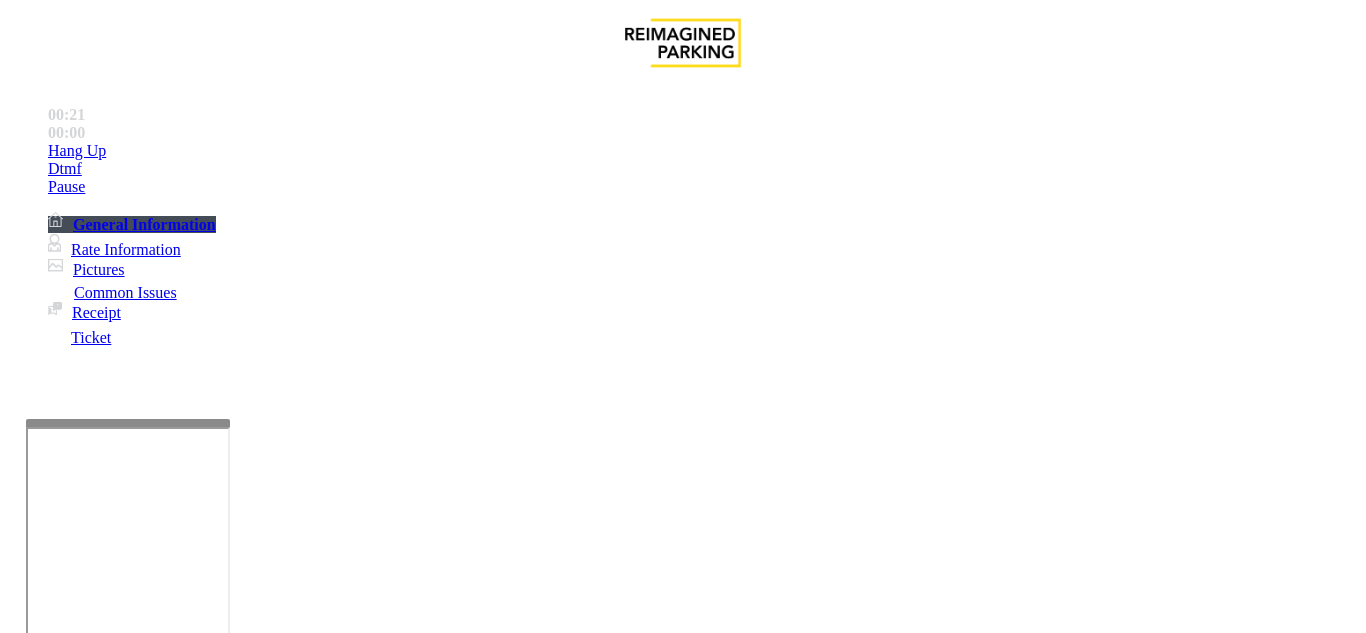 paste on "**********" 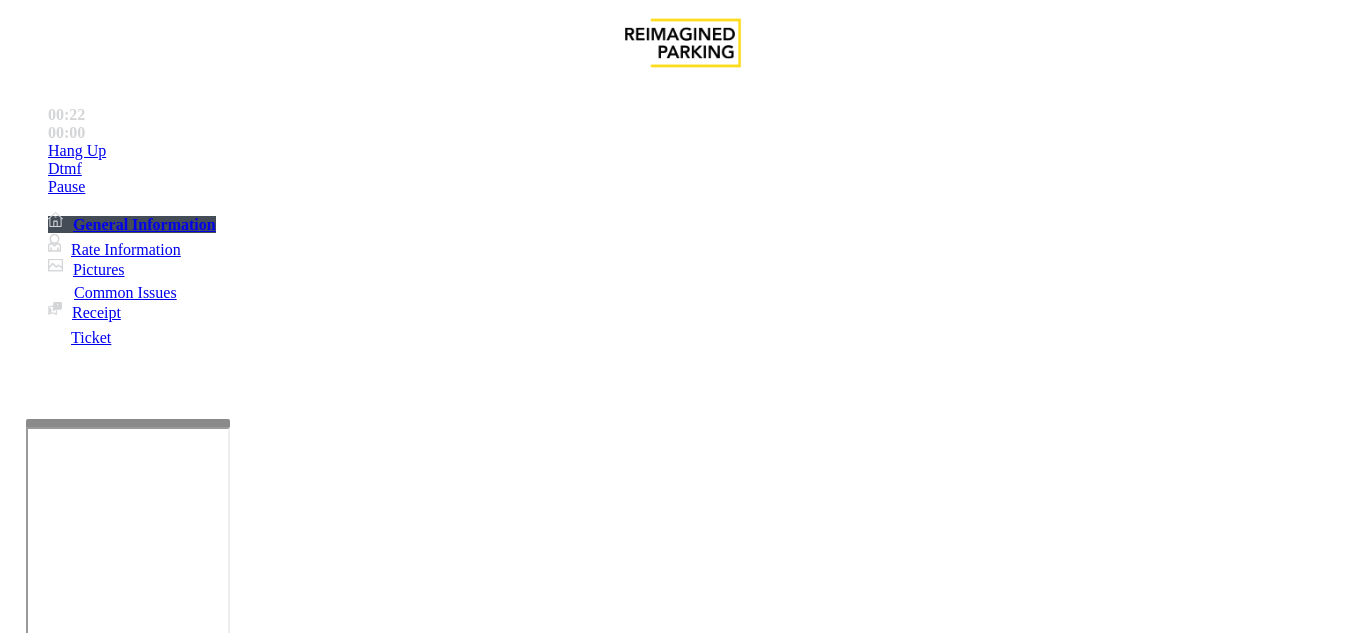 type on "**********" 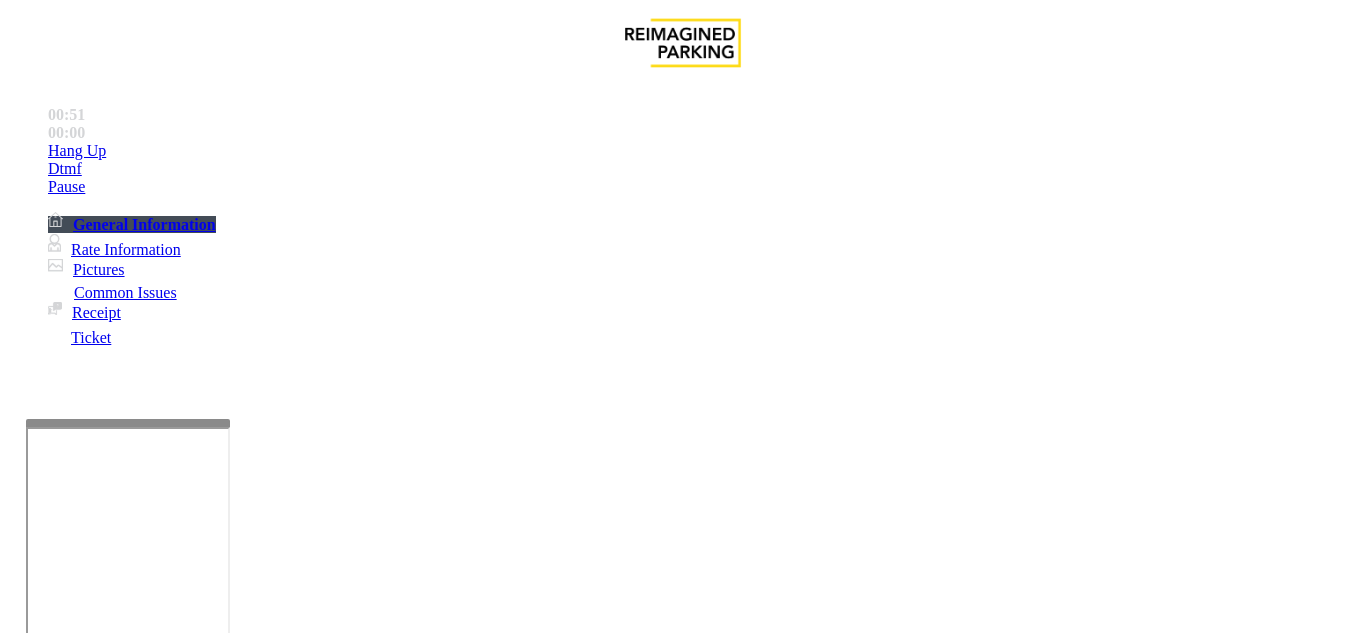 scroll, scrollTop: 480, scrollLeft: 0, axis: vertical 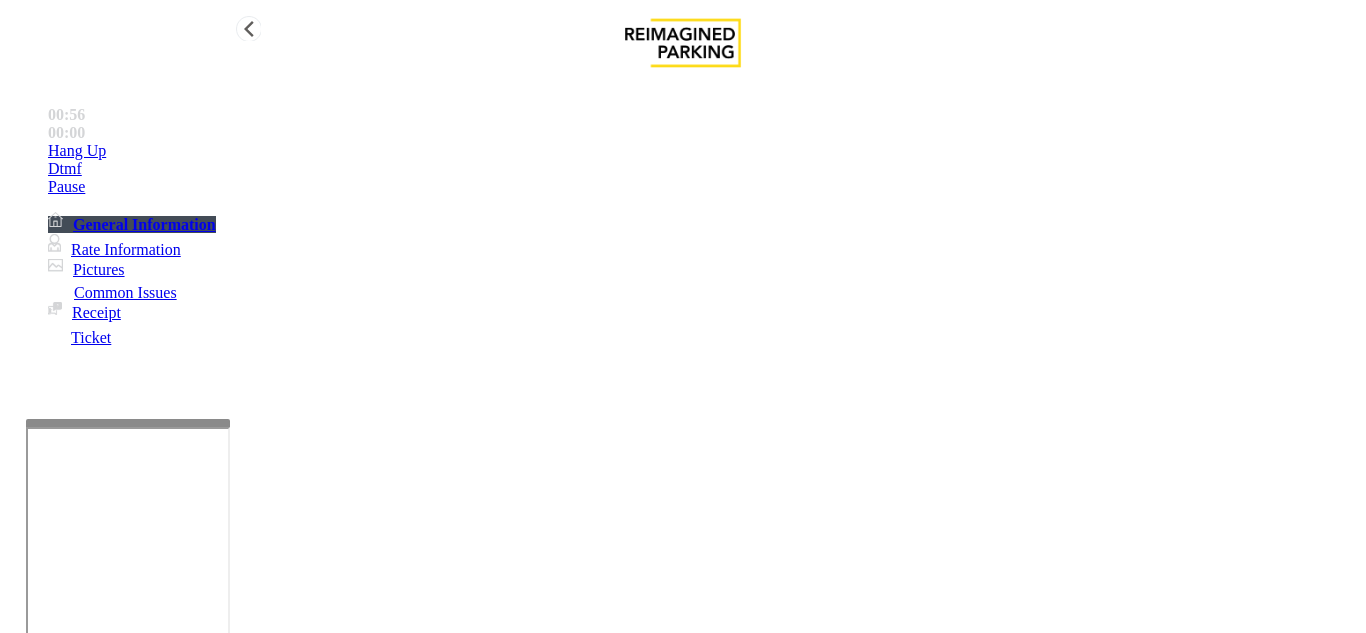 click on "Hang Up" at bounding box center [703, 151] 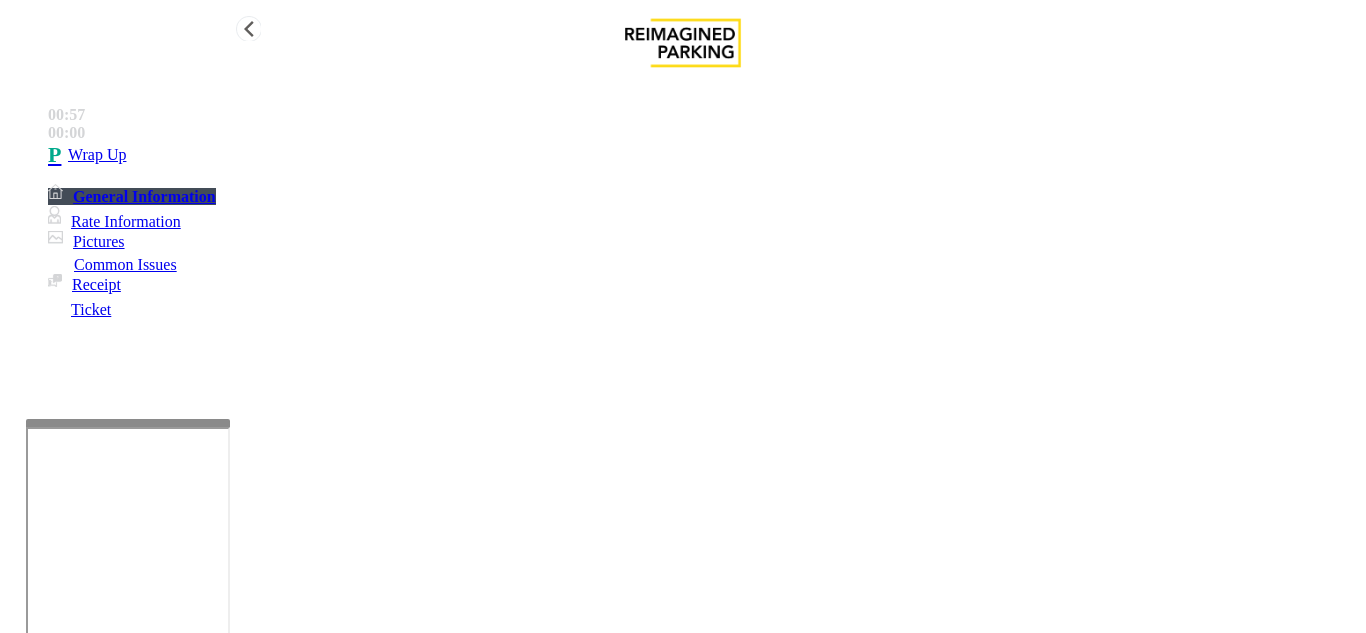 click on "Wrap Up" at bounding box center [703, 155] 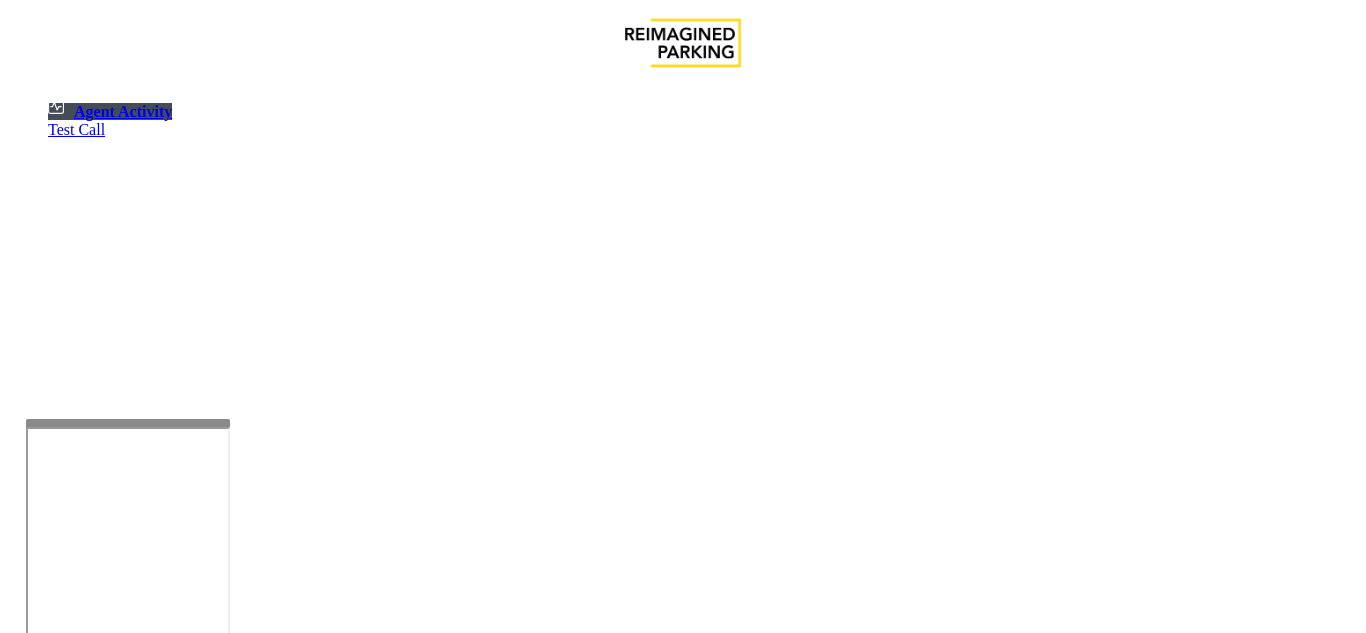 click at bounding box center [79, 1335] 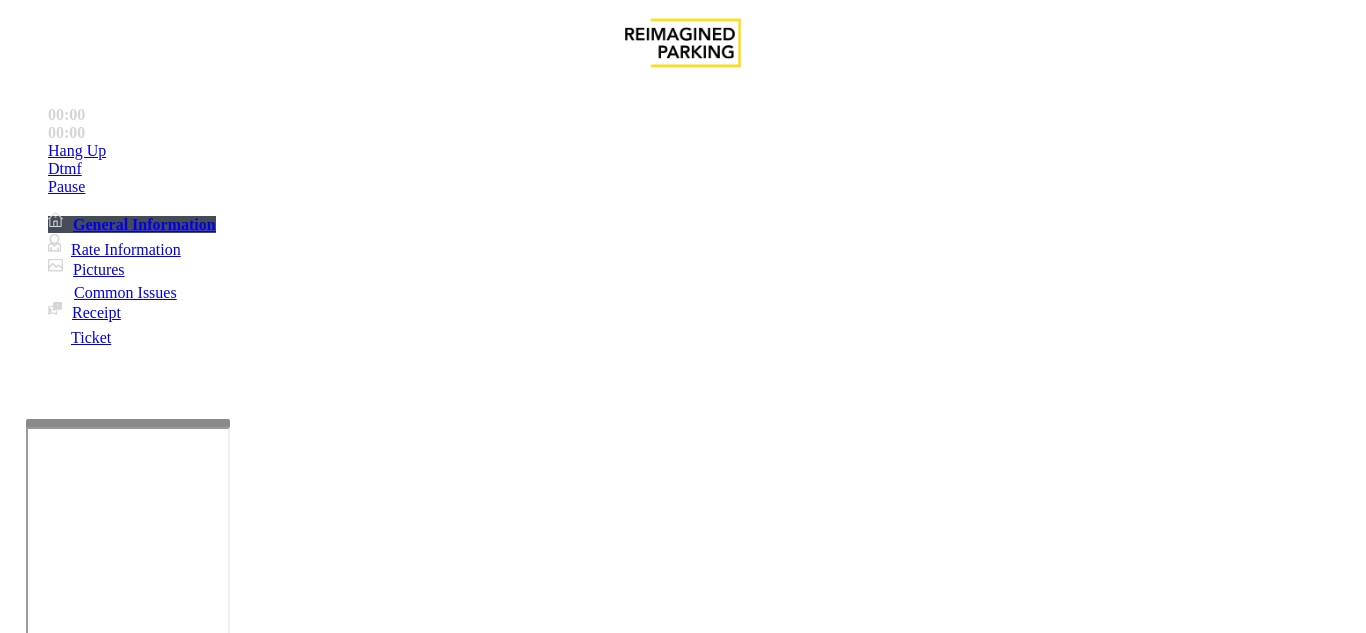 click on "Laurier Entry #2" at bounding box center [61, 1230] 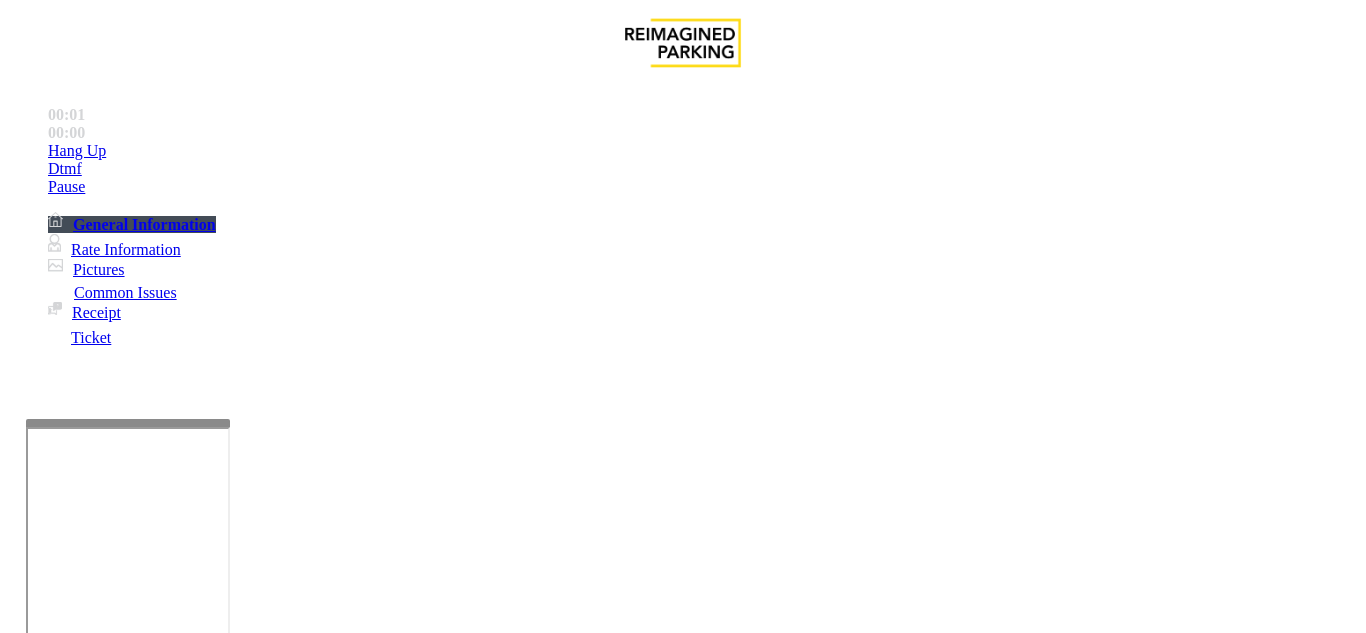 drag, startPoint x: 430, startPoint y: 401, endPoint x: 434, endPoint y: 309, distance: 92.086914 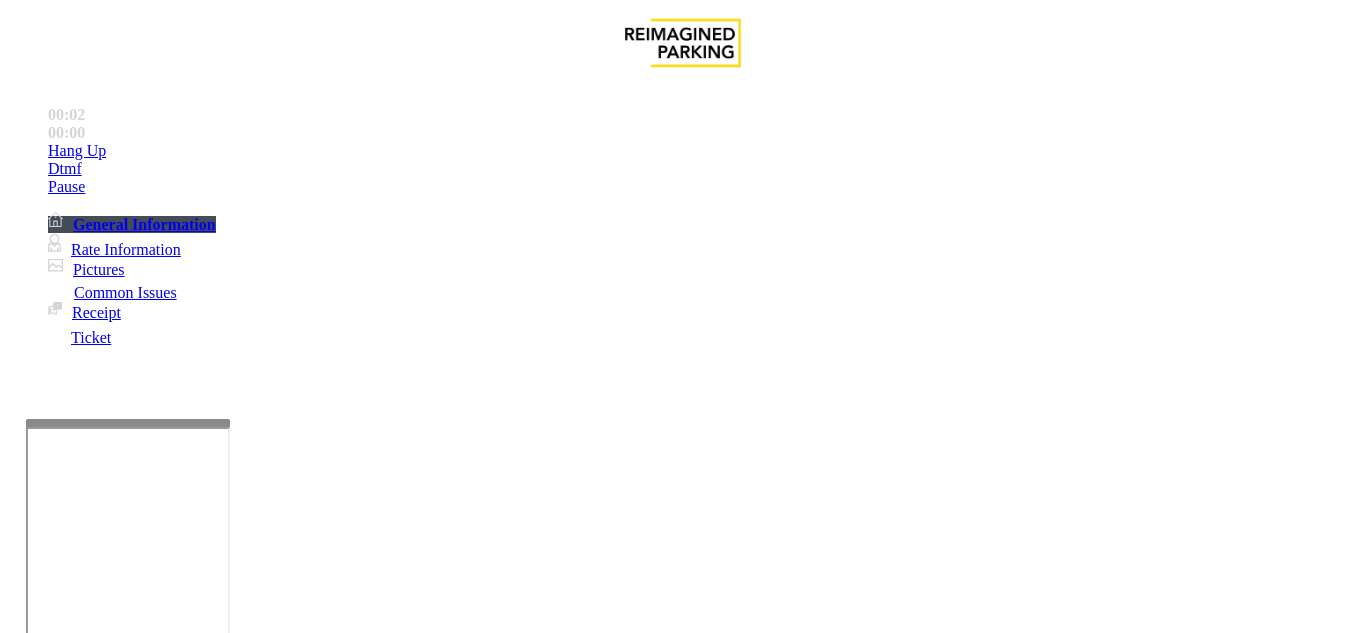 drag, startPoint x: 299, startPoint y: 164, endPoint x: 337, endPoint y: 174, distance: 39.293766 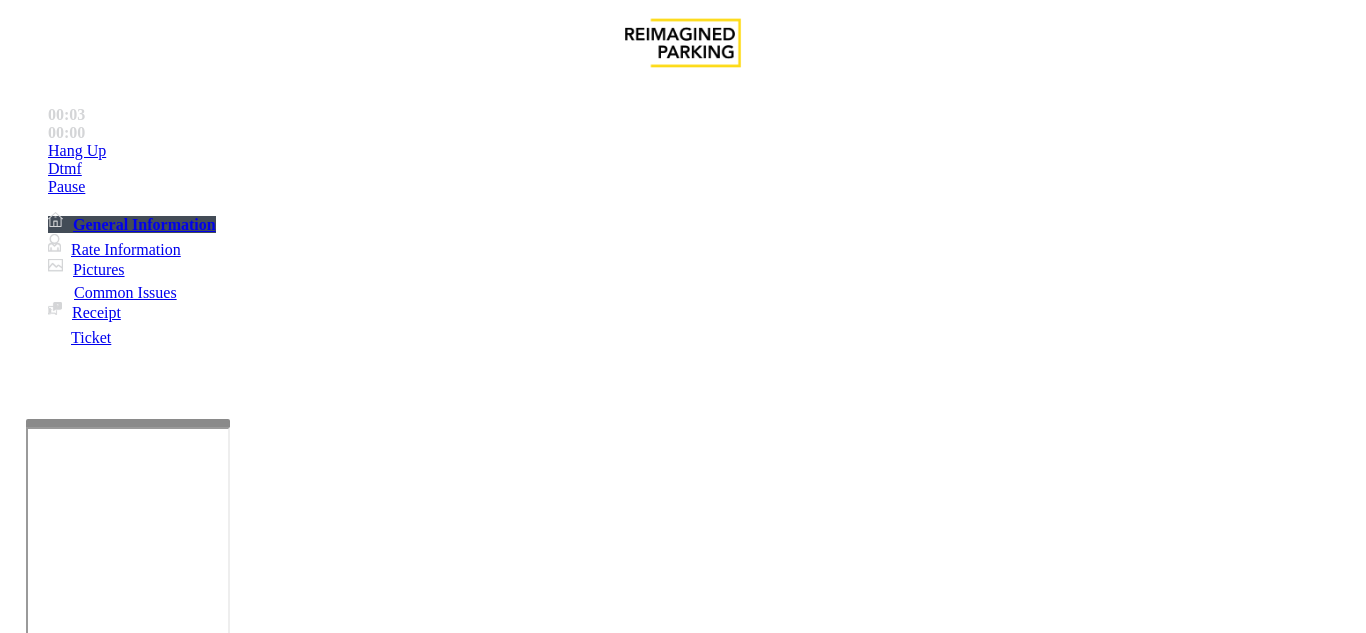 click on "Ticket Unreadable" at bounding box center (300, 1286) 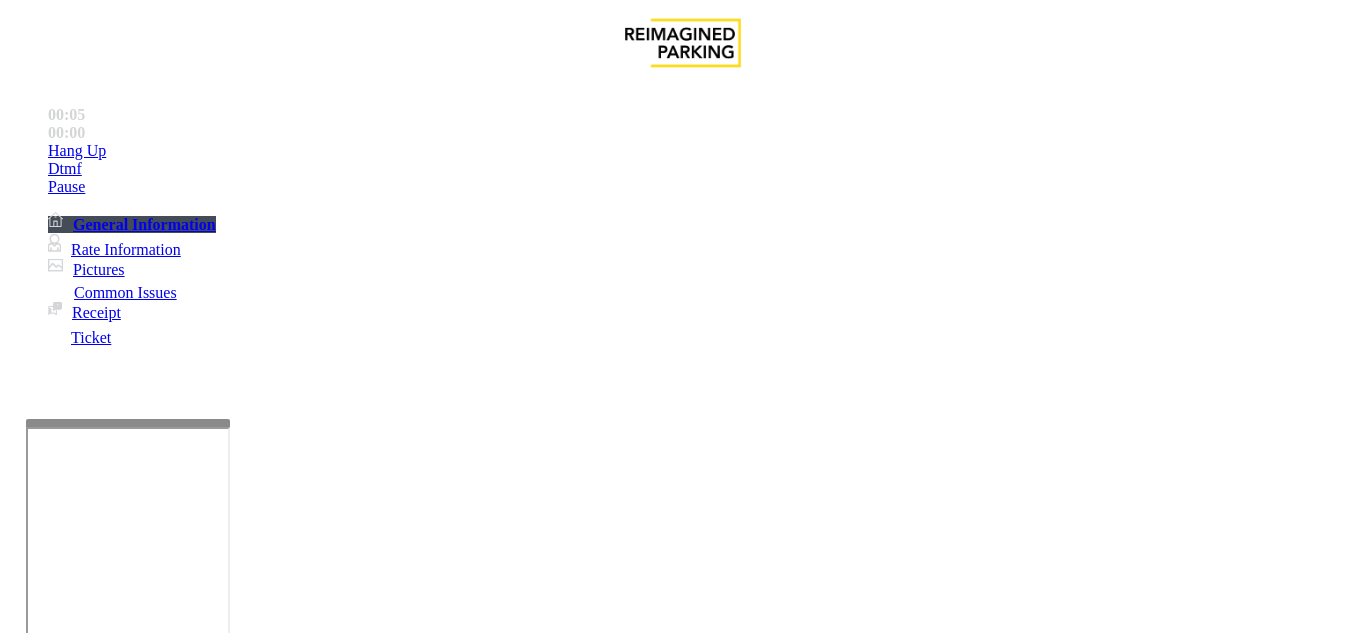 paste on "**********" 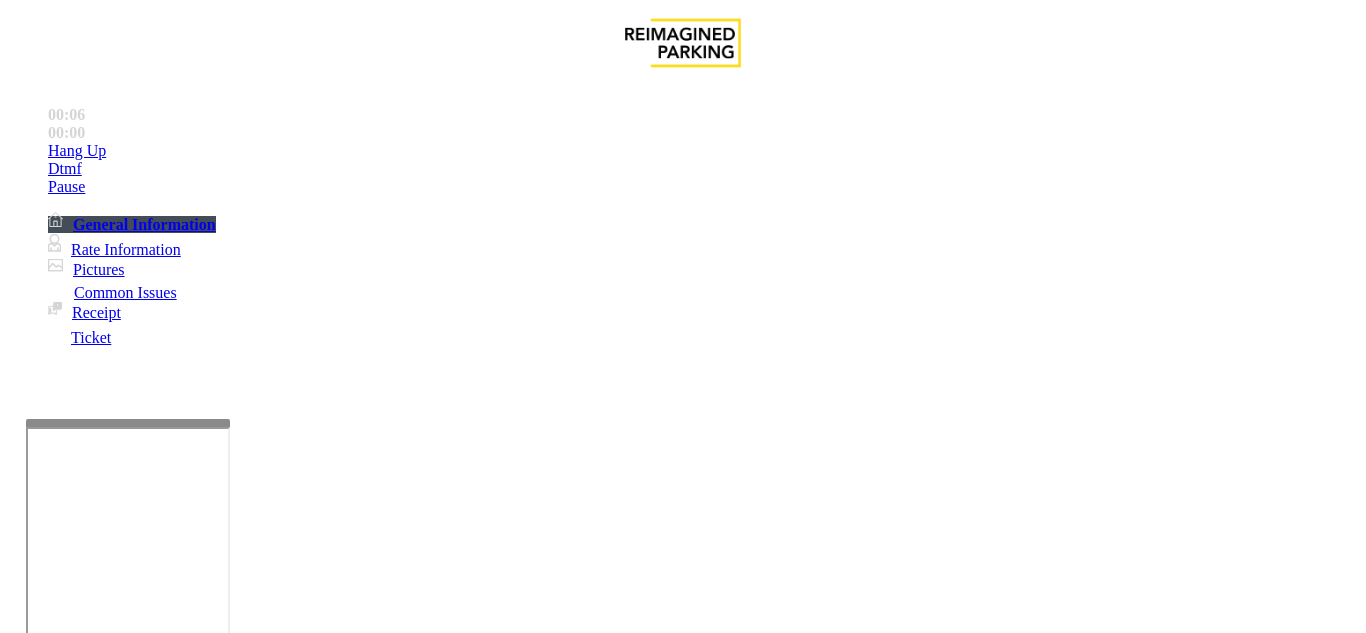 drag, startPoint x: 268, startPoint y: 175, endPoint x: 487, endPoint y: 186, distance: 219.27608 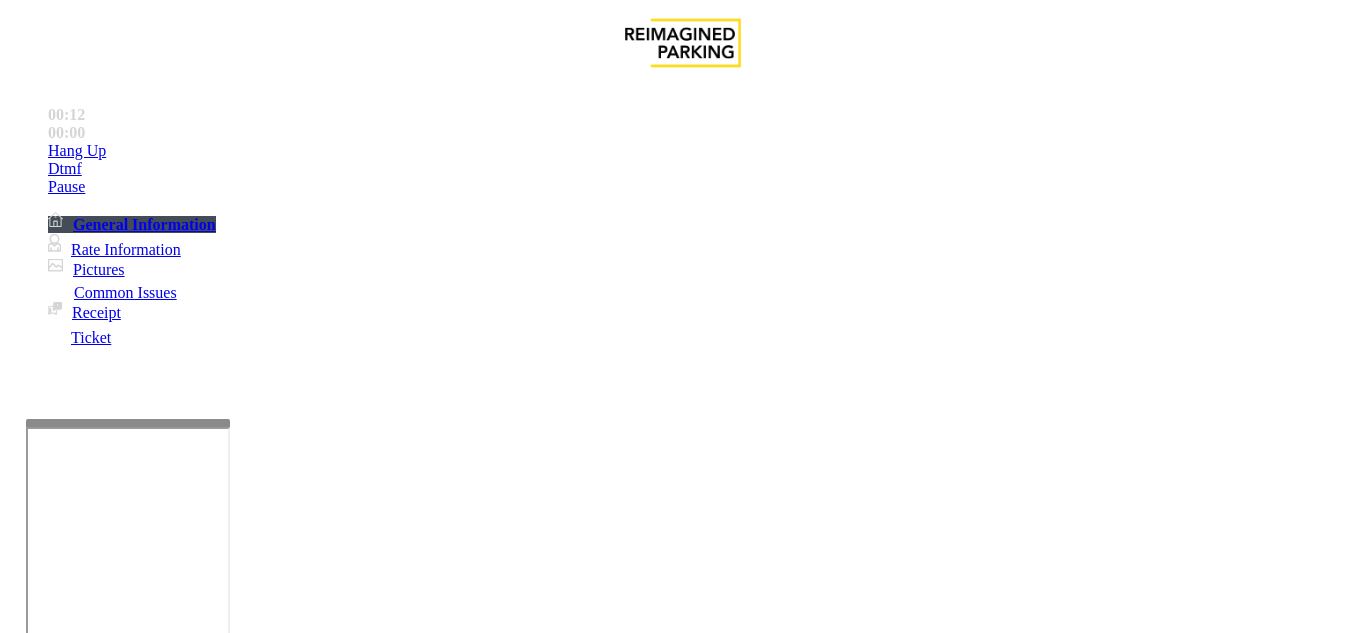 paste on "**********" 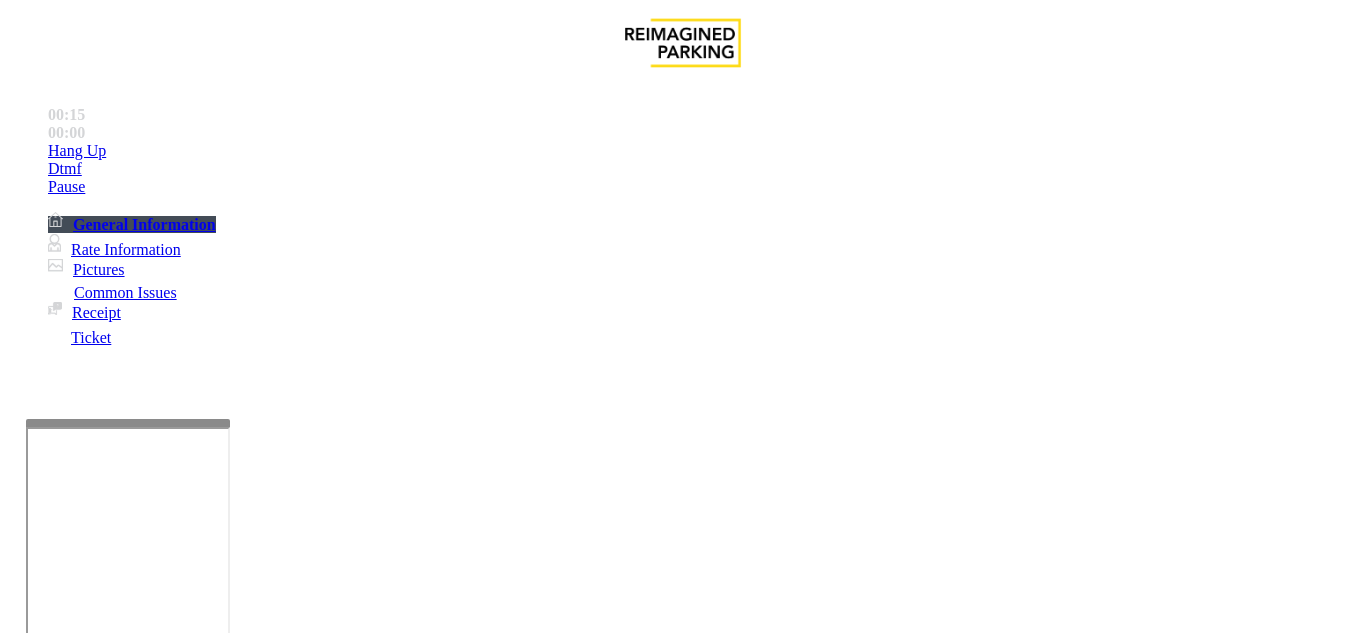 scroll, scrollTop: 562, scrollLeft: 0, axis: vertical 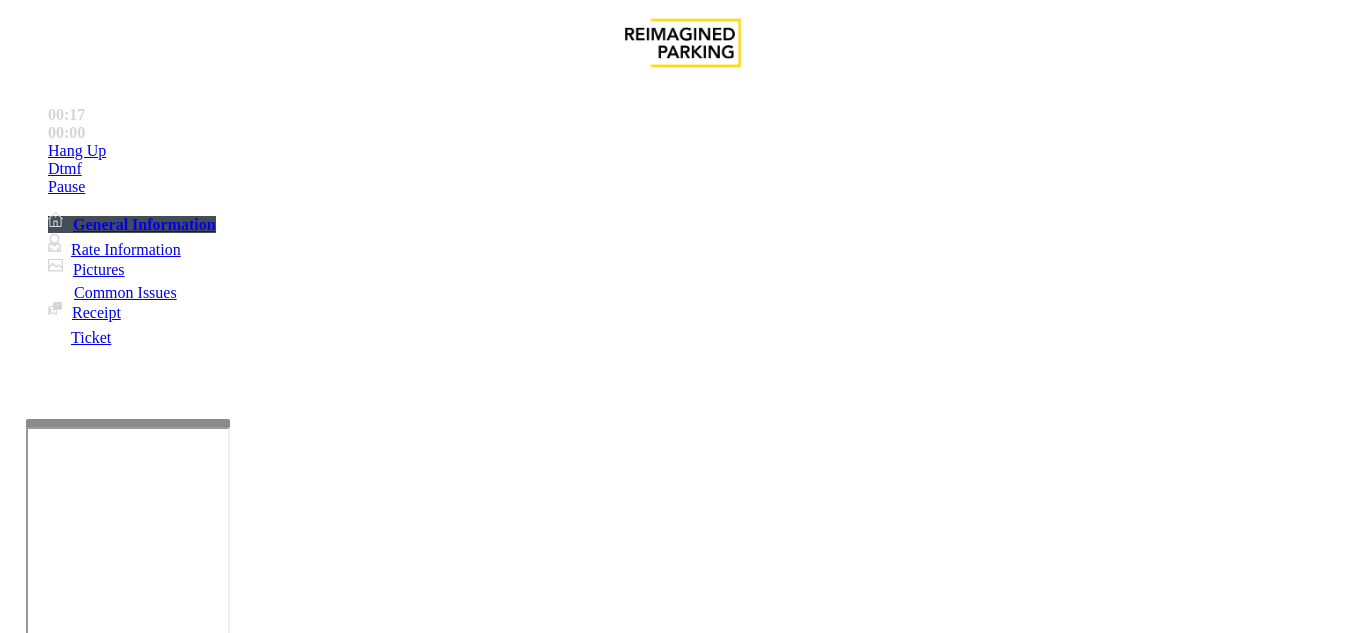 drag, startPoint x: 401, startPoint y: 289, endPoint x: 392, endPoint y: 294, distance: 10.29563 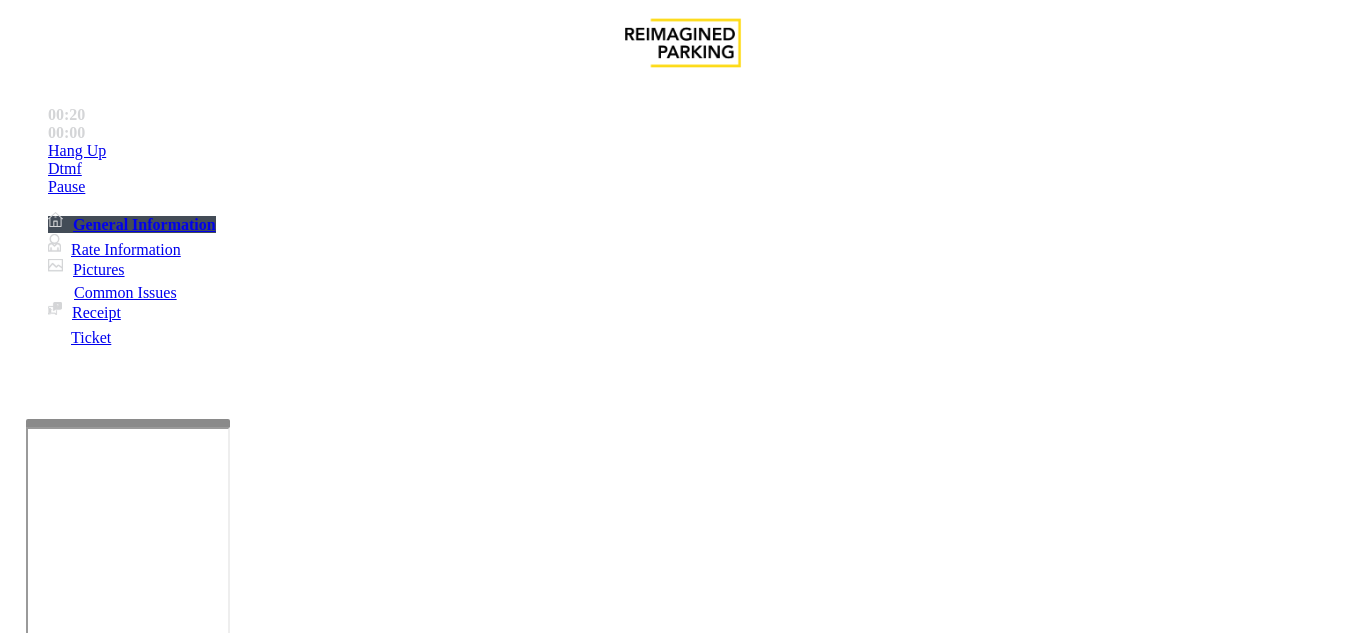 drag, startPoint x: 669, startPoint y: 427, endPoint x: 961, endPoint y: 511, distance: 303.84207 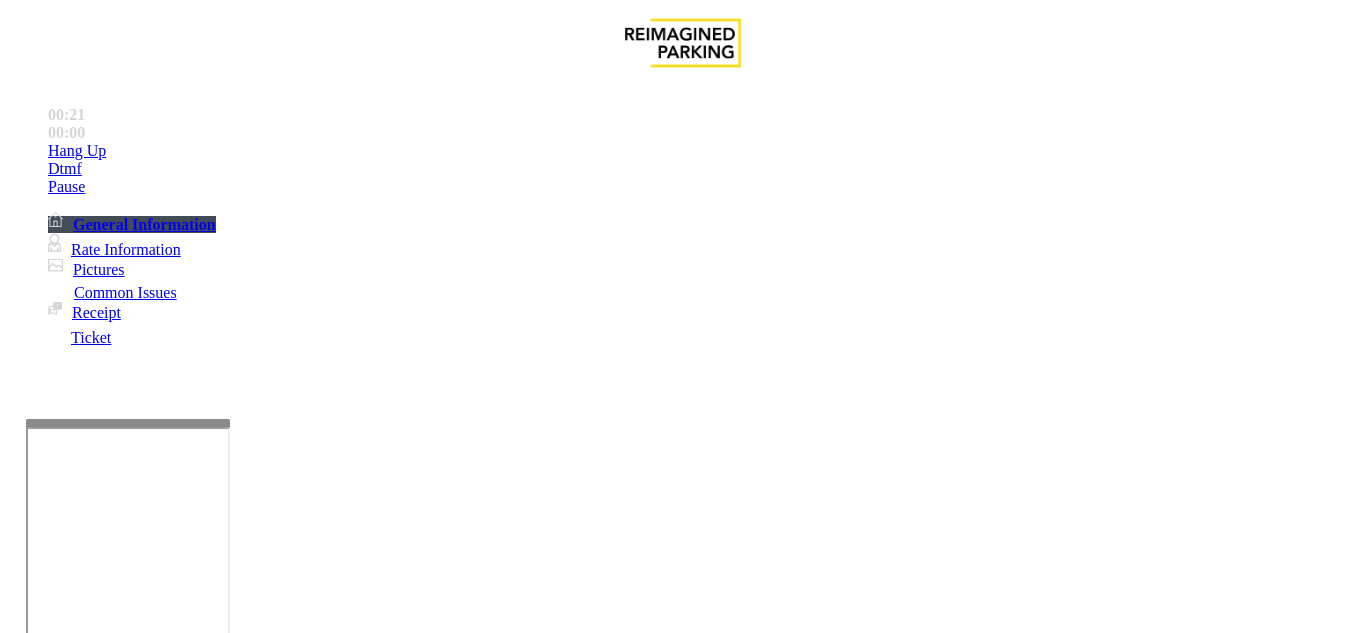 click on "Unreadable tickets." at bounding box center (702, 3196) 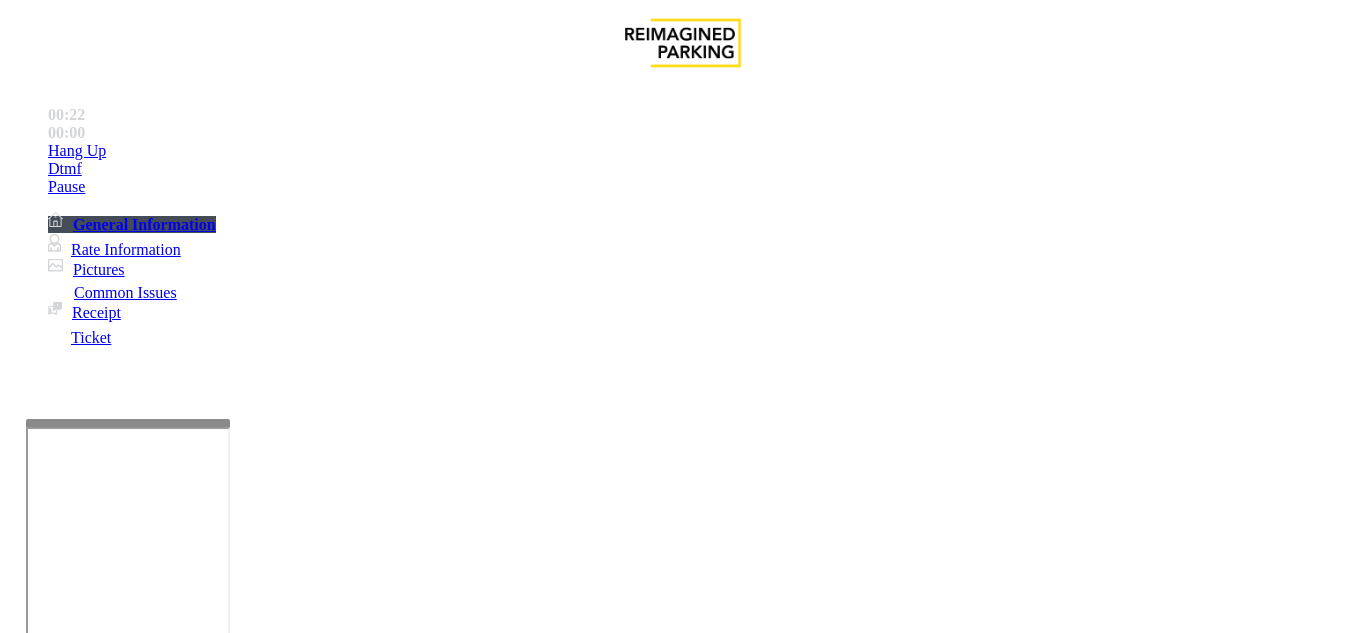 drag, startPoint x: 676, startPoint y: 583, endPoint x: 826, endPoint y: 579, distance: 150.05333 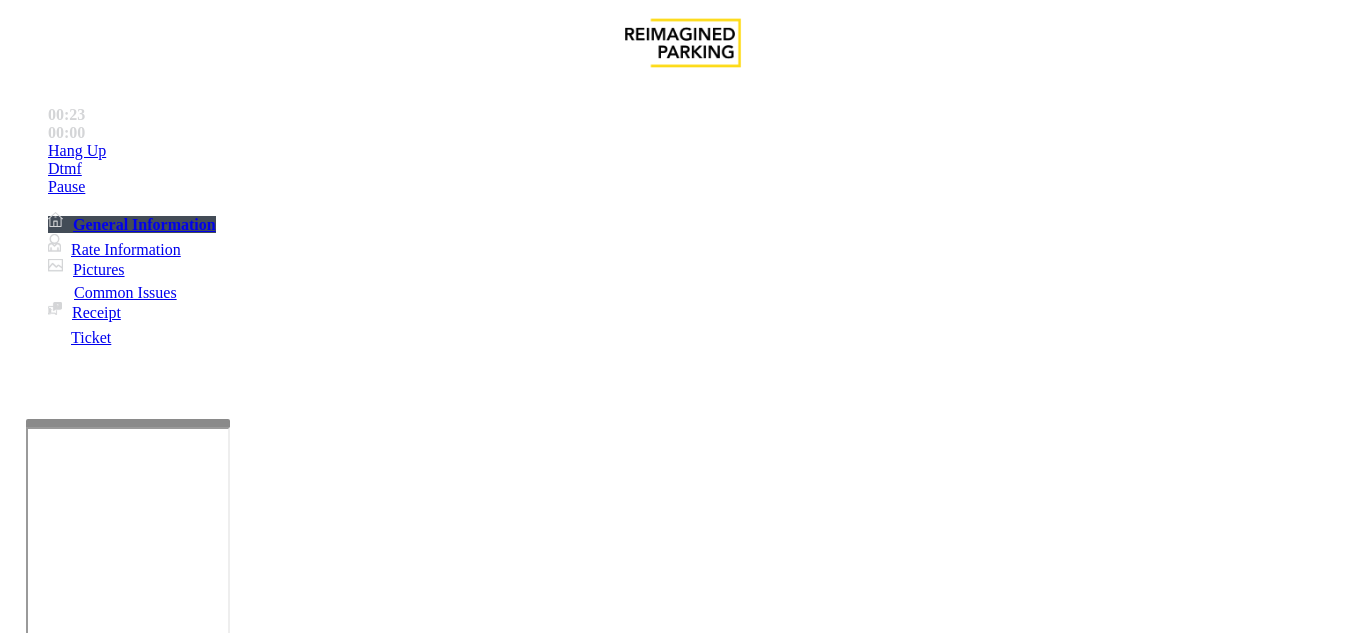 click on "Intercom call on error." at bounding box center (702, 3340) 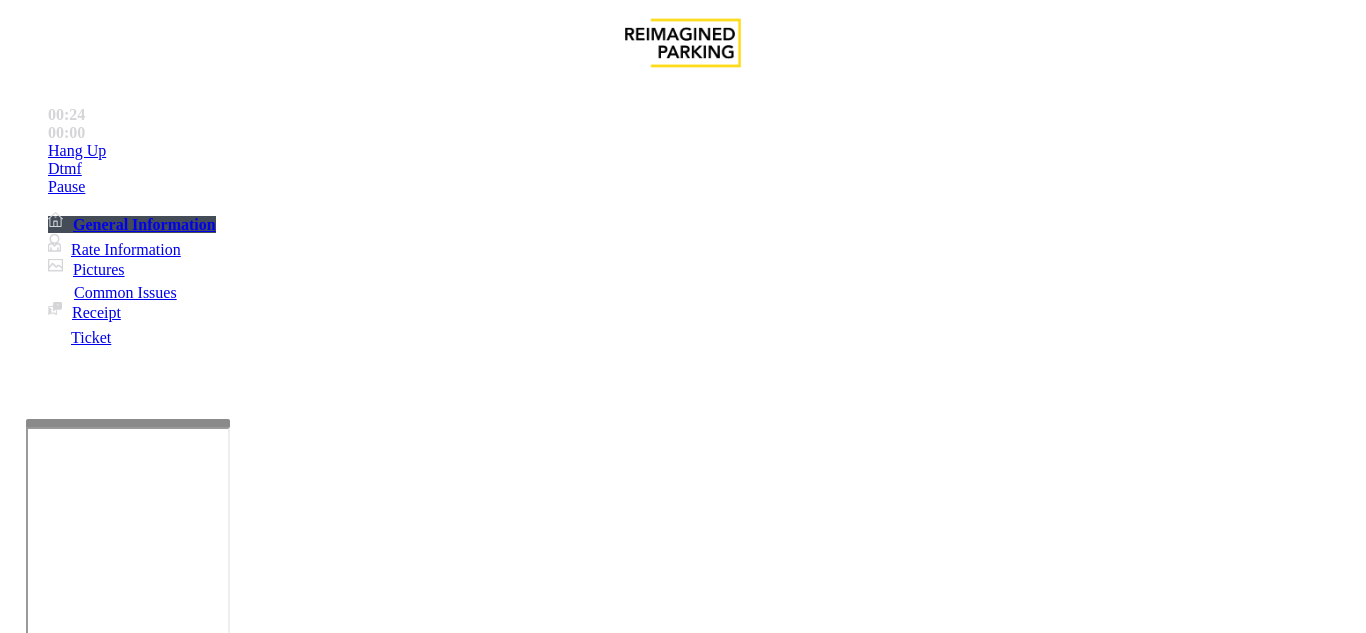 click at bounding box center [96, 1362] 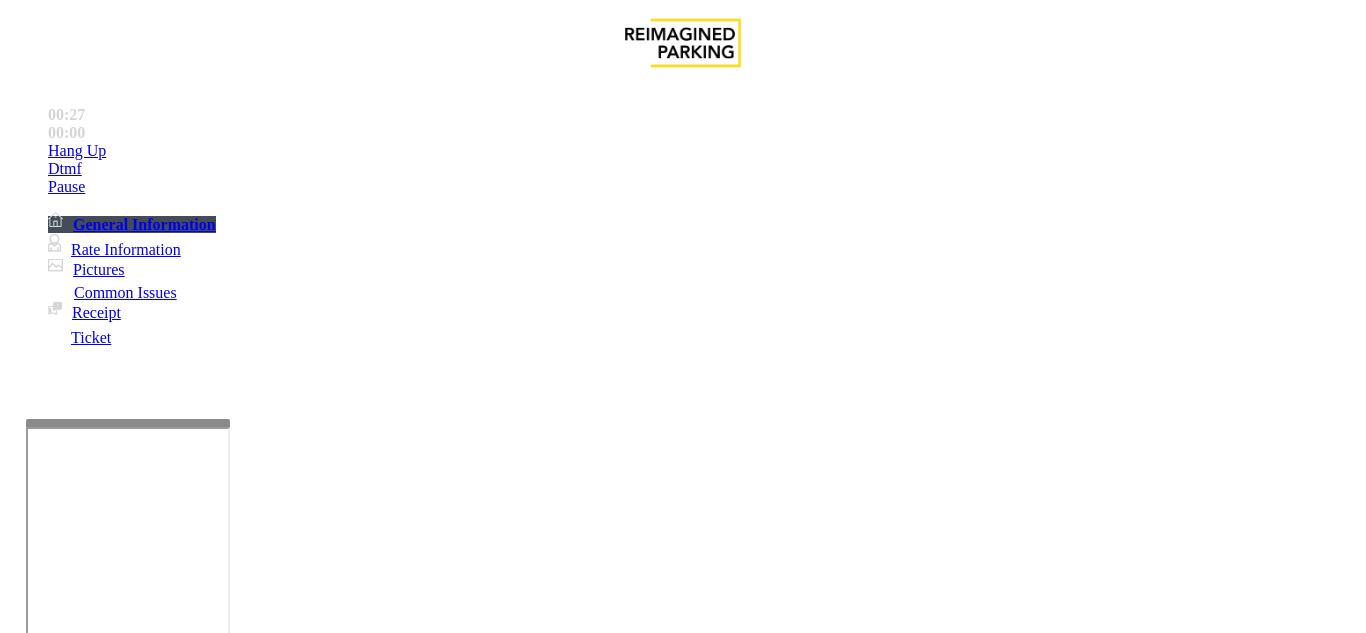 drag, startPoint x: 485, startPoint y: 300, endPoint x: 409, endPoint y: 294, distance: 76.23647 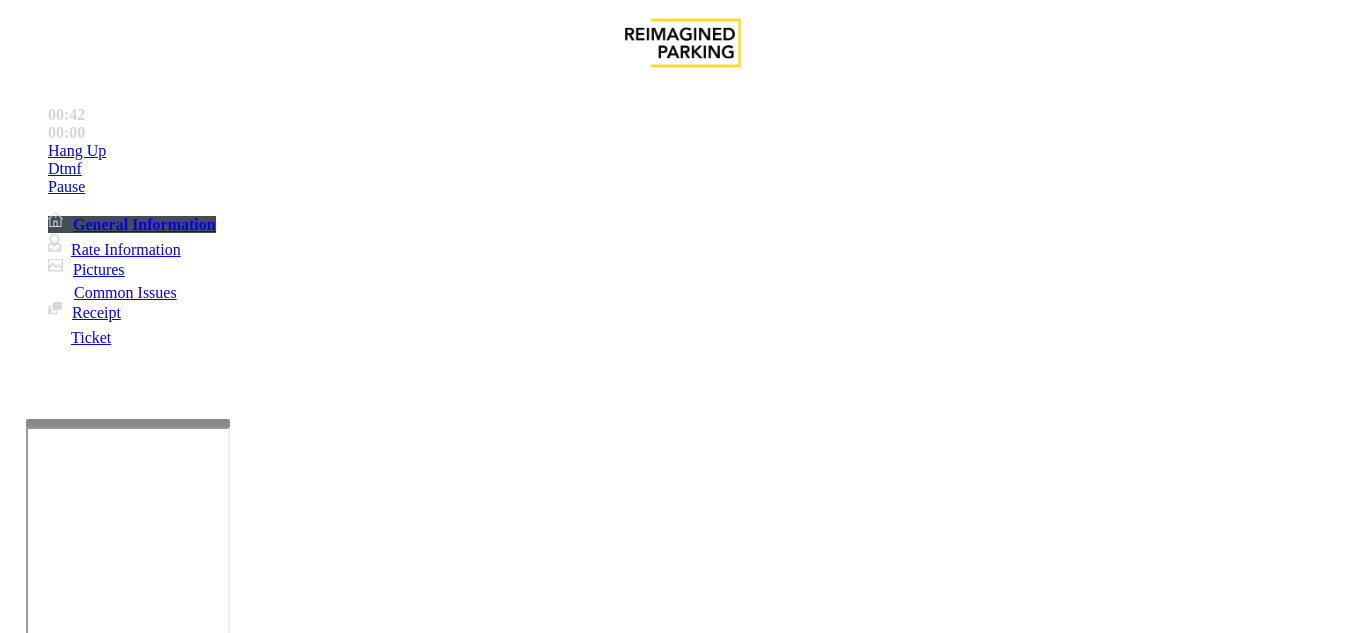 scroll, scrollTop: 212, scrollLeft: 0, axis: vertical 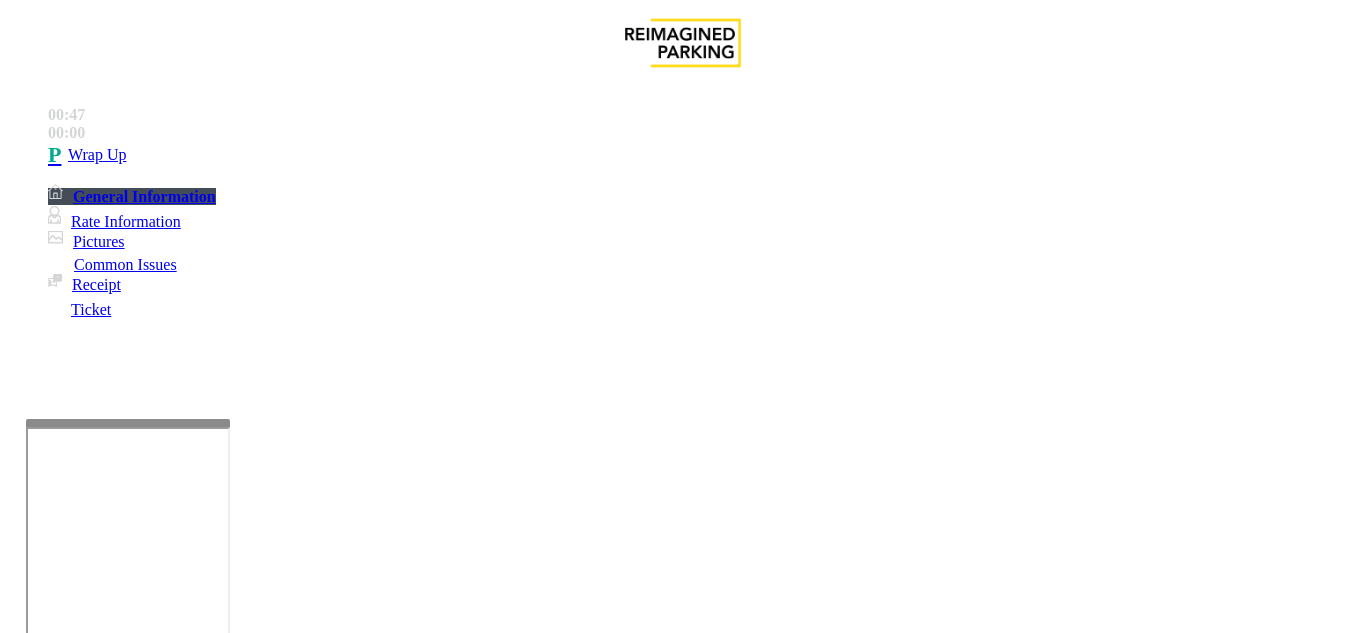 type on "**" 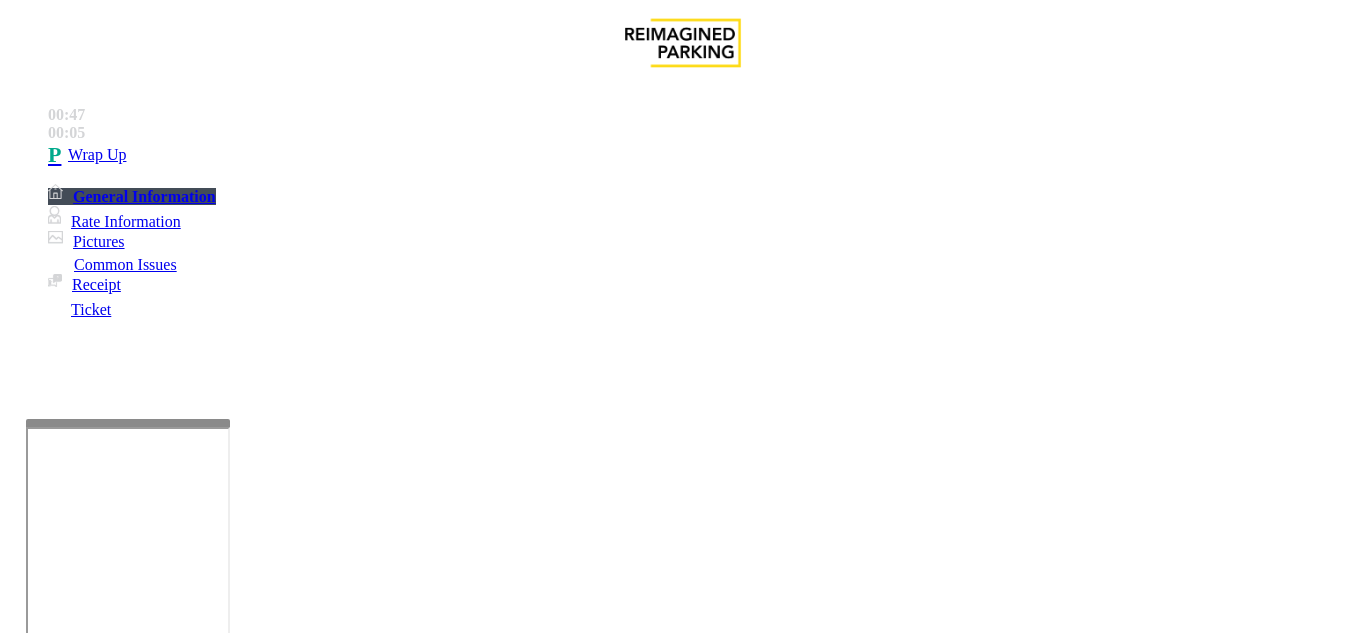 scroll, scrollTop: 42, scrollLeft: 0, axis: vertical 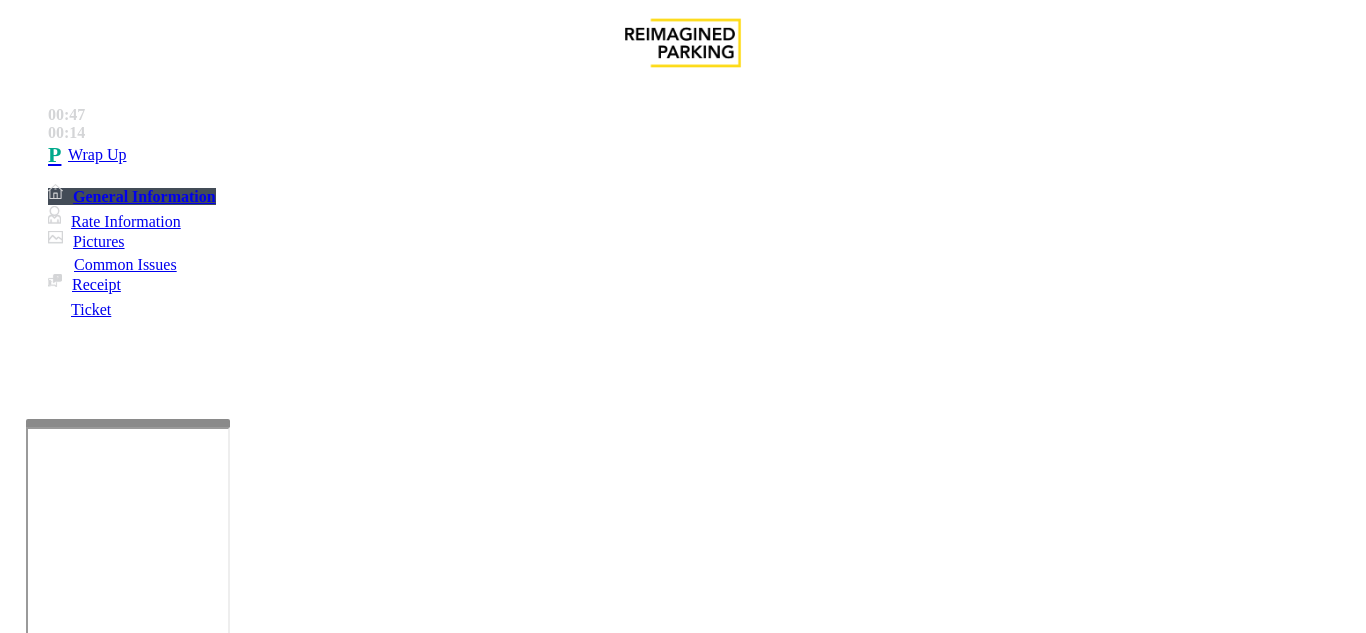 paste on "**********" 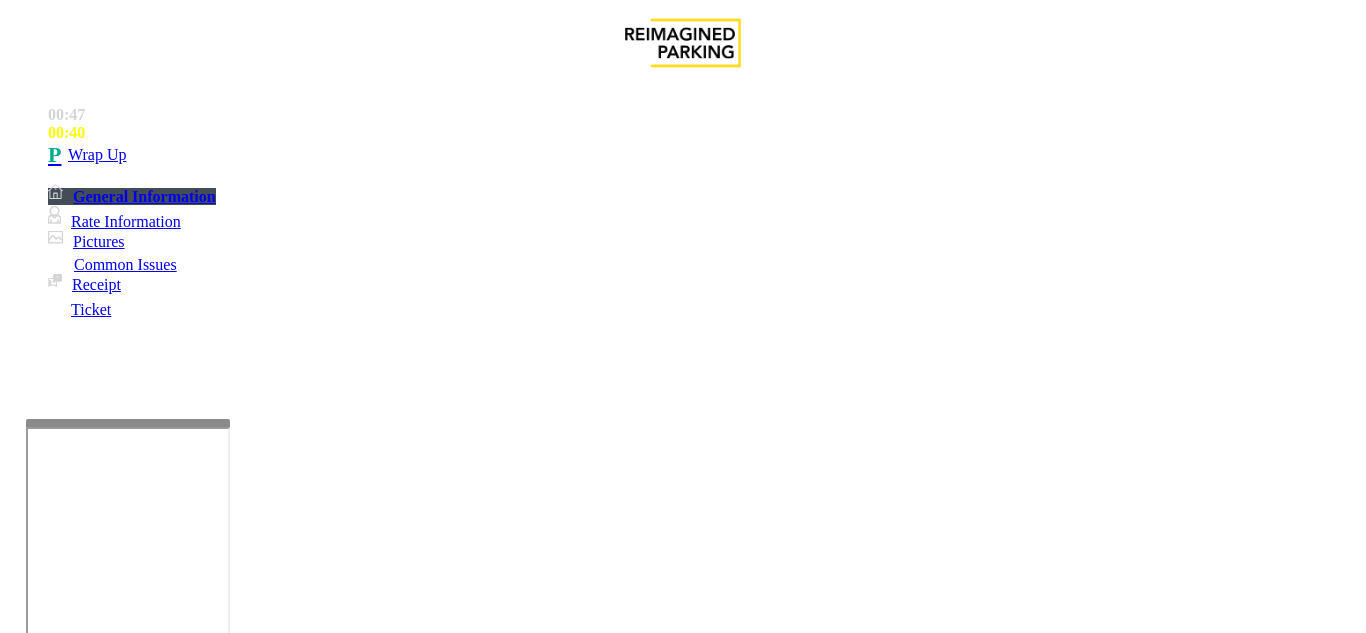 scroll, scrollTop: 58, scrollLeft: 0, axis: vertical 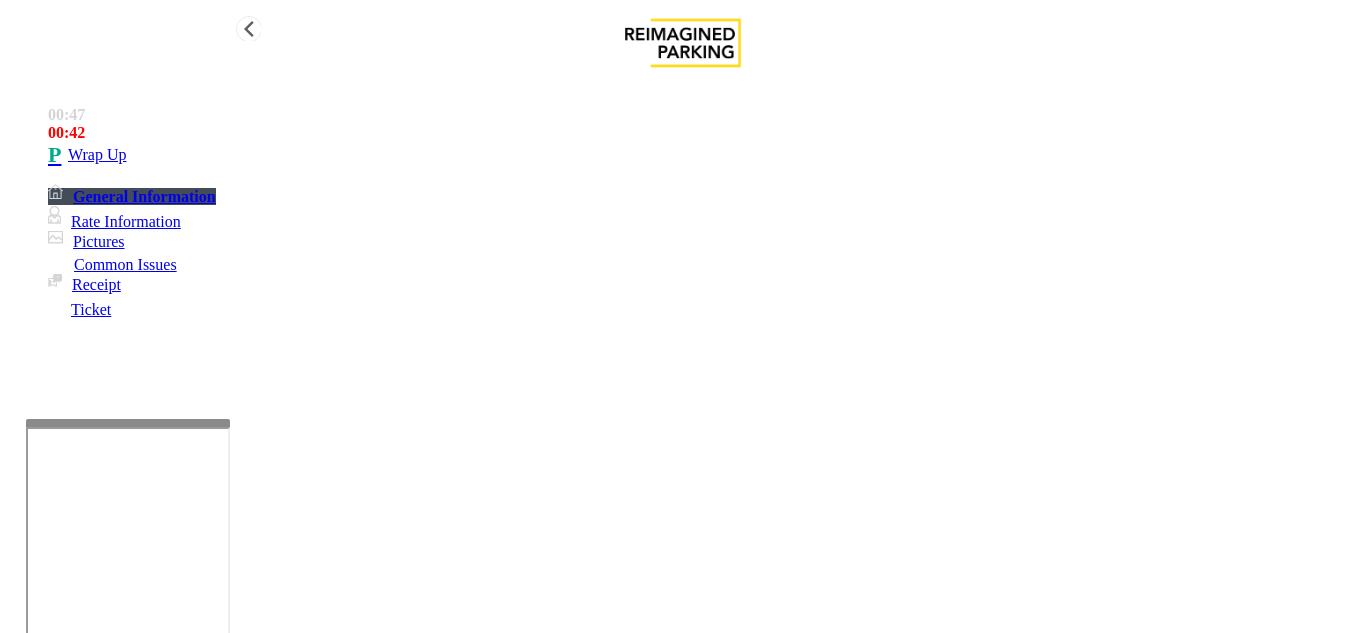 type on "**********" 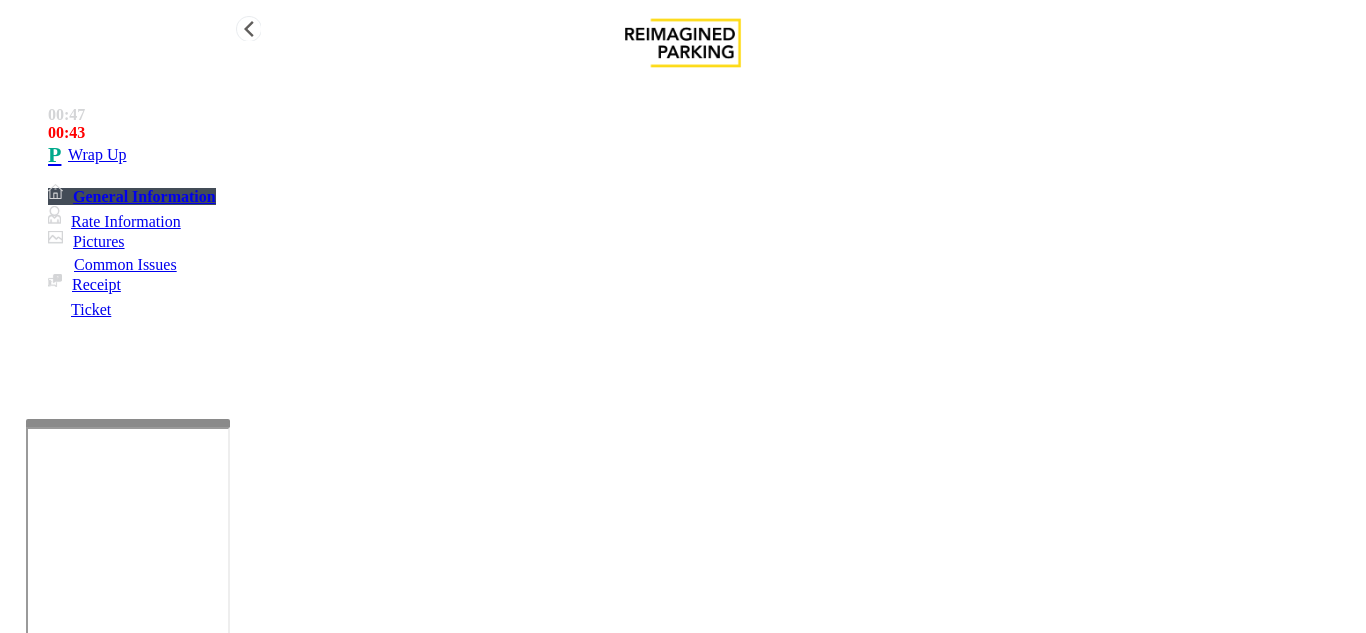 click at bounding box center [58, 155] 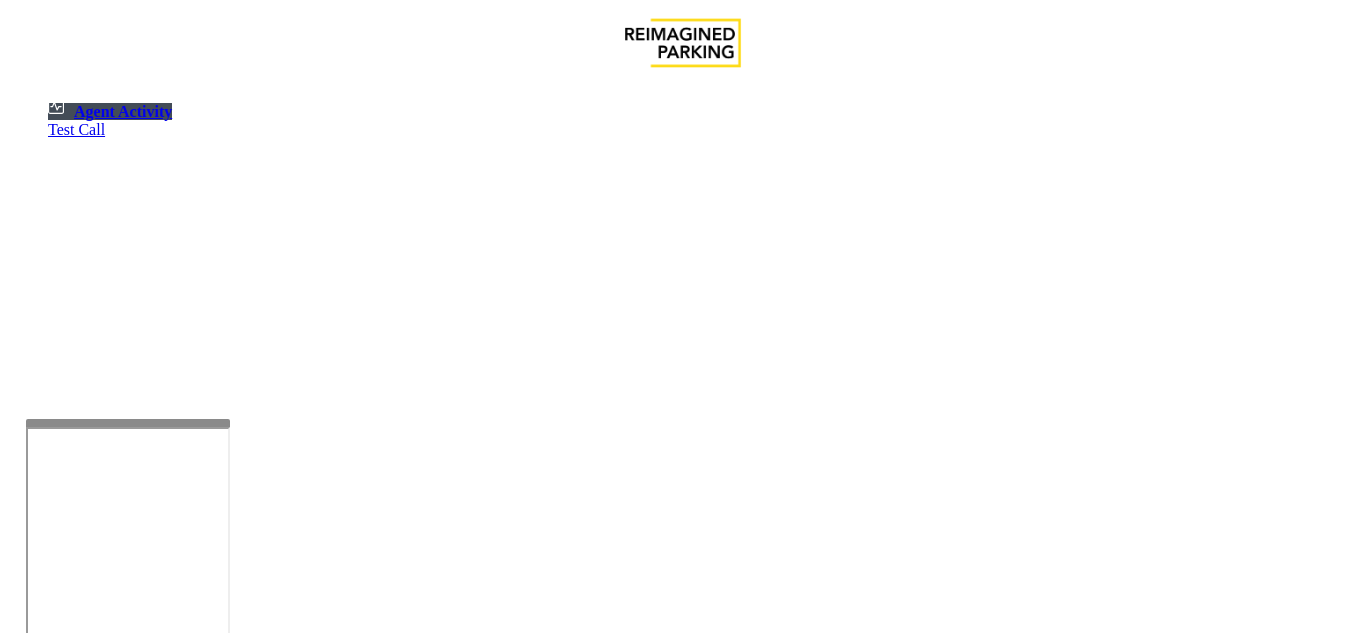 drag, startPoint x: 593, startPoint y: 471, endPoint x: 574, endPoint y: 483, distance: 22.472204 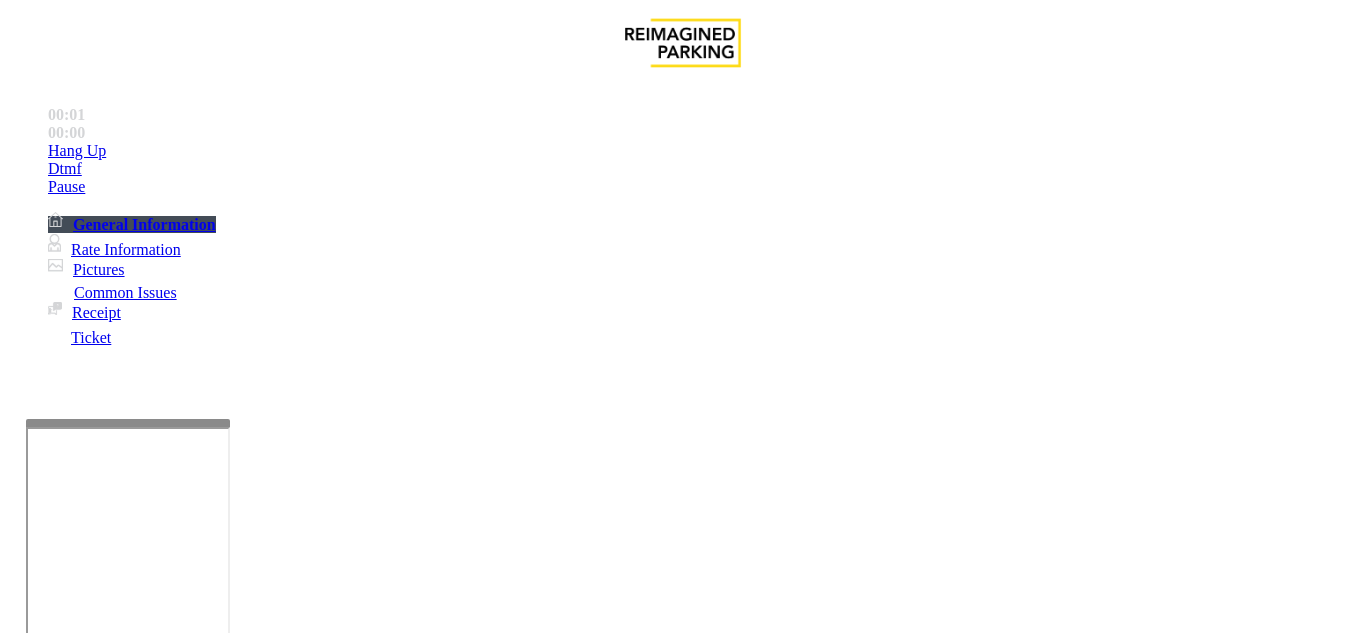 scroll, scrollTop: 500, scrollLeft: 0, axis: vertical 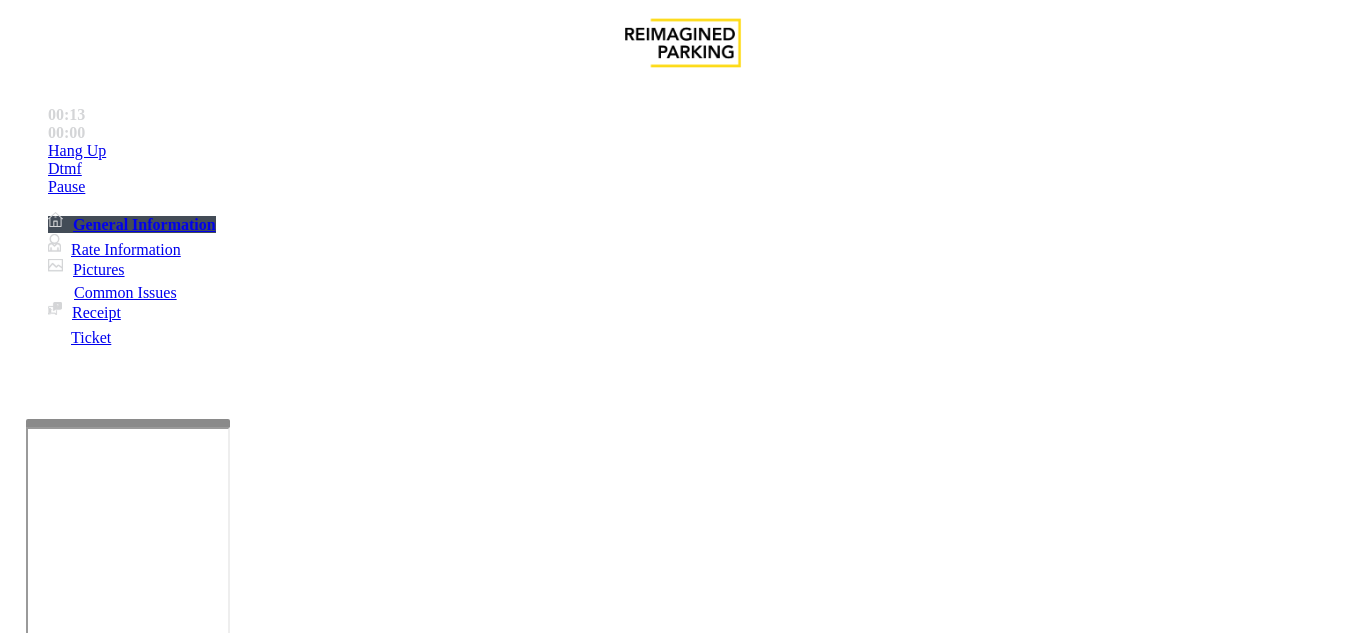 drag, startPoint x: 914, startPoint y: 337, endPoint x: 860, endPoint y: 334, distance: 54.08327 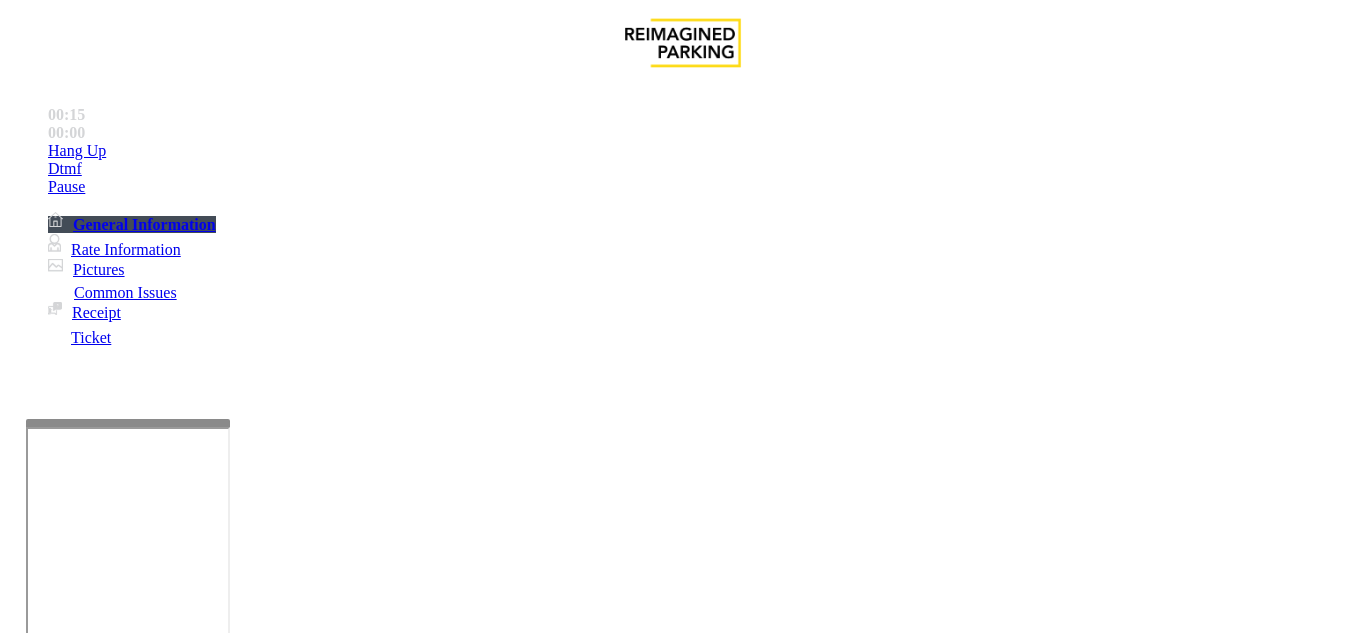 drag, startPoint x: 775, startPoint y: 345, endPoint x: 665, endPoint y: 335, distance: 110.45361 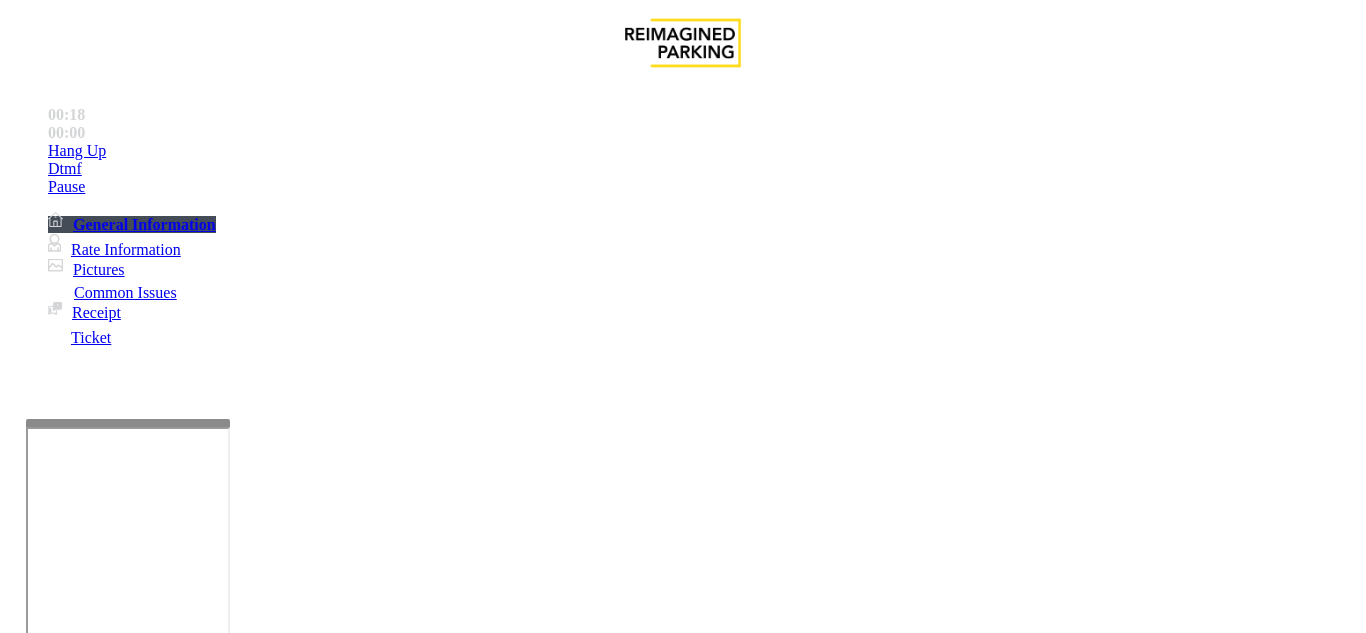 drag, startPoint x: 664, startPoint y: 393, endPoint x: 720, endPoint y: 394, distance: 56.008926 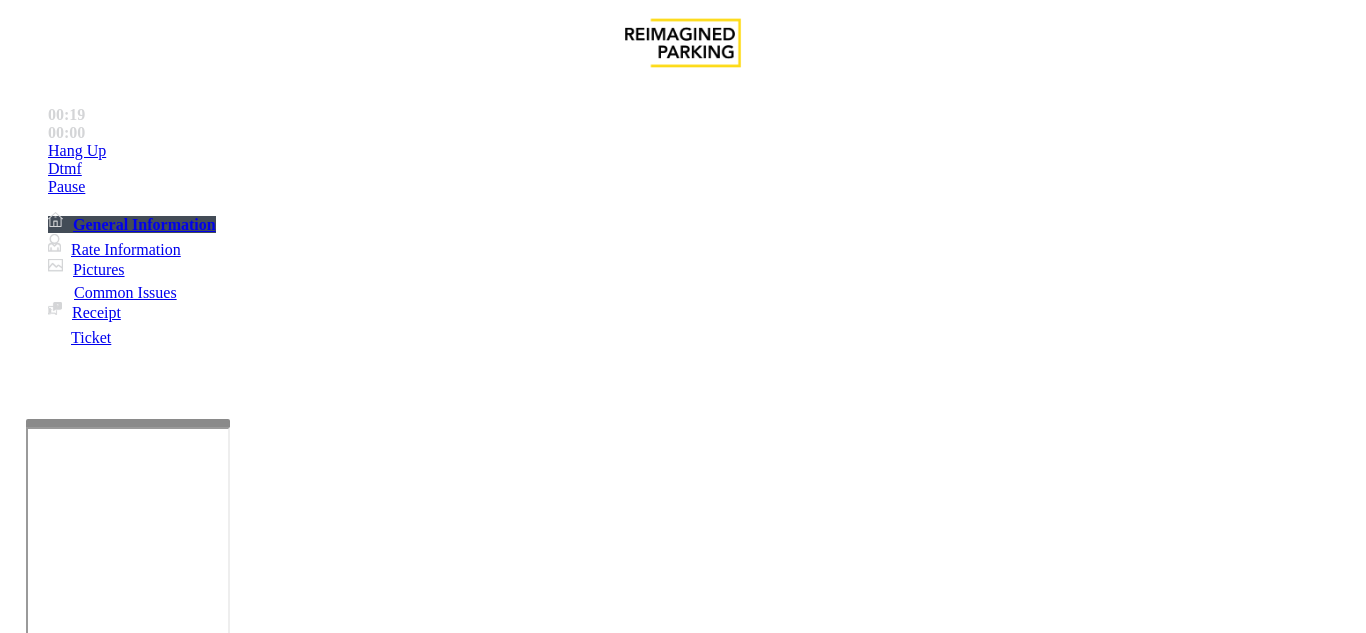 click on "BEYOND TRUST" at bounding box center [228, 2536] 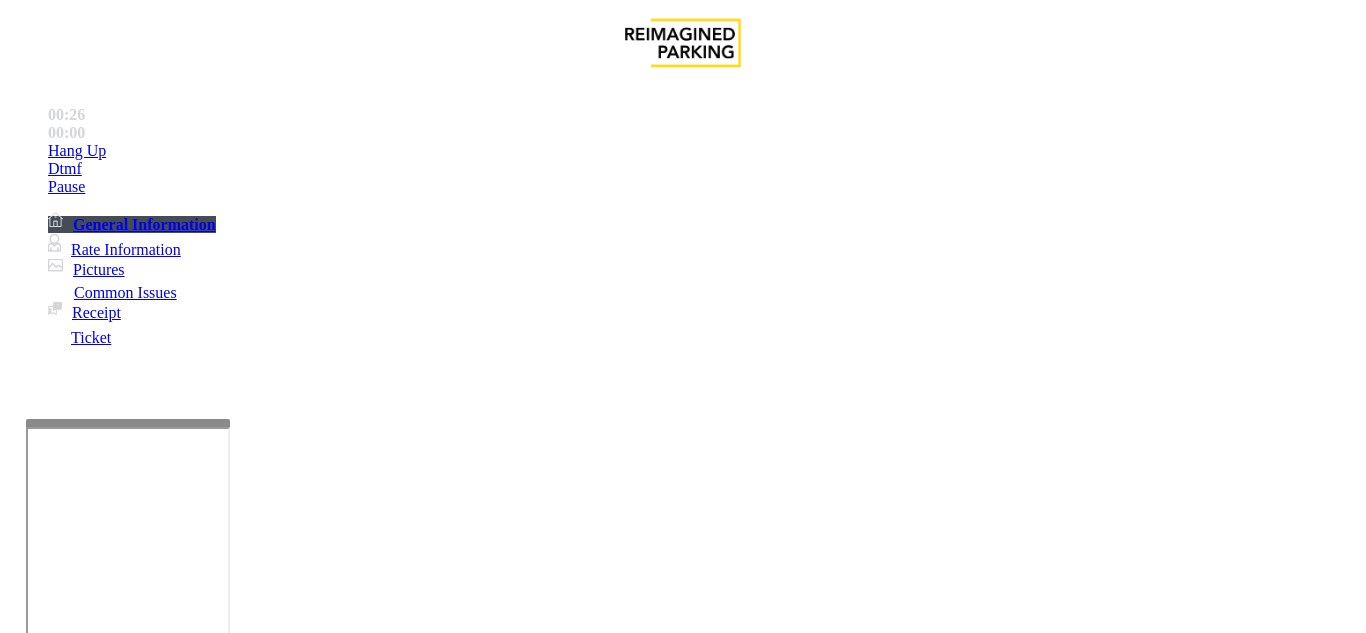 drag, startPoint x: 739, startPoint y: 315, endPoint x: 728, endPoint y: 323, distance: 13.601471 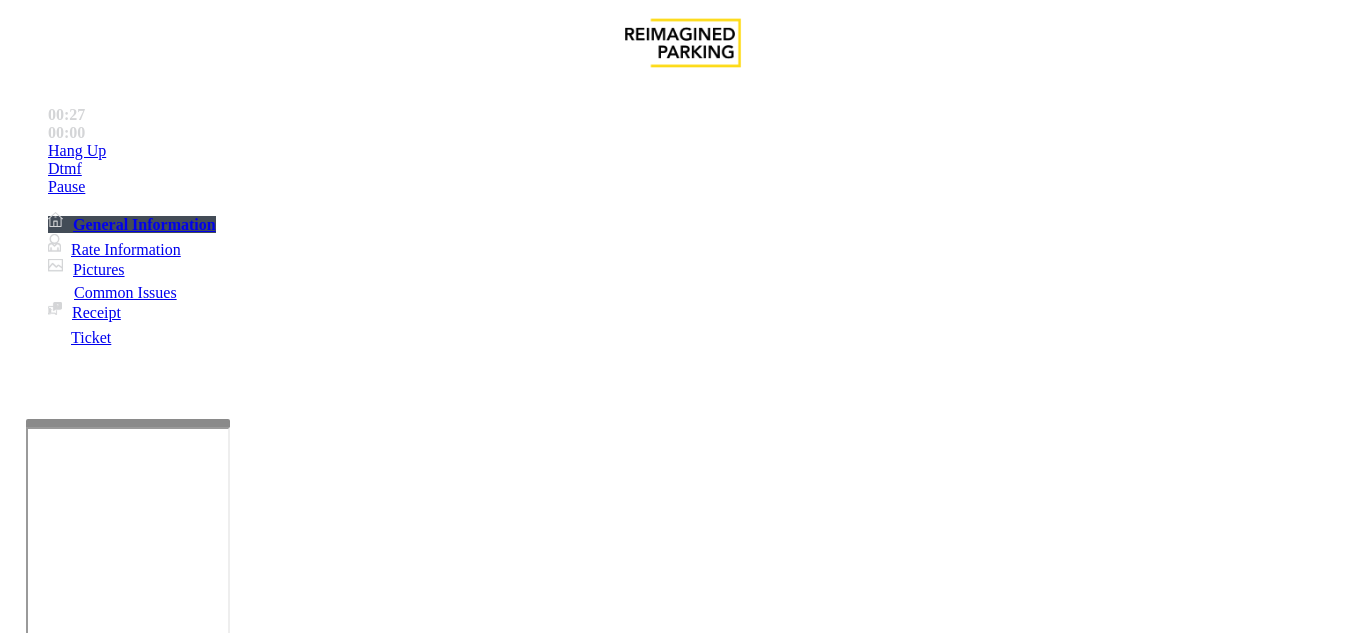 drag, startPoint x: 905, startPoint y: 354, endPoint x: 793, endPoint y: 363, distance: 112.36102 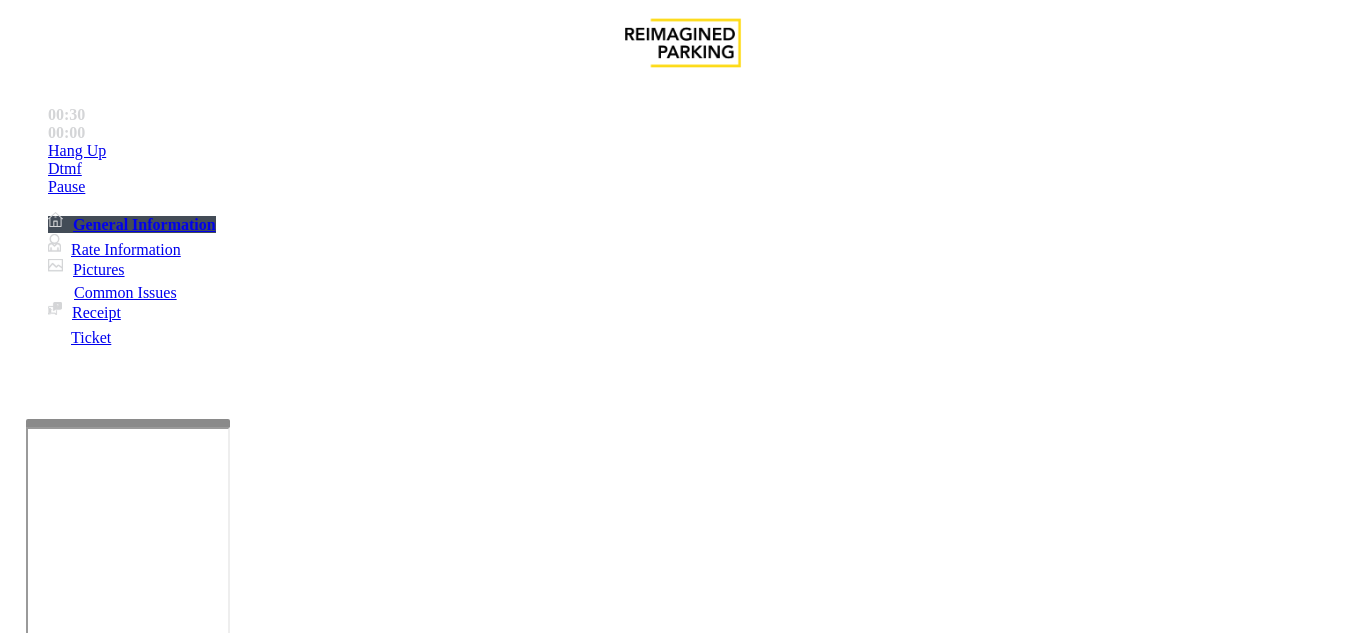 drag, startPoint x: 814, startPoint y: 321, endPoint x: 796, endPoint y: 336, distance: 23.43075 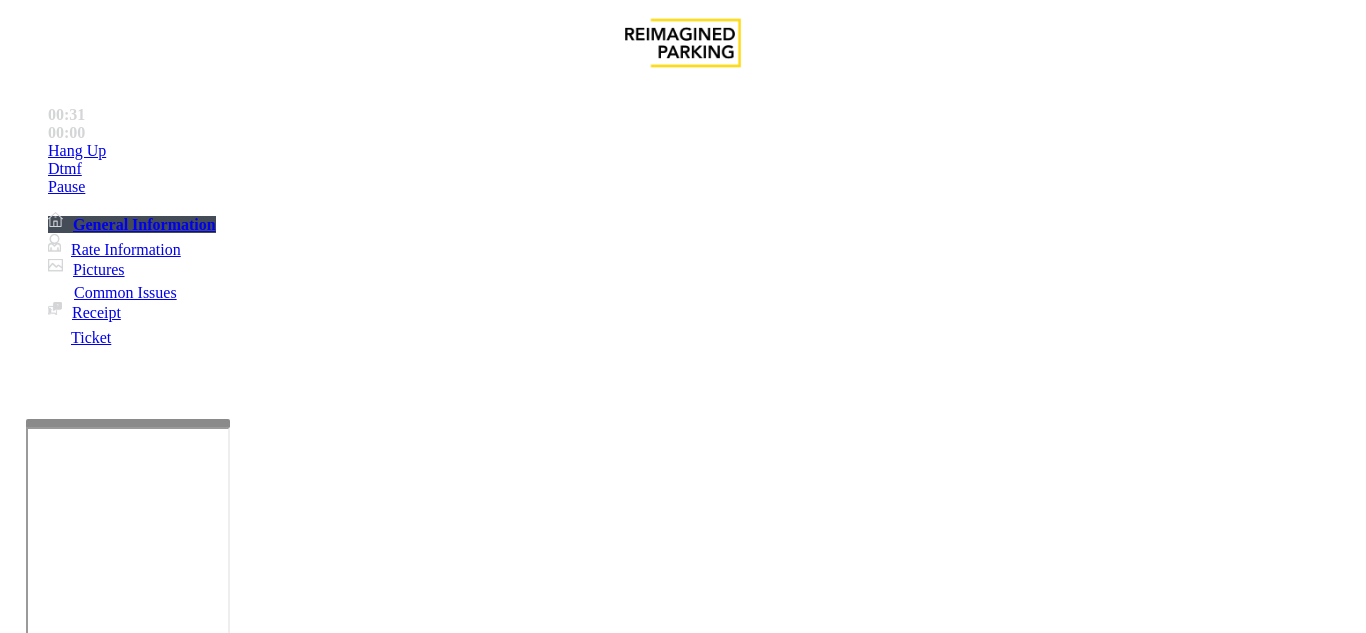 click on "Dundas Kipling Centre (I)" at bounding box center [92, 1230] 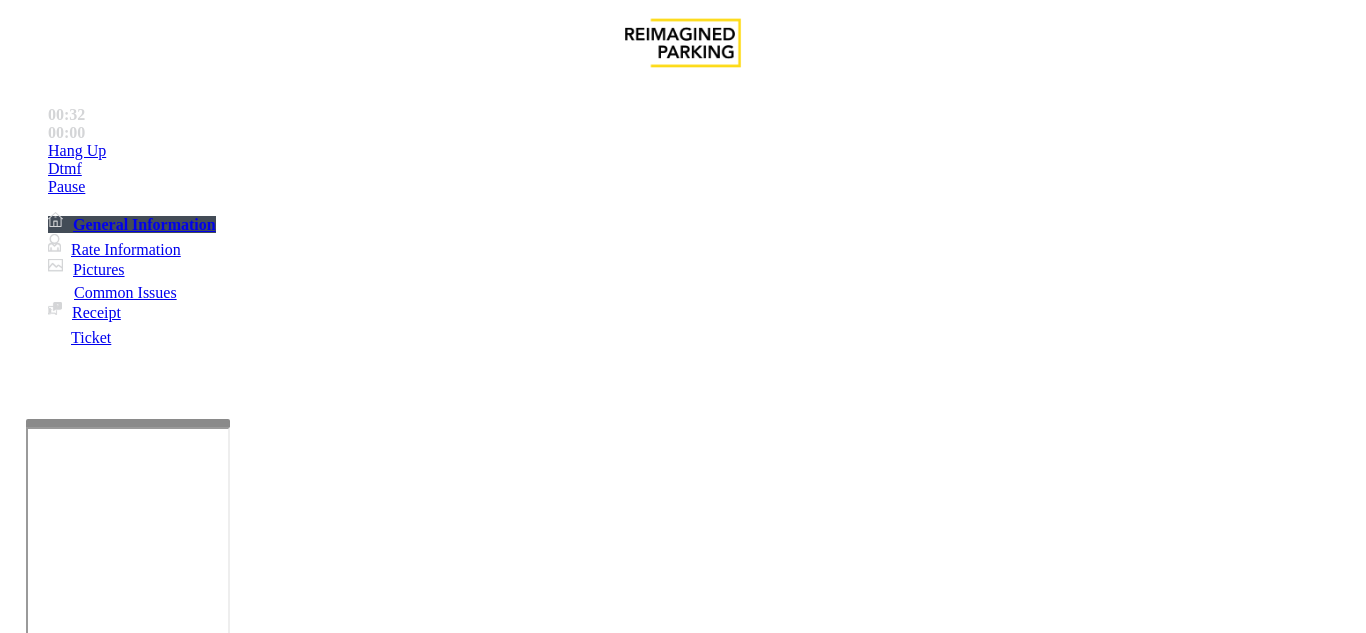 click on "Vend Code - 1" at bounding box center (682, 2319) 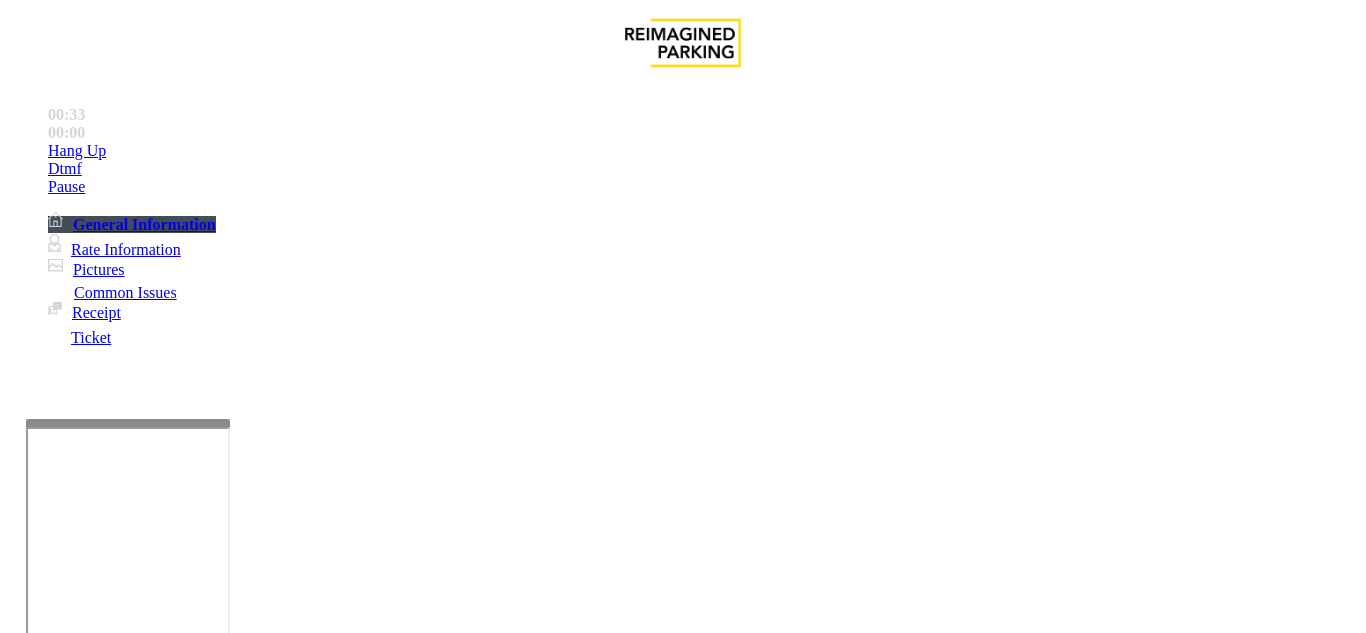 drag, startPoint x: 772, startPoint y: 334, endPoint x: 734, endPoint y: 345, distance: 39.56008 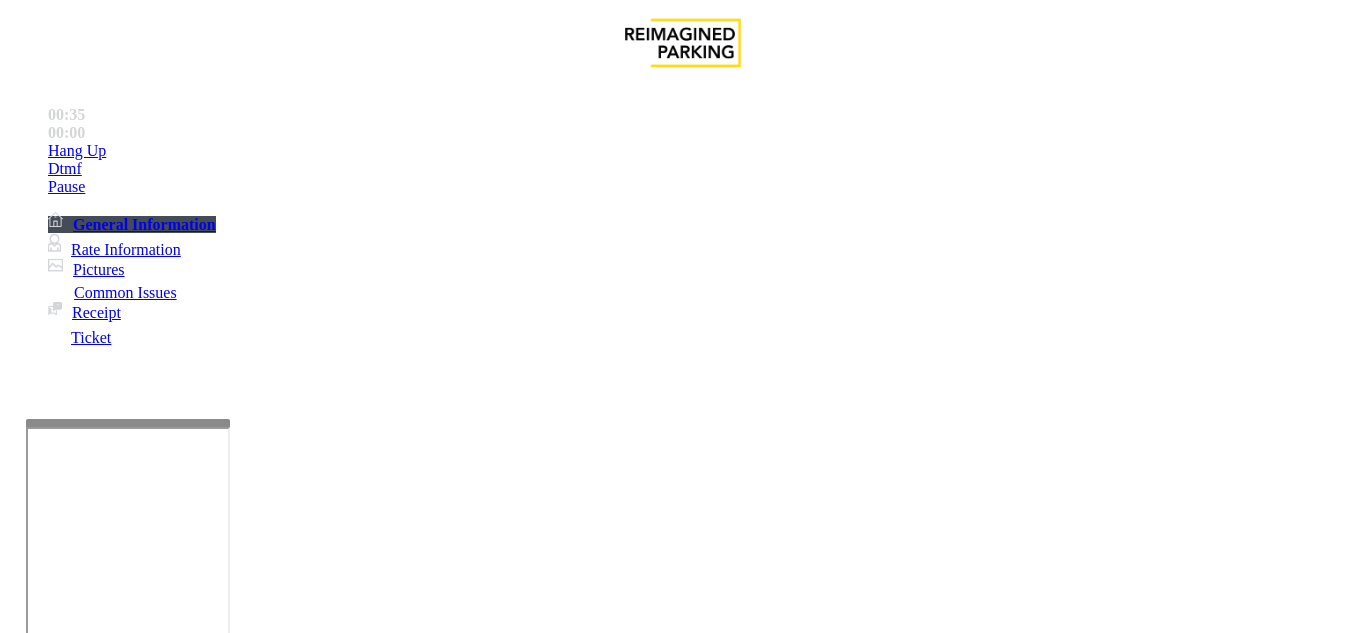 click on "Equipment Issue" at bounding box center (697, 1286) 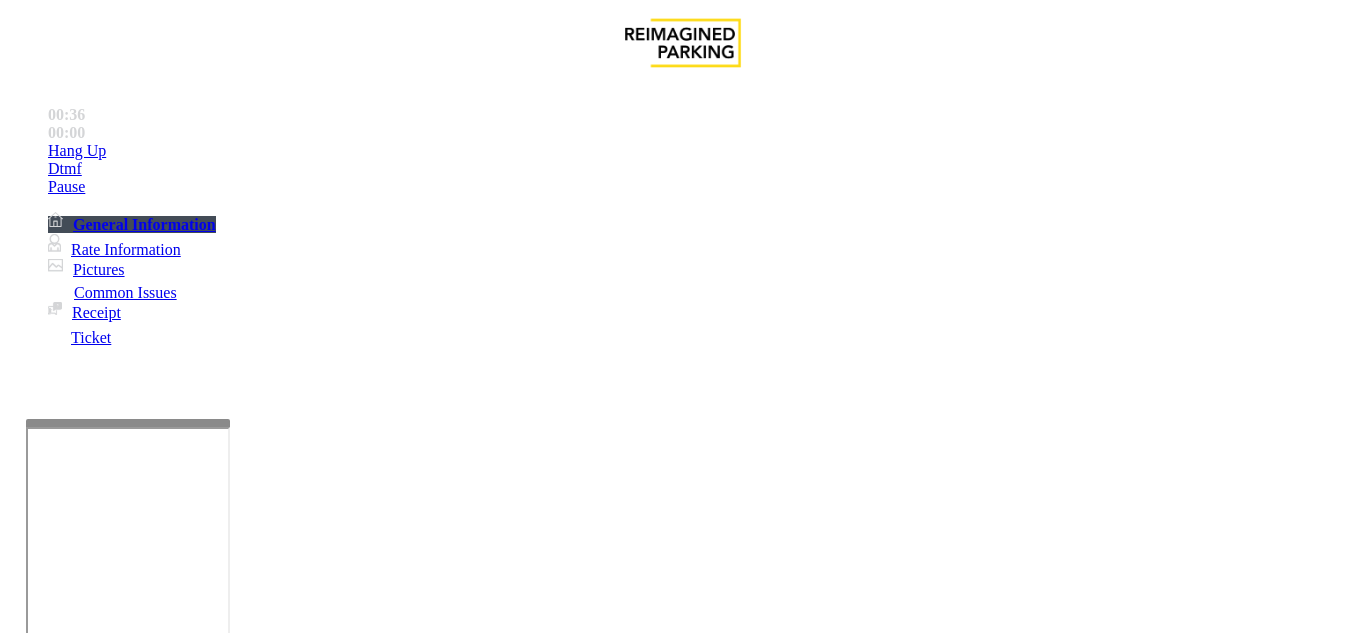 click on "Gate / Door Won't Open" at bounding box center [575, 1286] 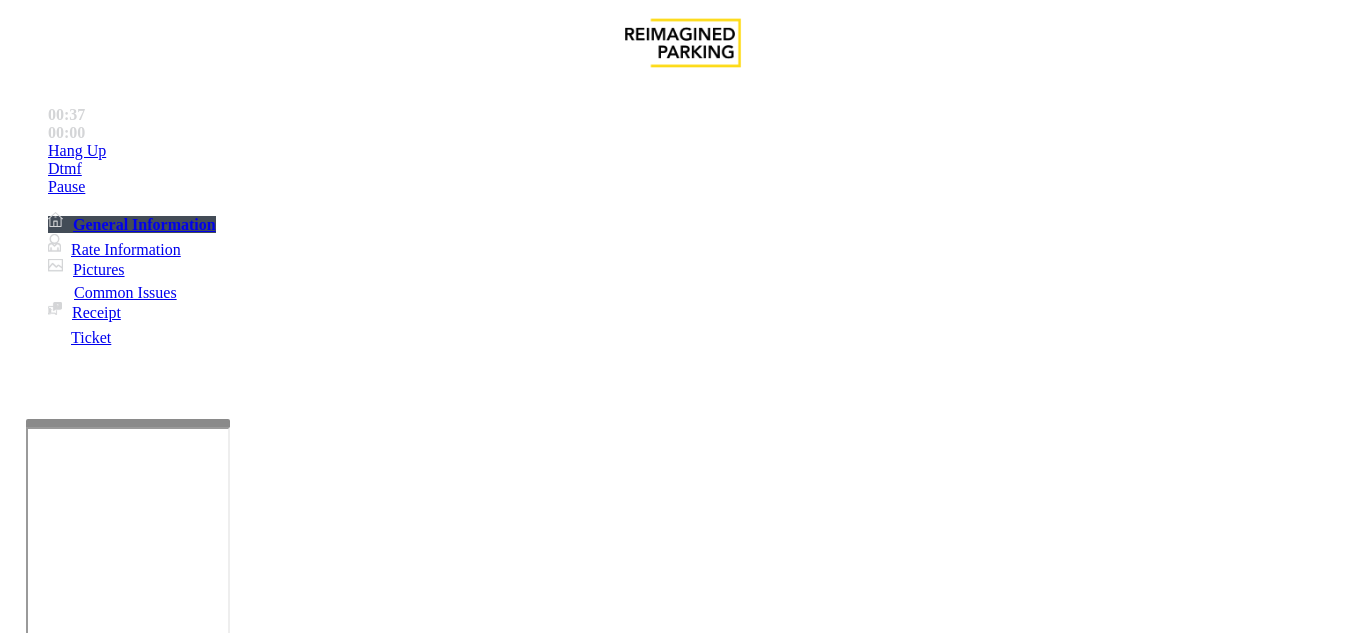 scroll, scrollTop: 400, scrollLeft: 0, axis: vertical 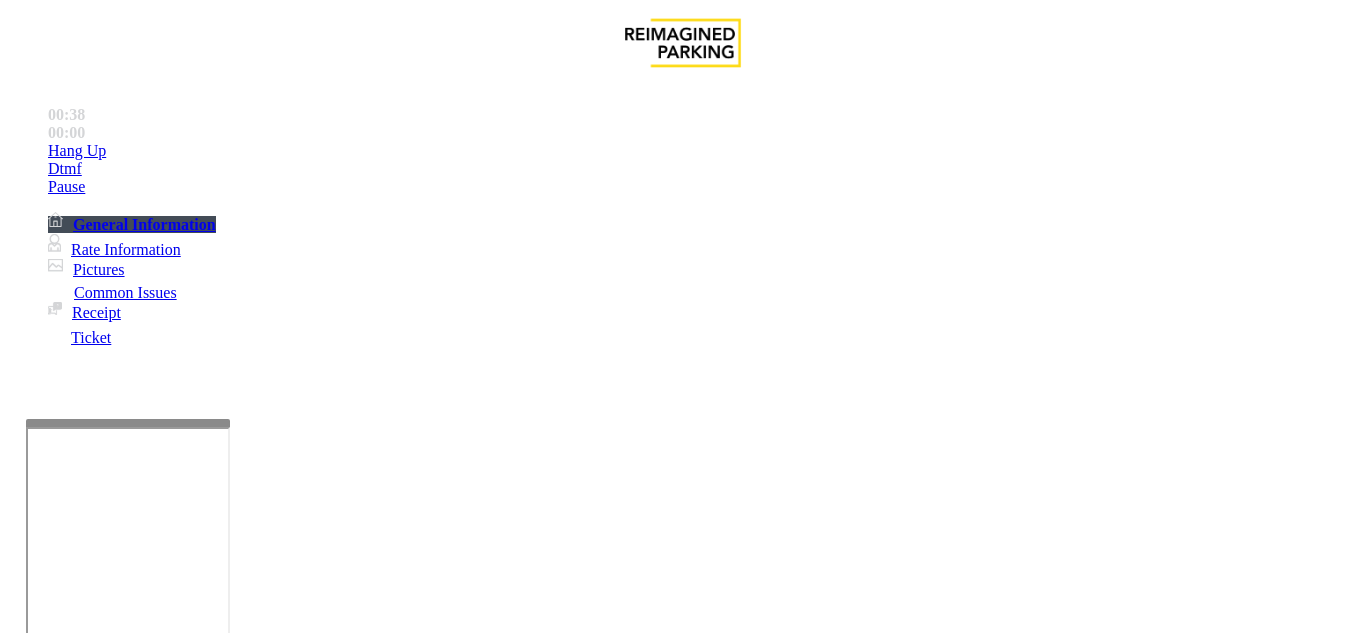 drag, startPoint x: 522, startPoint y: 314, endPoint x: 511, endPoint y: 318, distance: 11.7046995 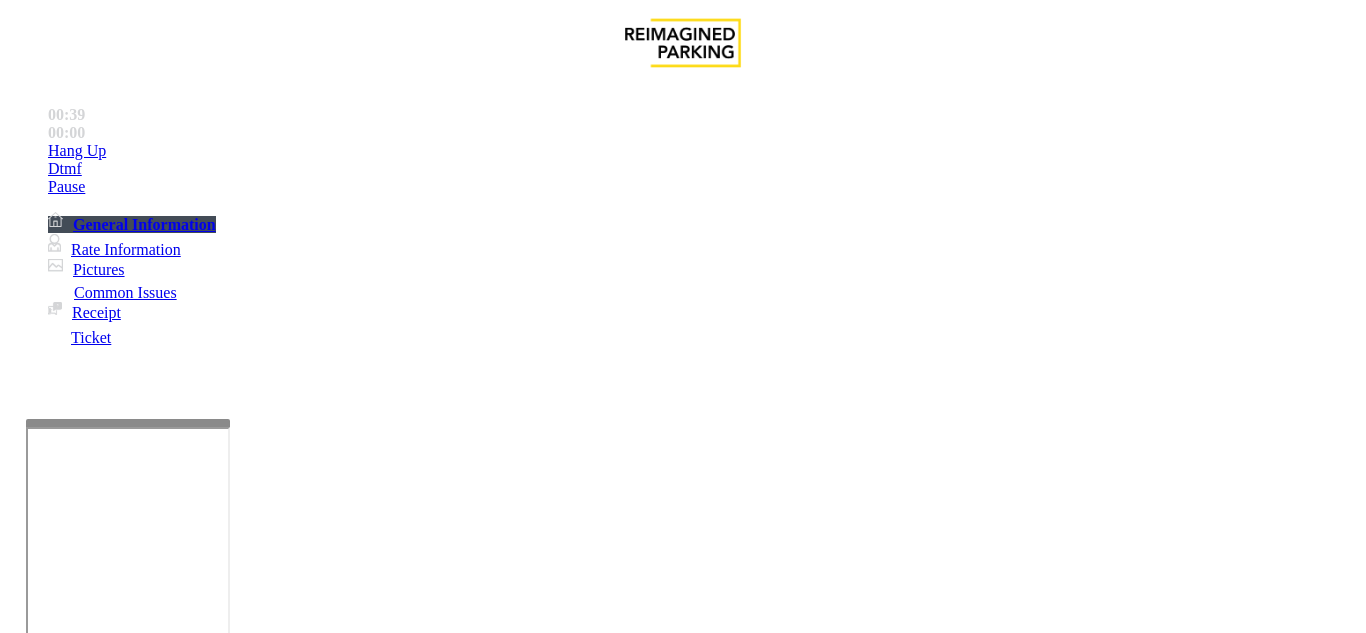 click at bounding box center (77, 4735) 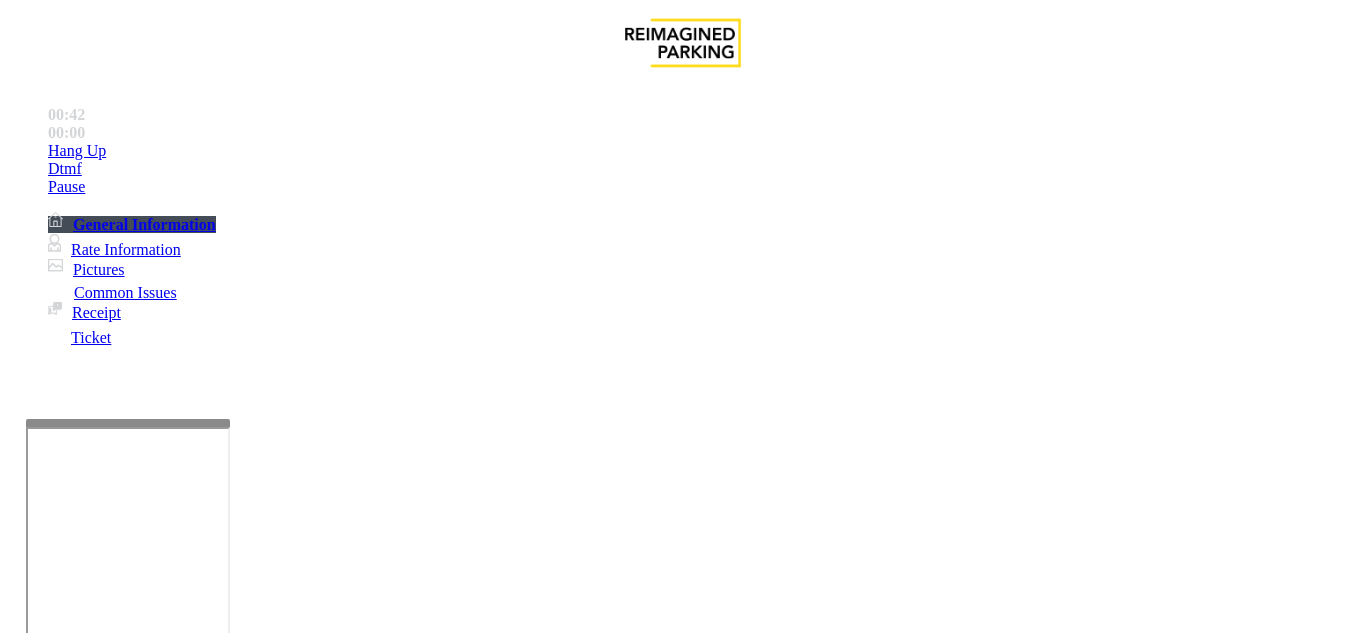 scroll, scrollTop: 2200, scrollLeft: 0, axis: vertical 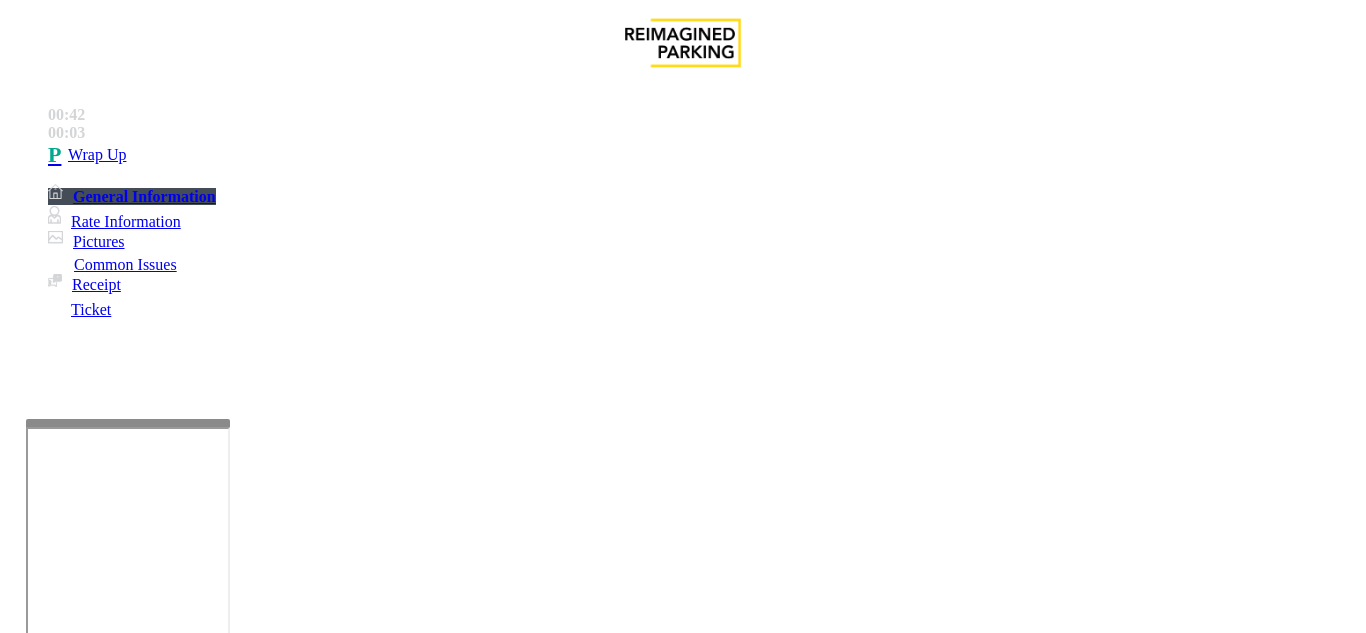 click at bounding box center (221, 1667) 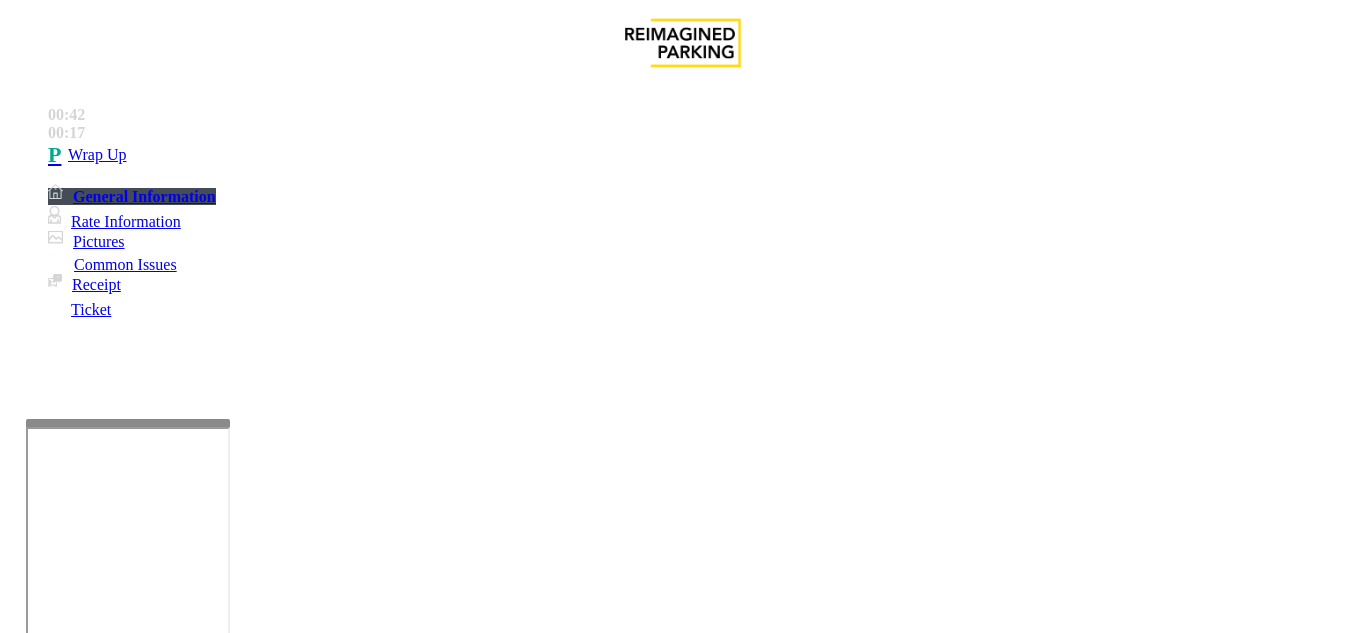 scroll, scrollTop: 1500, scrollLeft: 0, axis: vertical 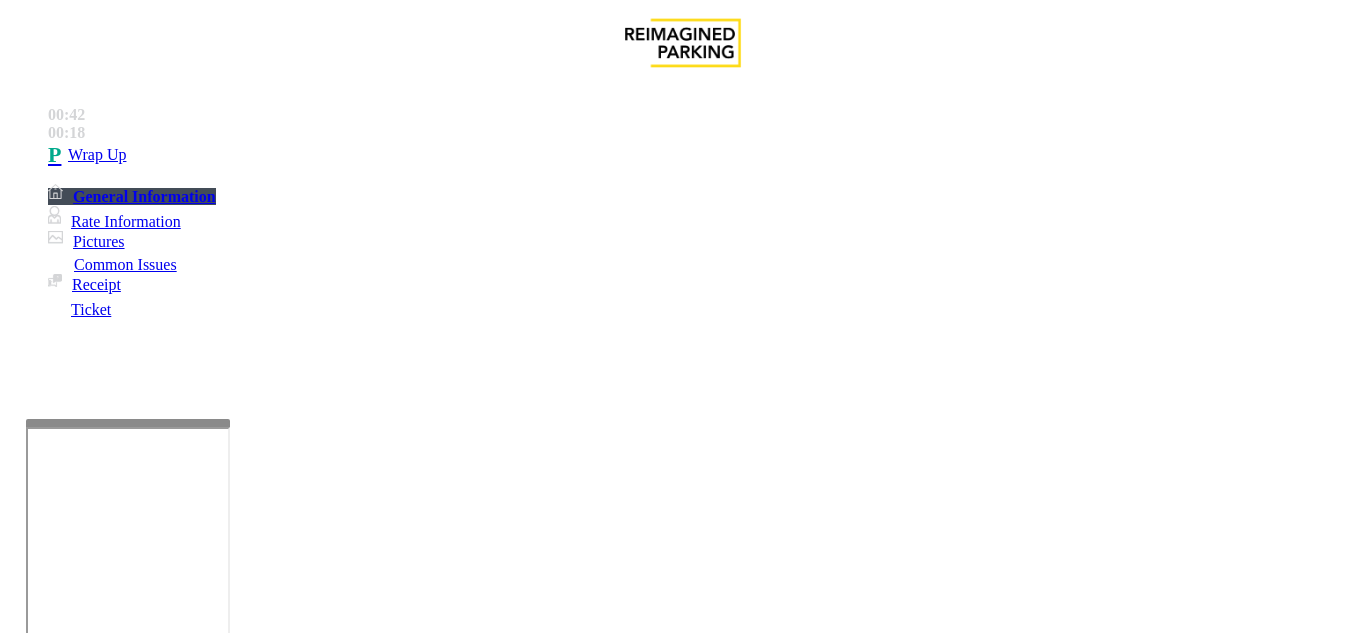 type on "**********" 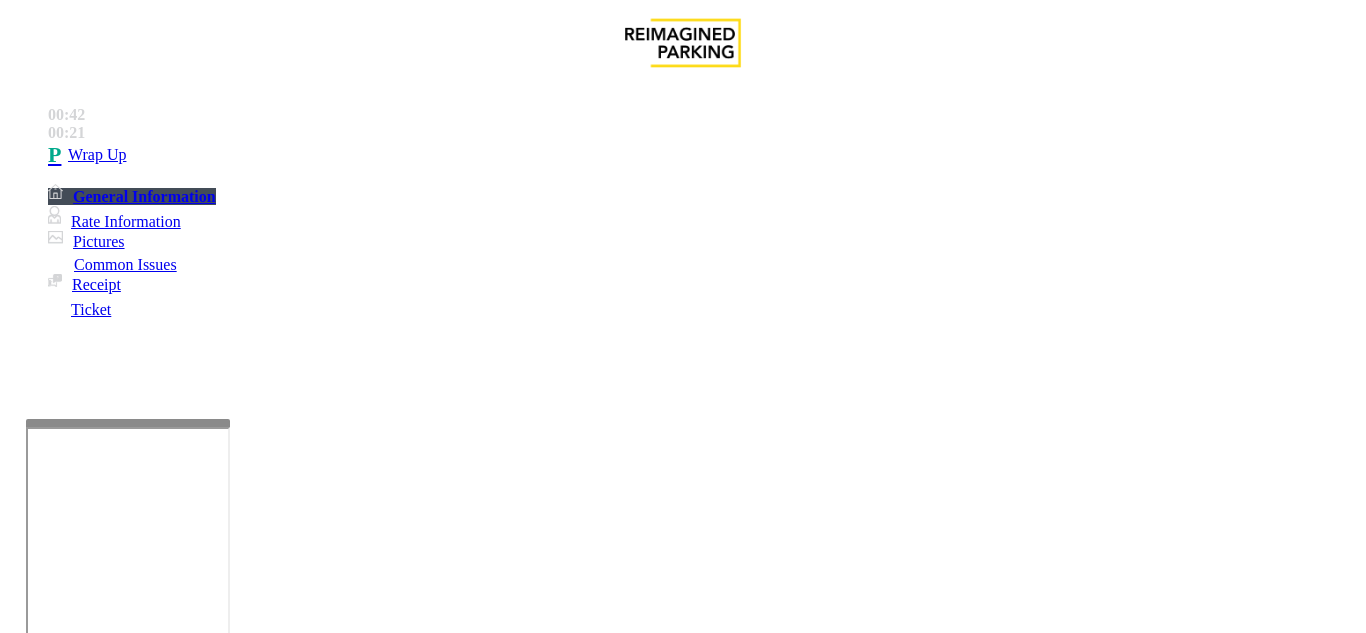 scroll, scrollTop: 900, scrollLeft: 369, axis: both 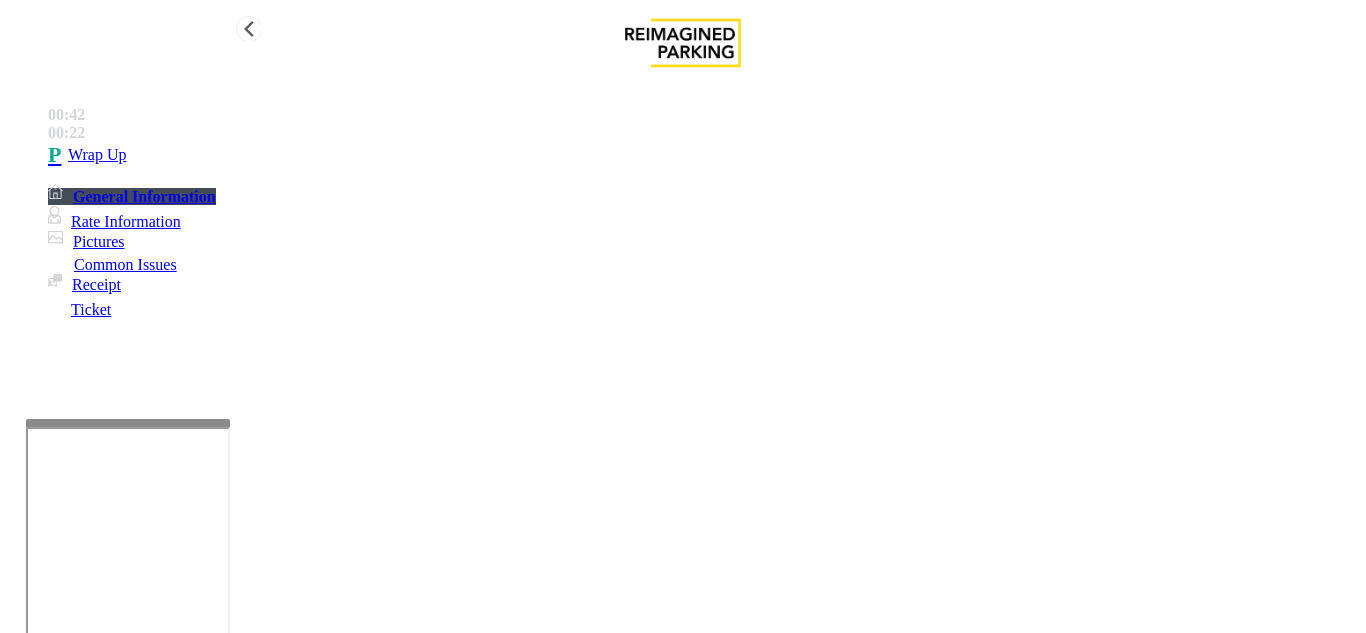 click on "Wrap Up" at bounding box center (703, 155) 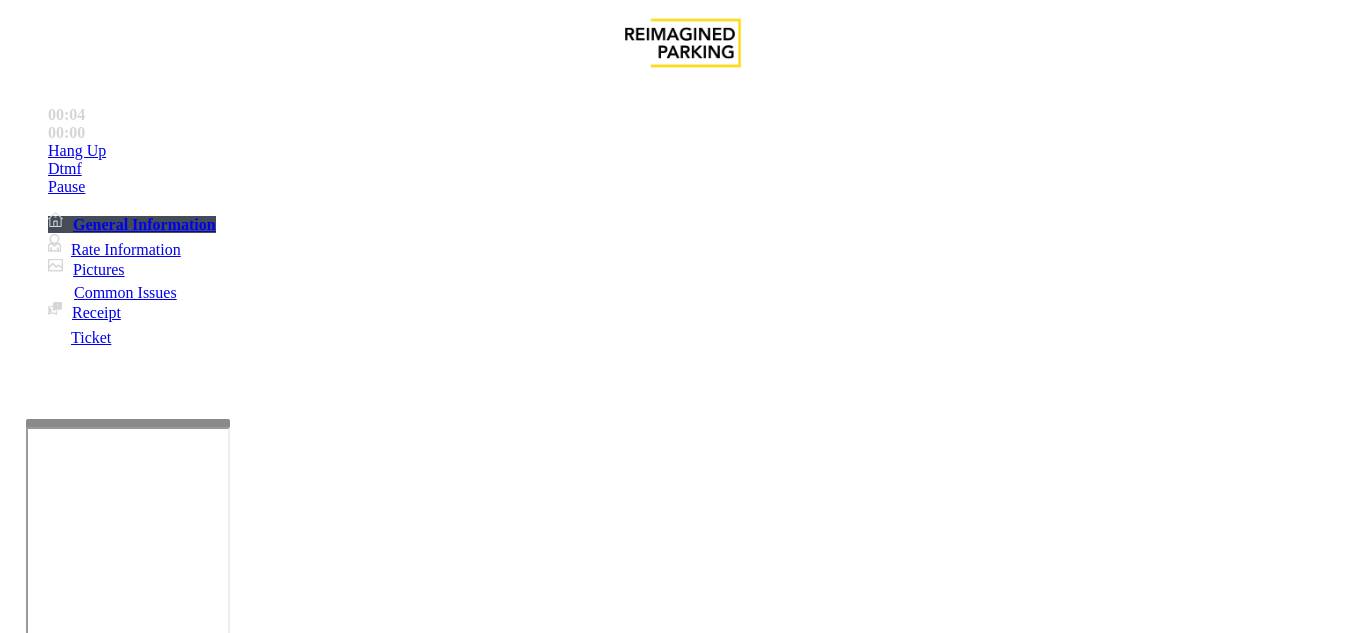 drag, startPoint x: 453, startPoint y: 590, endPoint x: 488, endPoint y: 419, distance: 174.54512 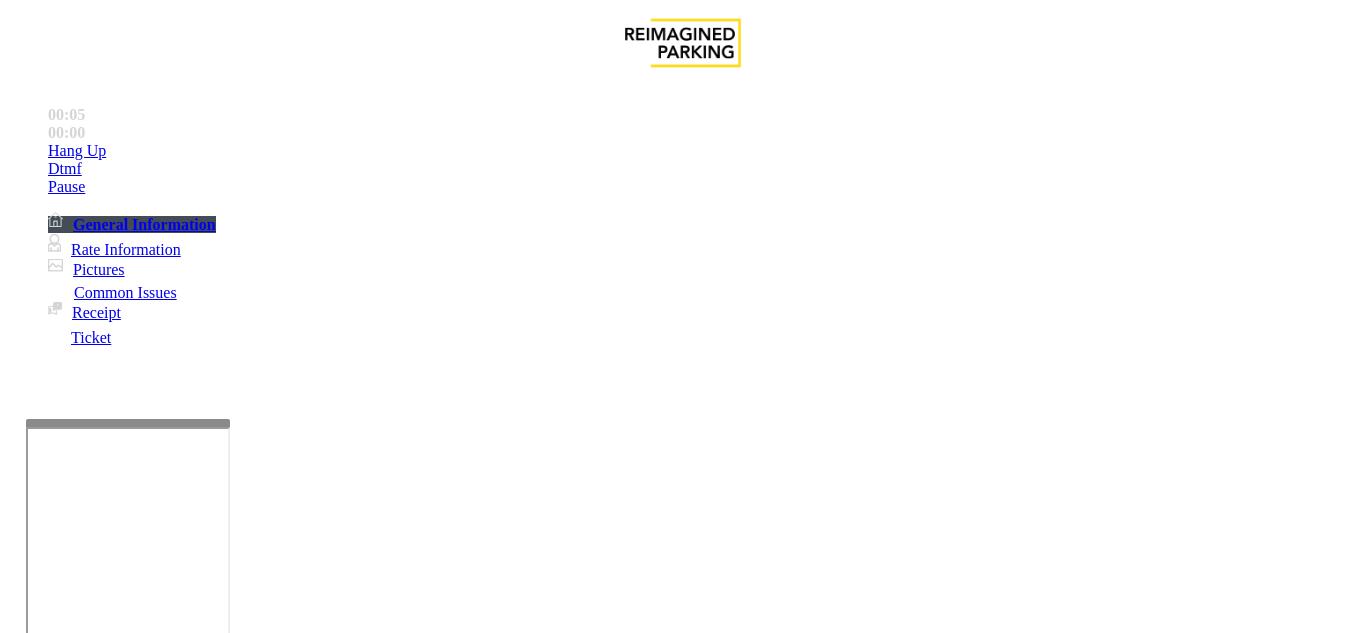 click on "No Response/Unable to hear parker" at bounding box center (142, 1286) 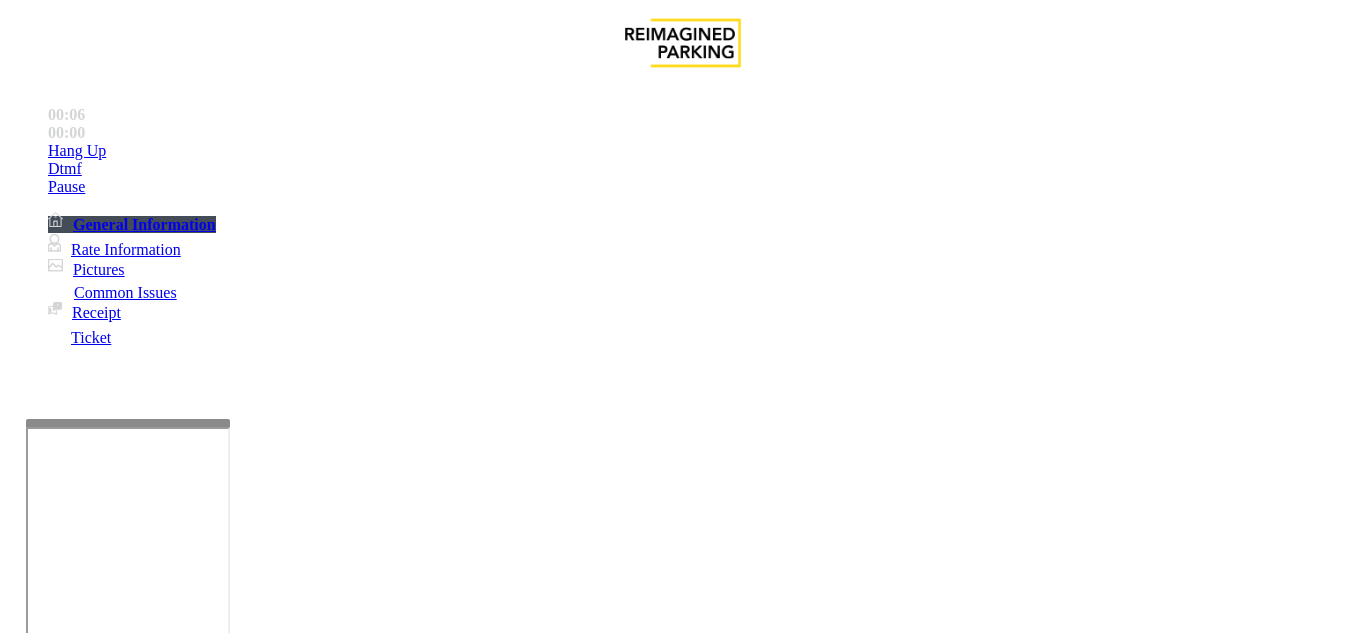click at bounding box center [229, 1334] 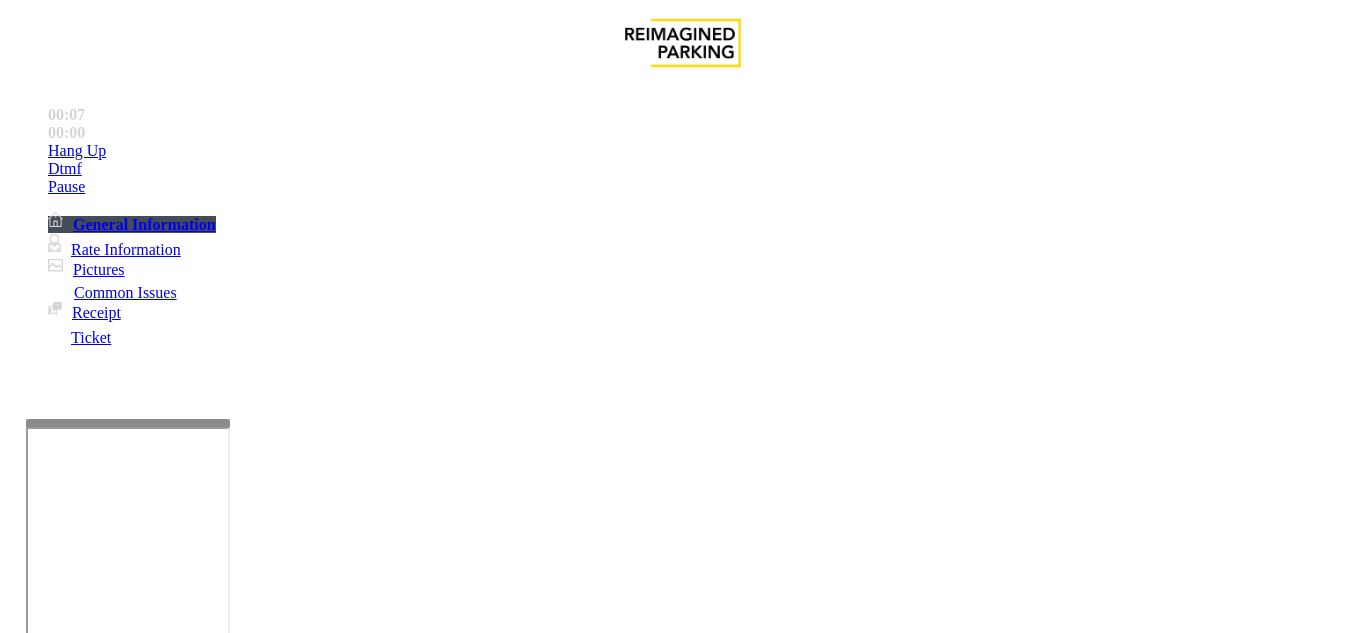 scroll, scrollTop: 500, scrollLeft: 0, axis: vertical 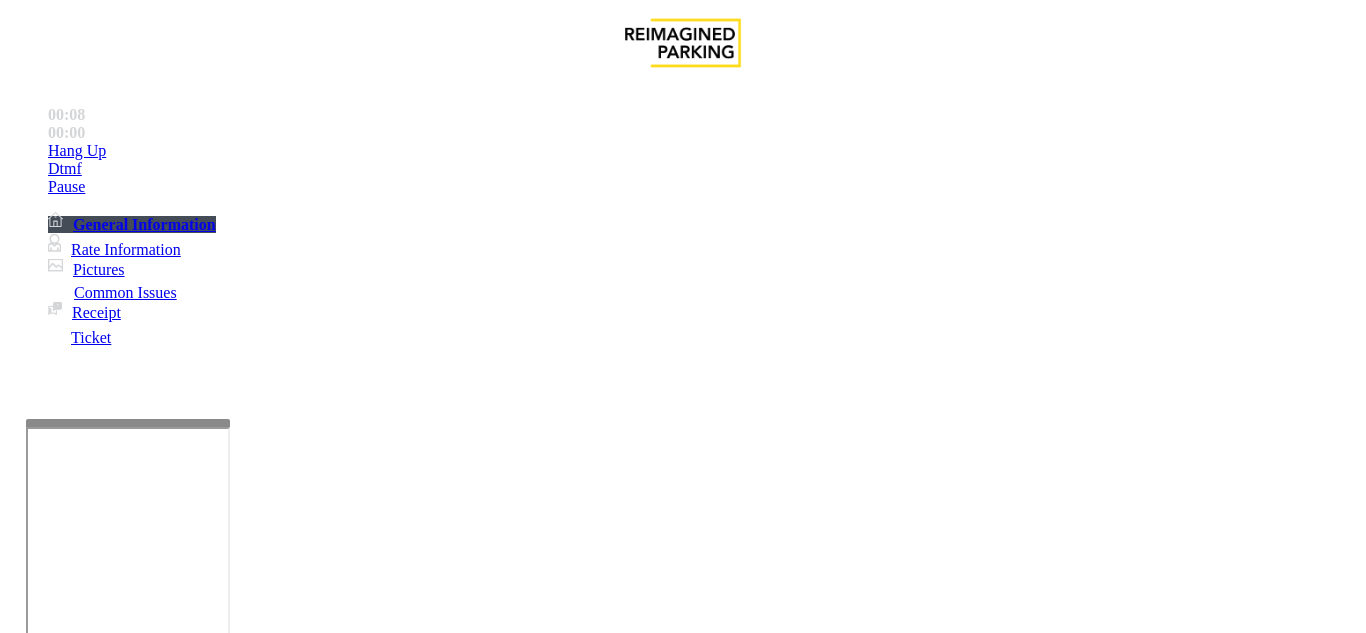 drag, startPoint x: 897, startPoint y: 564, endPoint x: 882, endPoint y: 573, distance: 17.492855 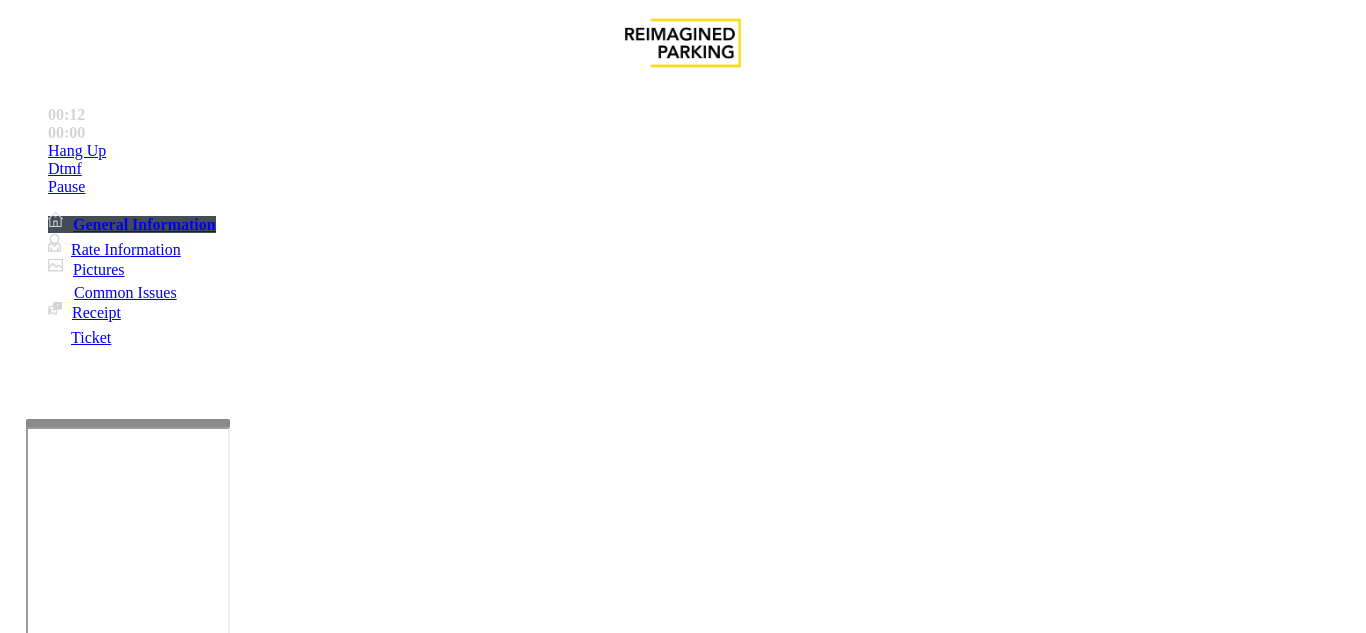 drag, startPoint x: 959, startPoint y: 541, endPoint x: 952, endPoint y: 549, distance: 10.630146 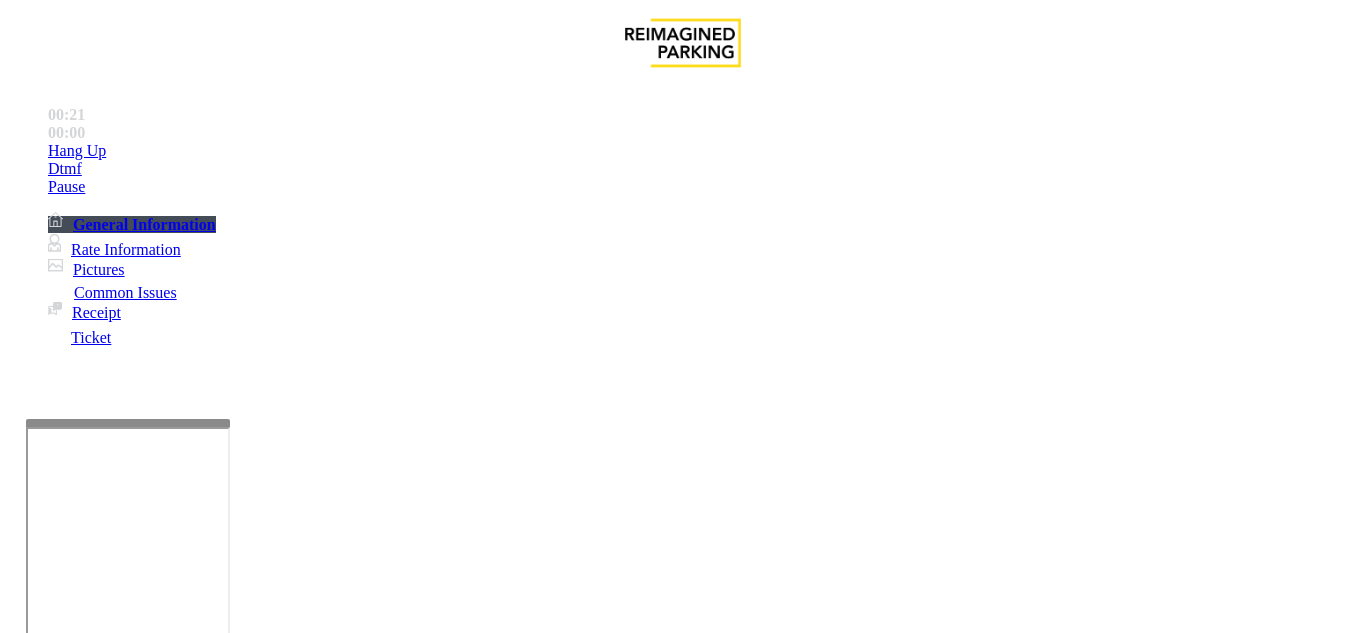 click on "Issue" at bounding box center [42, 1253] 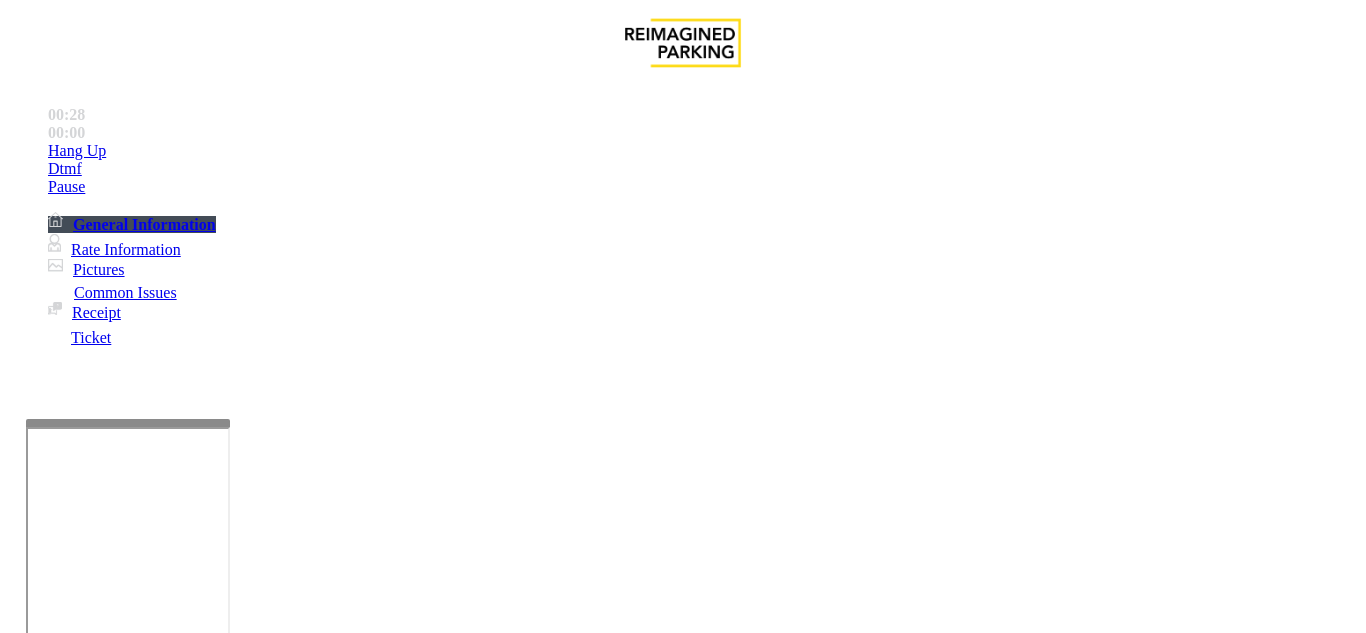 drag, startPoint x: 995, startPoint y: 560, endPoint x: 948, endPoint y: 561, distance: 47.010635 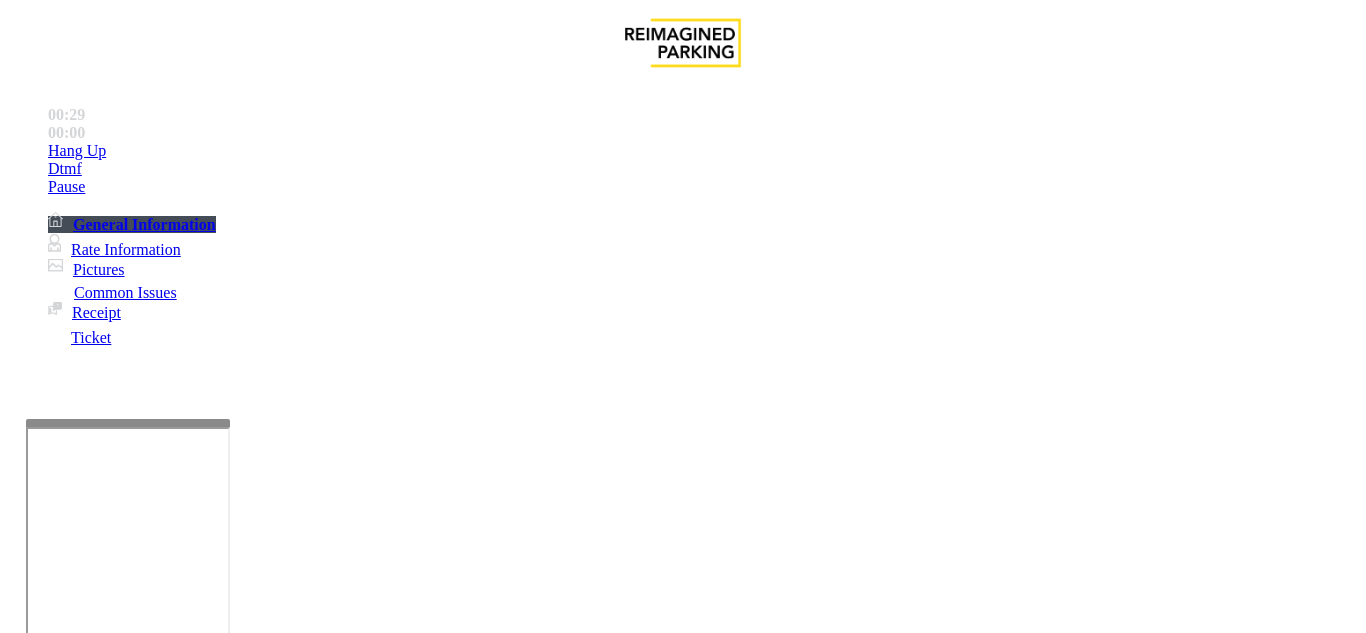 scroll, scrollTop: 850, scrollLeft: 0, axis: vertical 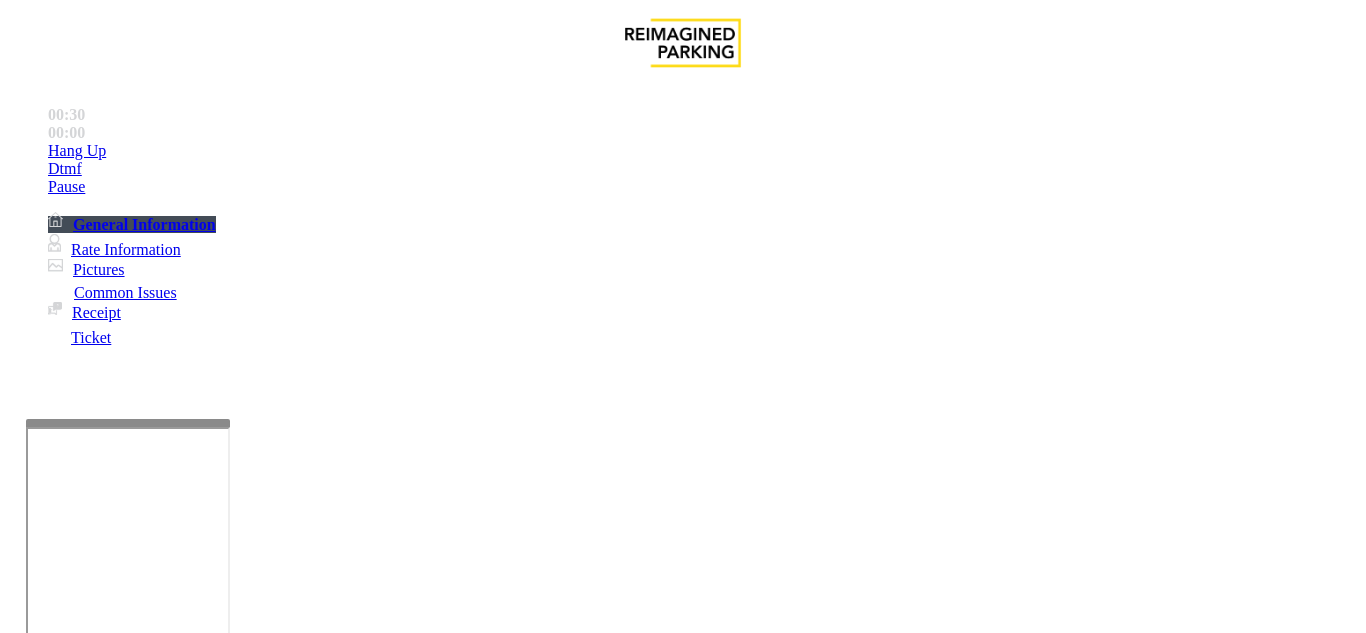 click on "Equipment Issue" at bounding box center [483, 1286] 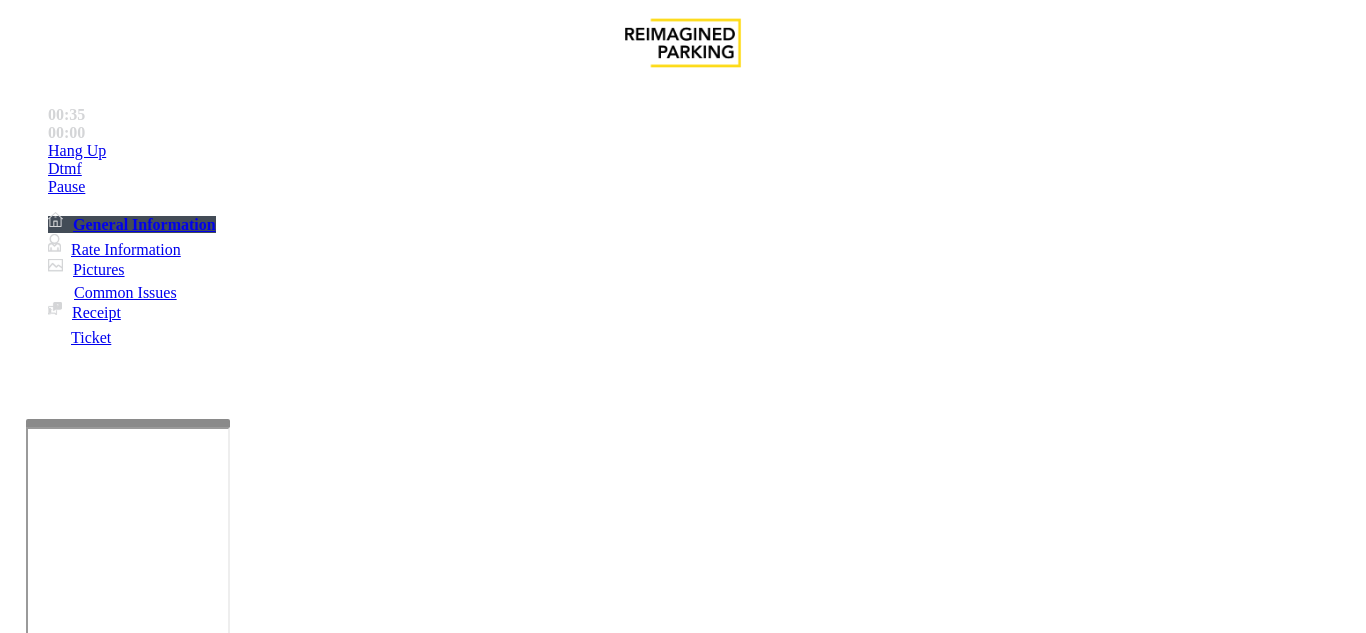 scroll, scrollTop: 100, scrollLeft: 0, axis: vertical 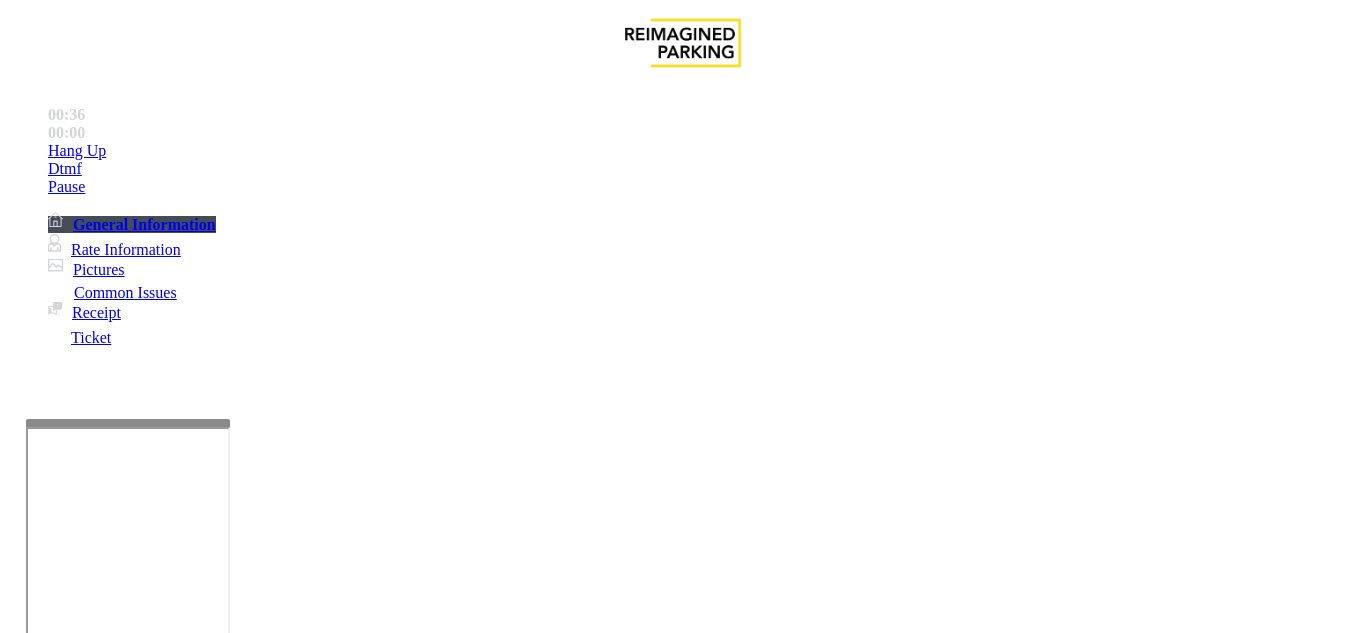 drag, startPoint x: 543, startPoint y: 565, endPoint x: 219, endPoint y: 536, distance: 325.29526 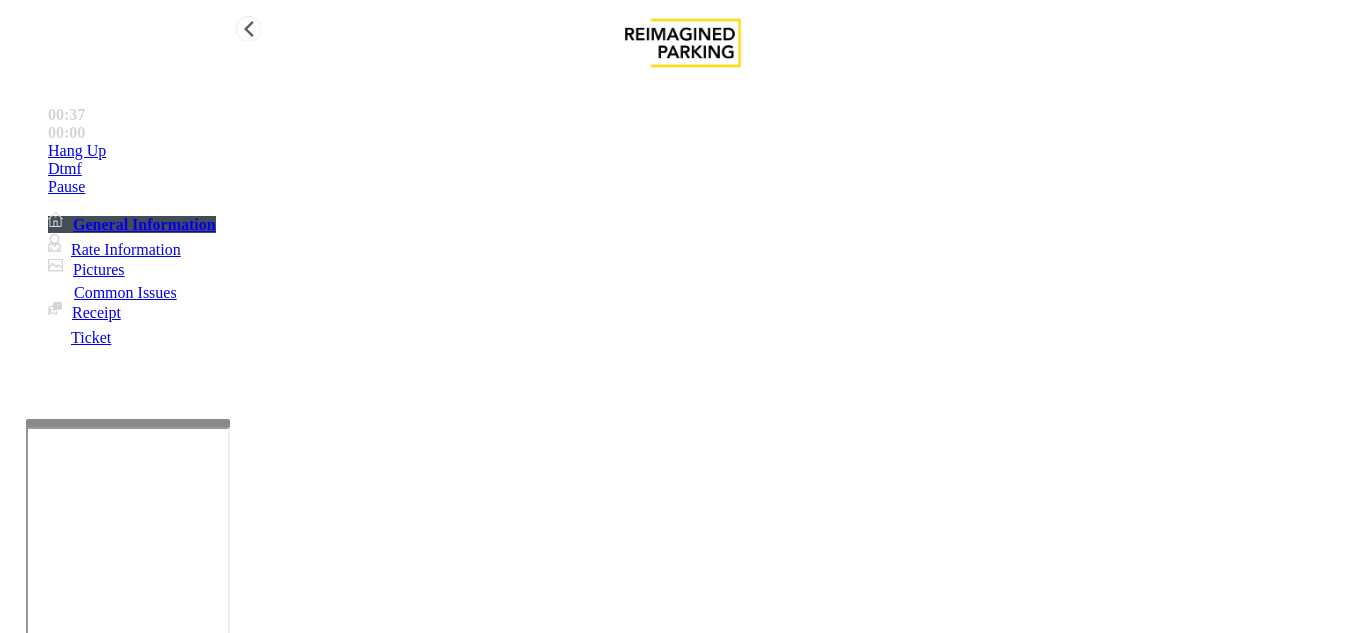 paste on "**********" 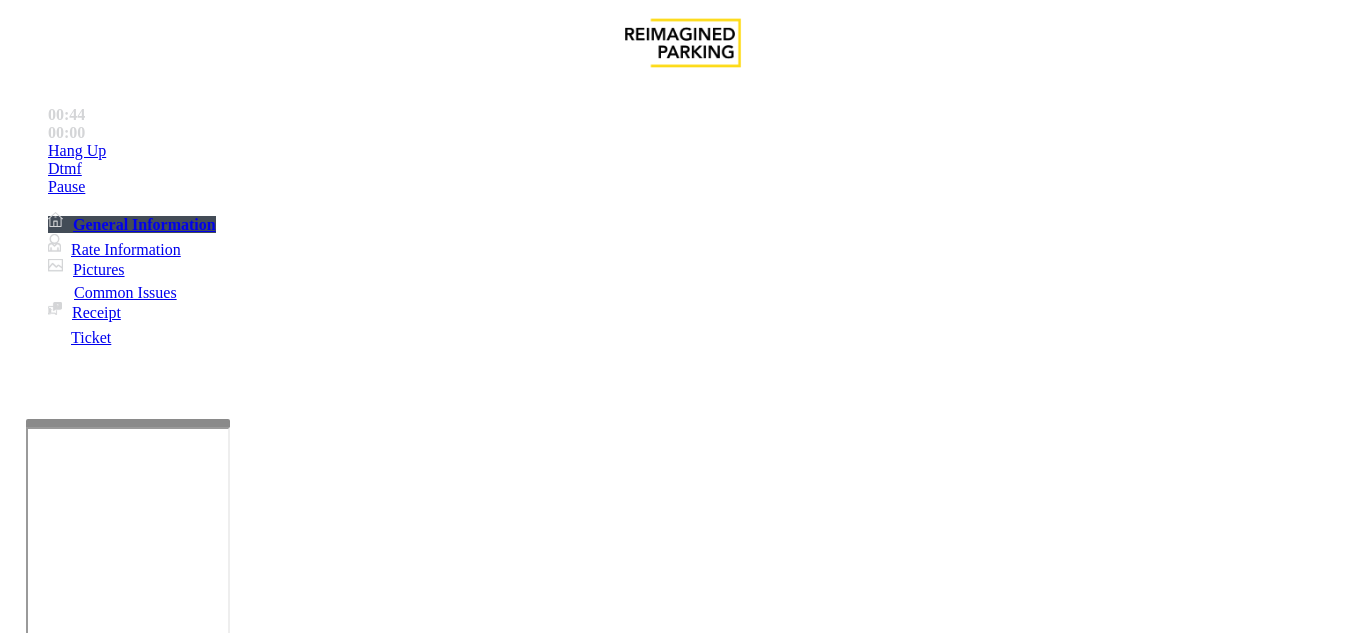 drag, startPoint x: 939, startPoint y: 373, endPoint x: 925, endPoint y: 400, distance: 30.413813 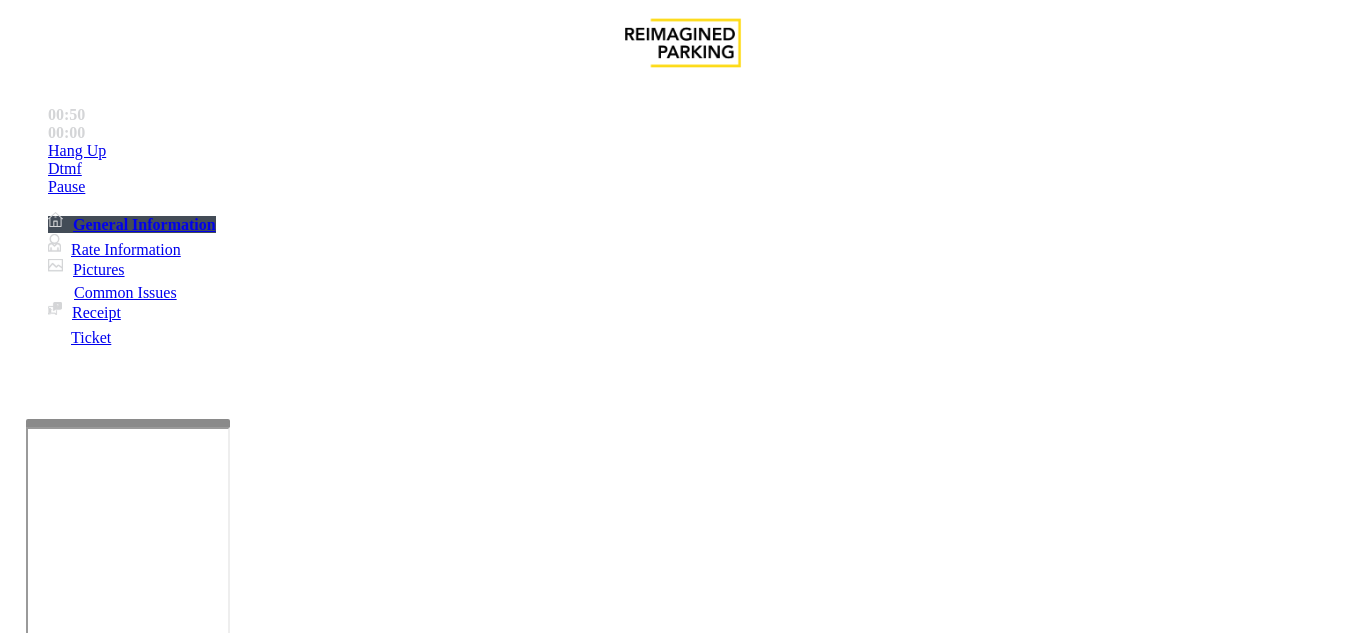 click at bounding box center [221, 1642] 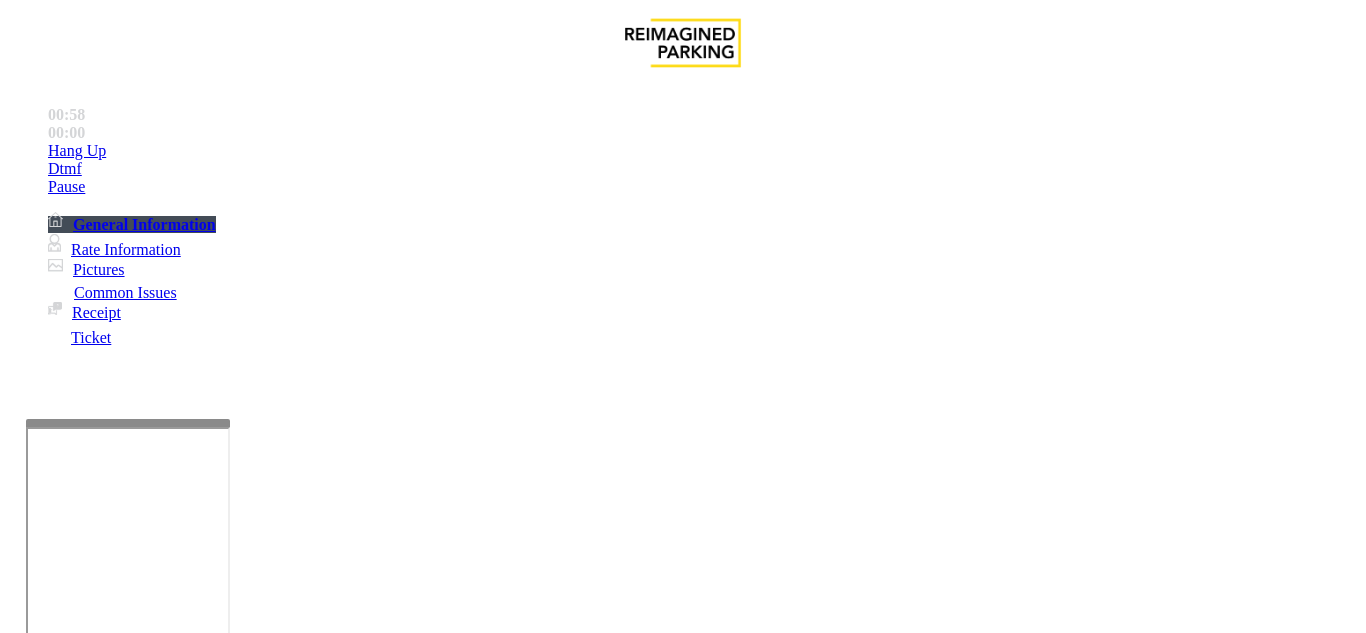type on "**********" 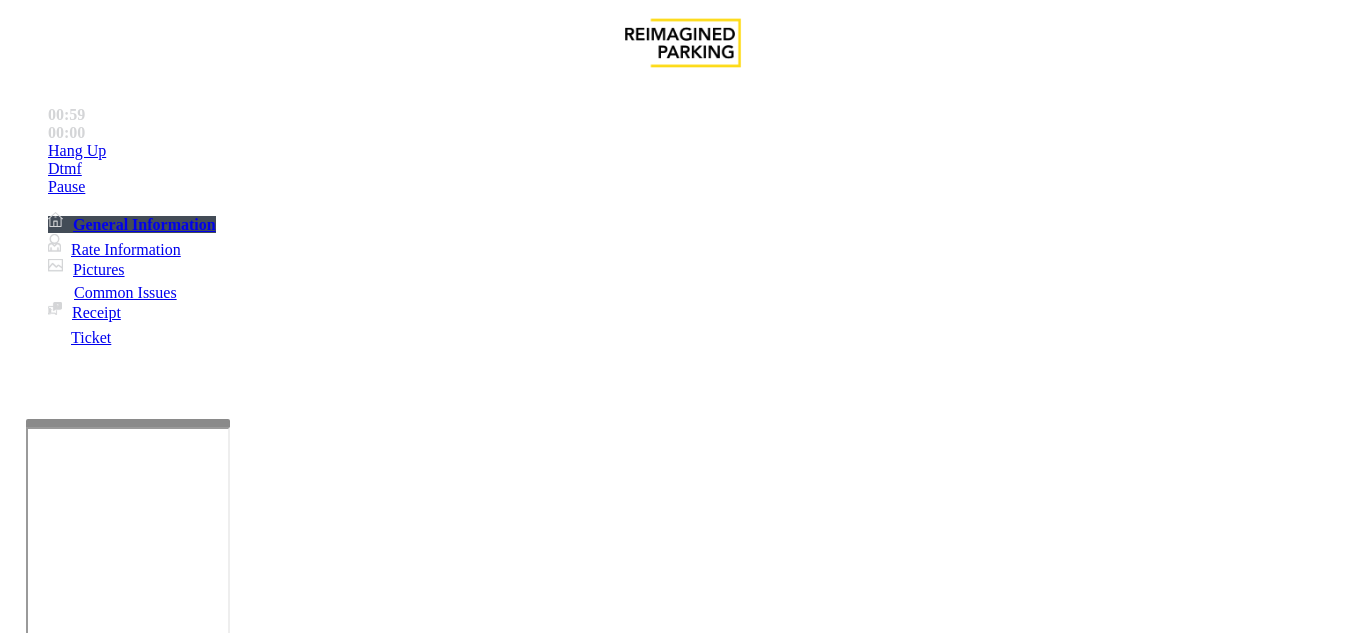 drag, startPoint x: 842, startPoint y: 400, endPoint x: 771, endPoint y: 397, distance: 71.063354 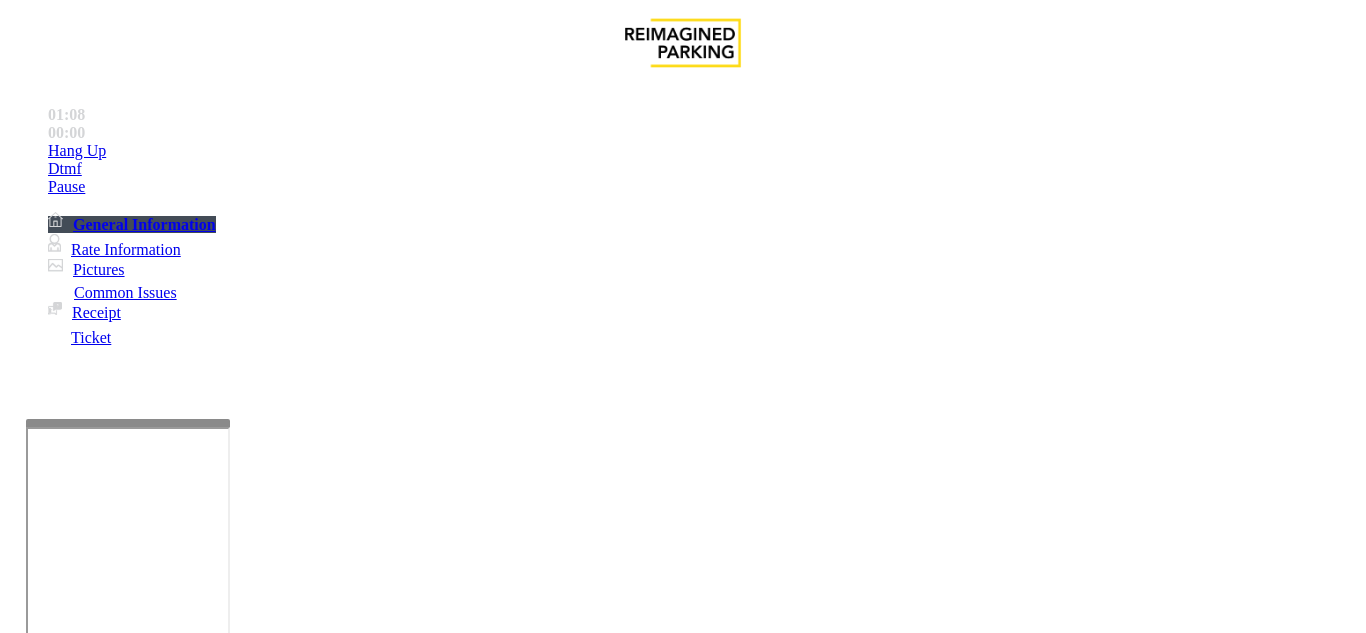 scroll, scrollTop: 50, scrollLeft: 0, axis: vertical 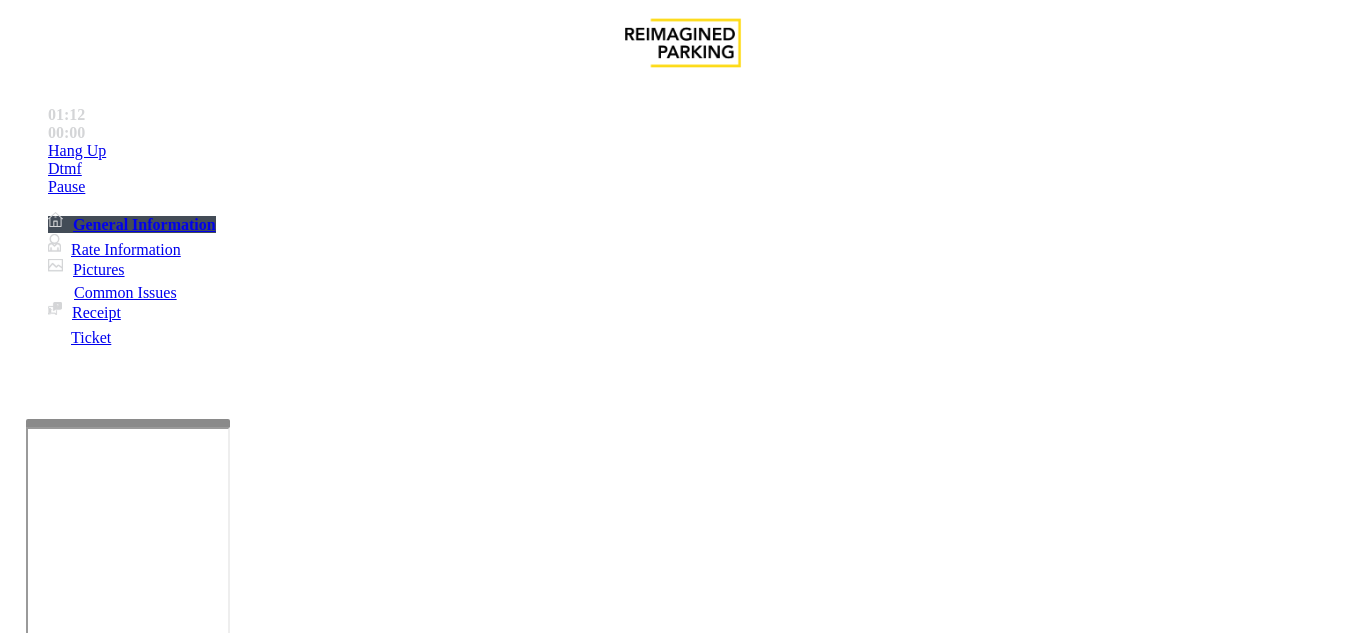 drag, startPoint x: 549, startPoint y: 563, endPoint x: 543, endPoint y: 545, distance: 18.973665 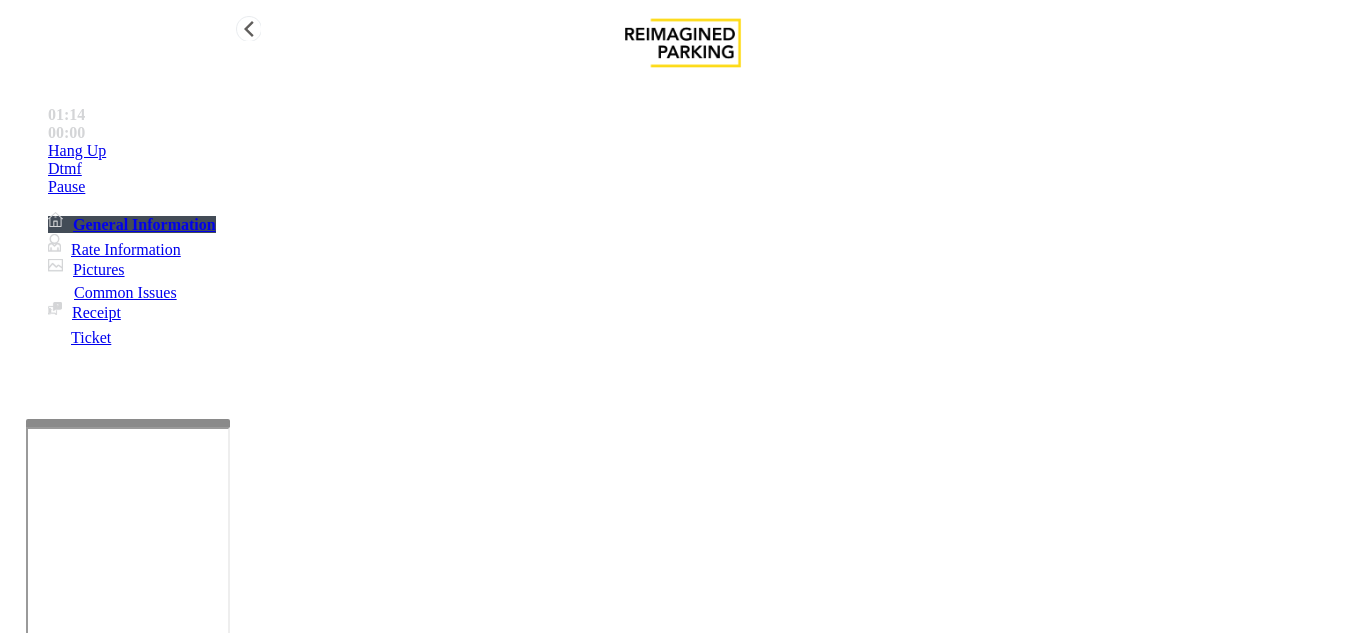 click on "Hang Up" at bounding box center (703, 151) 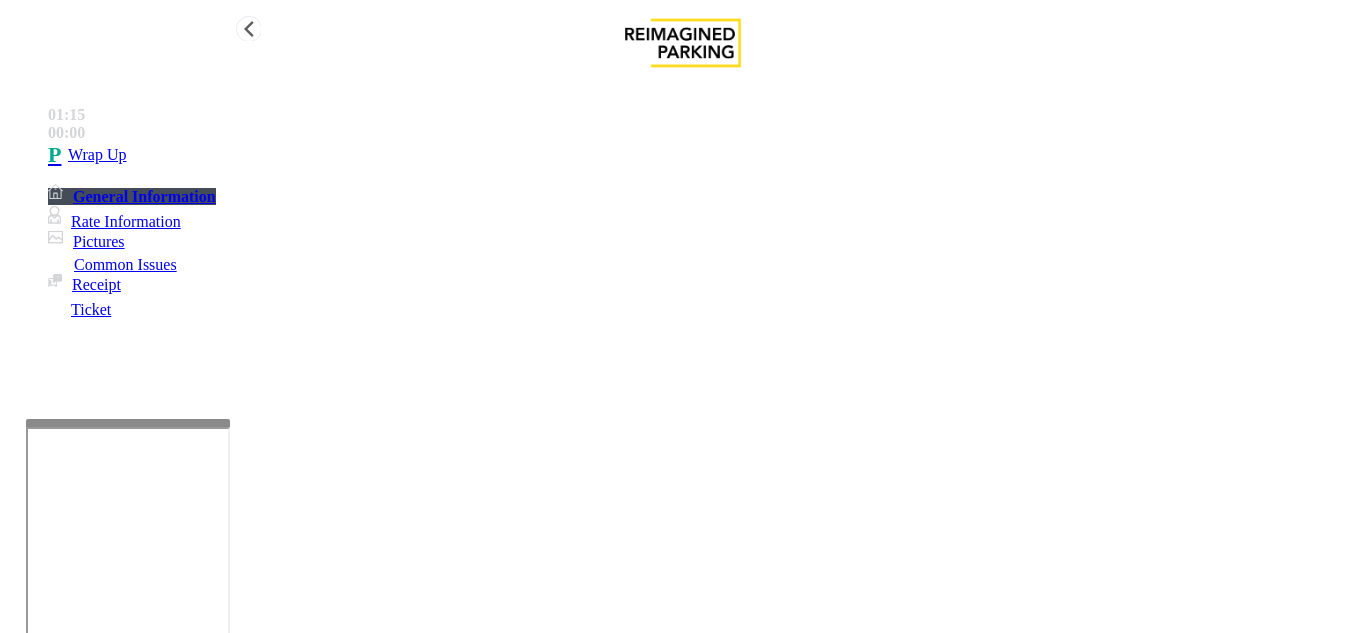click on "Wrap Up" at bounding box center (703, 155) 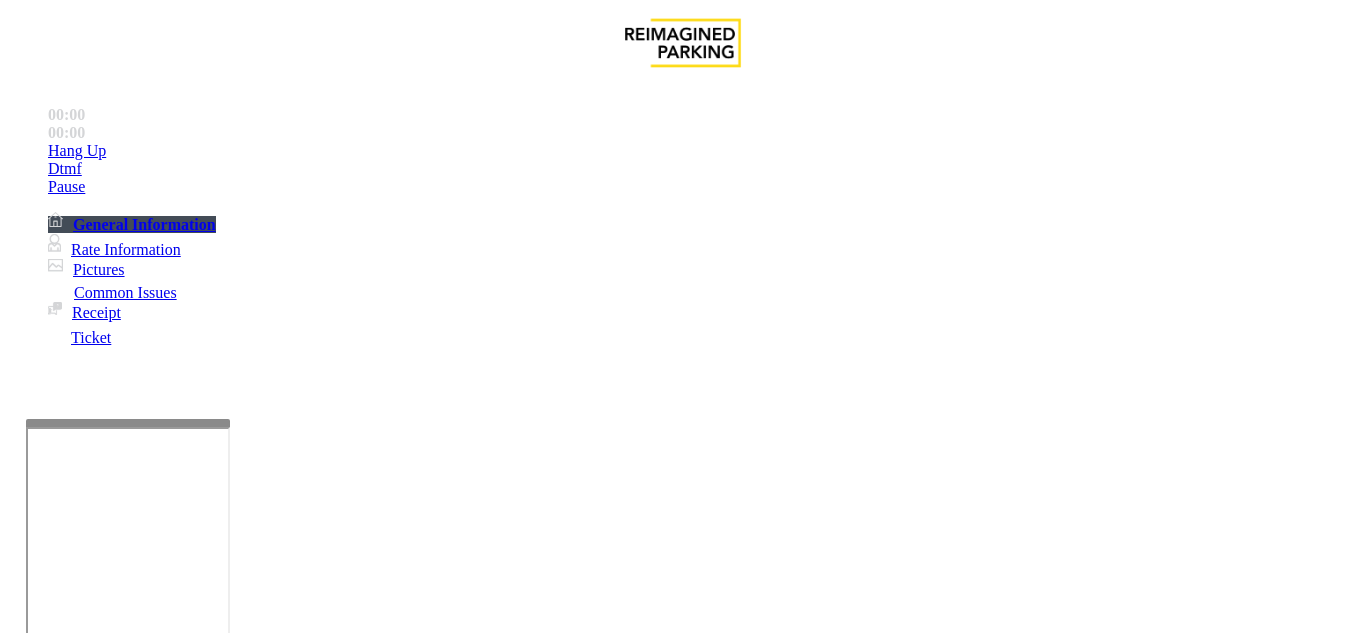 scroll, scrollTop: 500, scrollLeft: 0, axis: vertical 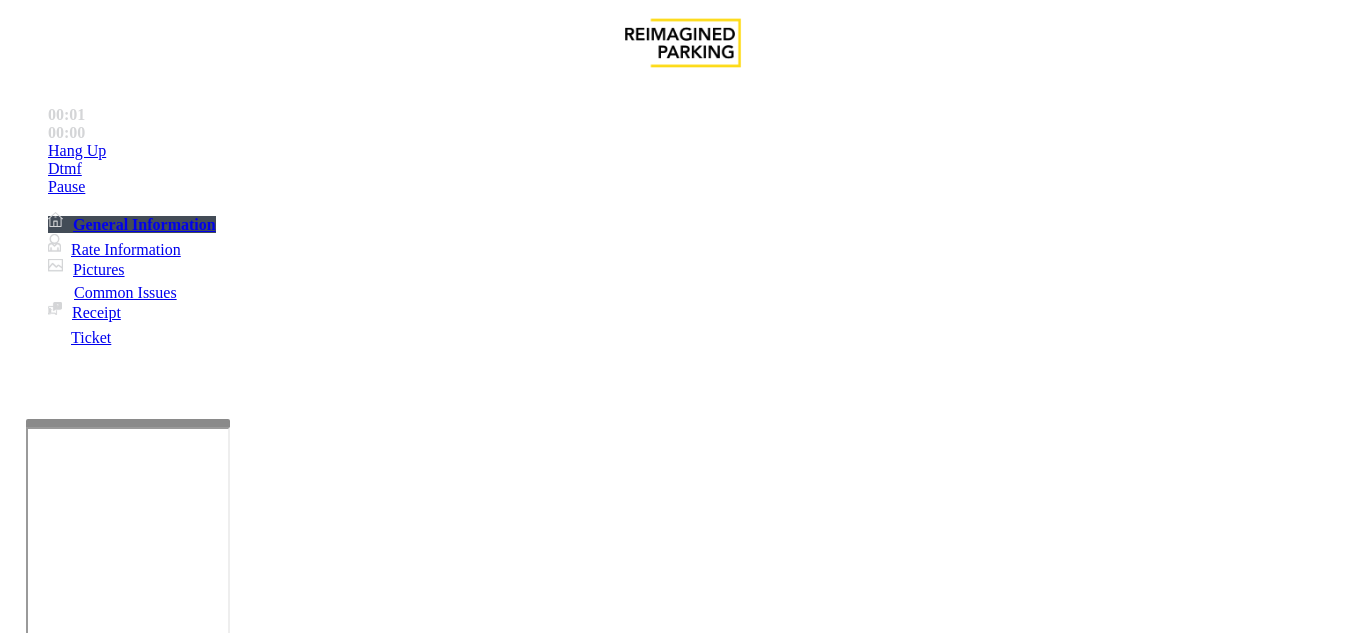 drag, startPoint x: 915, startPoint y: 517, endPoint x: 886, endPoint y: 524, distance: 29.832869 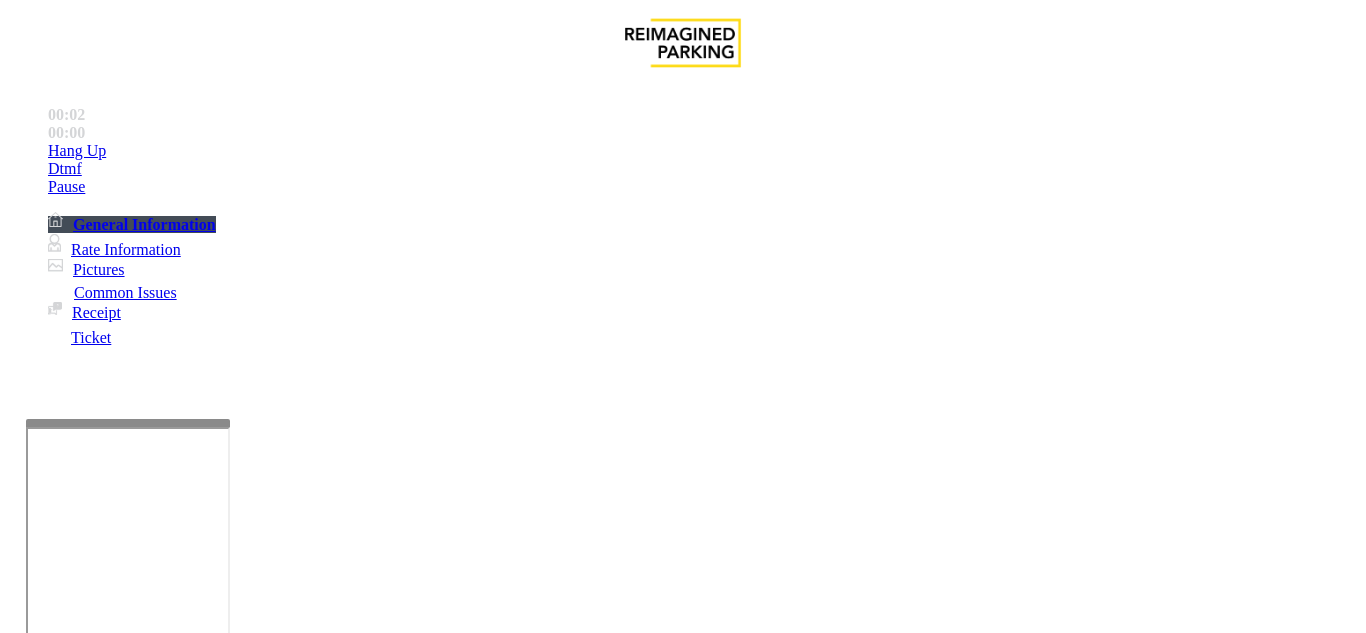drag, startPoint x: 408, startPoint y: 534, endPoint x: 403, endPoint y: 362, distance: 172.07266 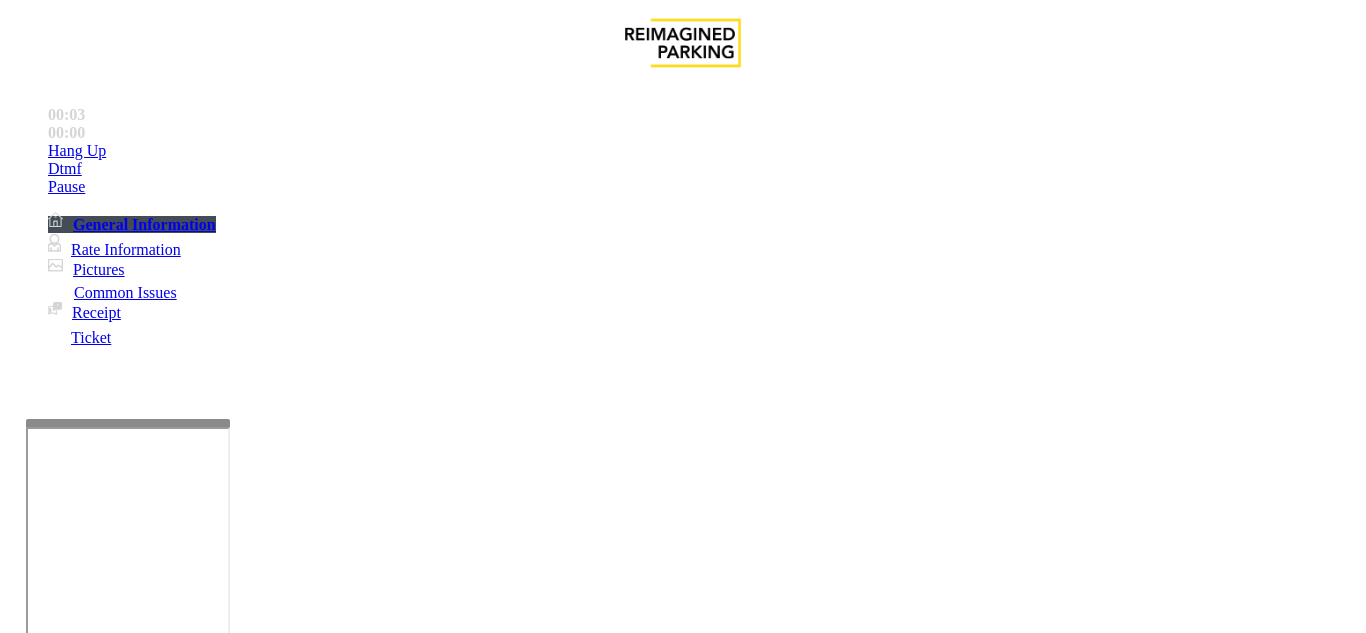 click on "No Response/Unable to hear parker" at bounding box center [142, 1286] 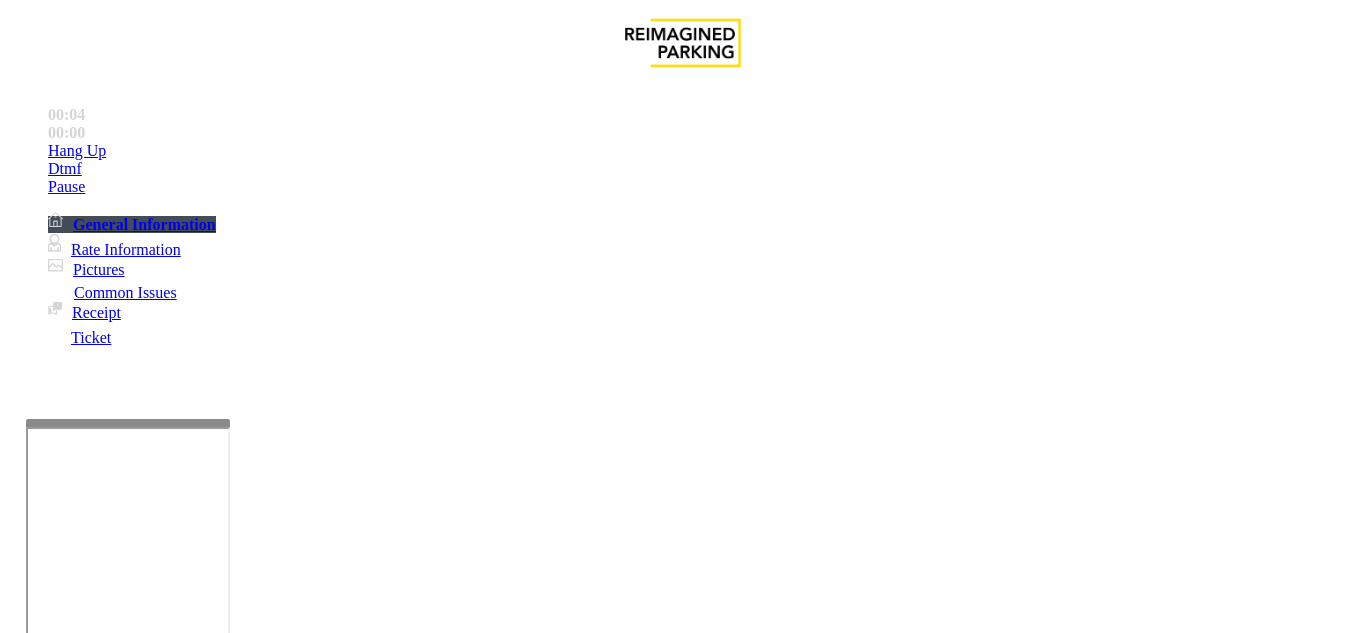 drag, startPoint x: 405, startPoint y: 185, endPoint x: 467, endPoint y: 188, distance: 62.072536 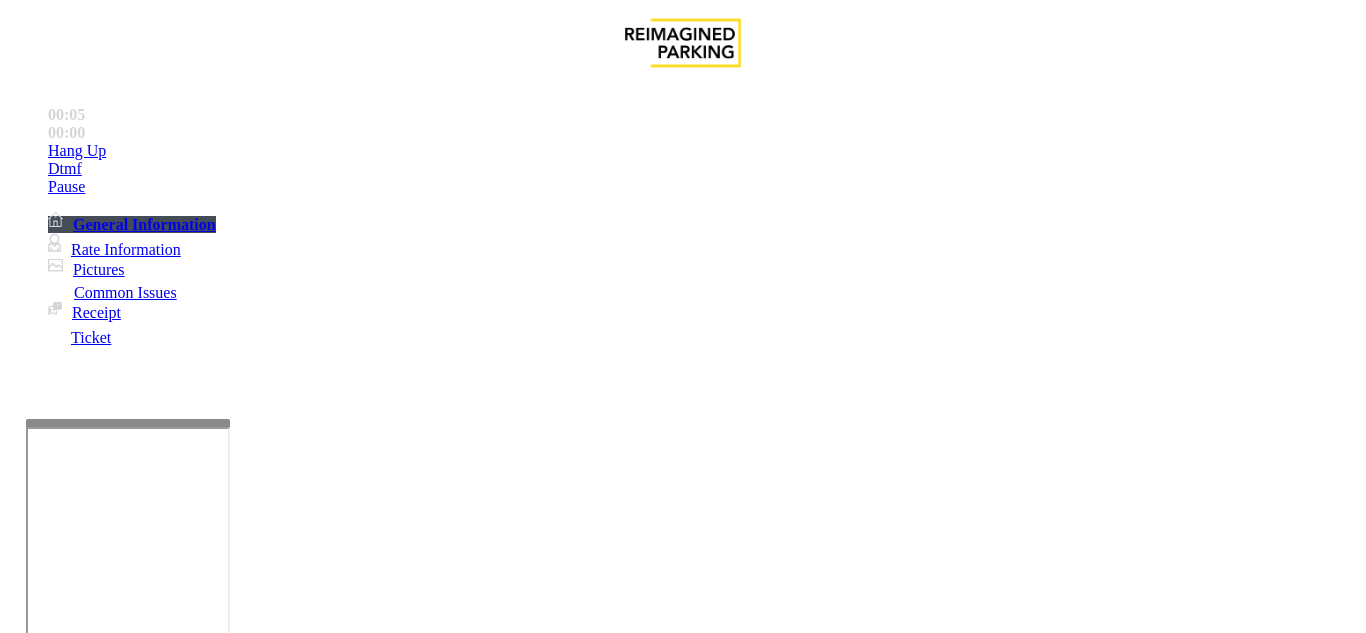 click at bounding box center (229, 1334) 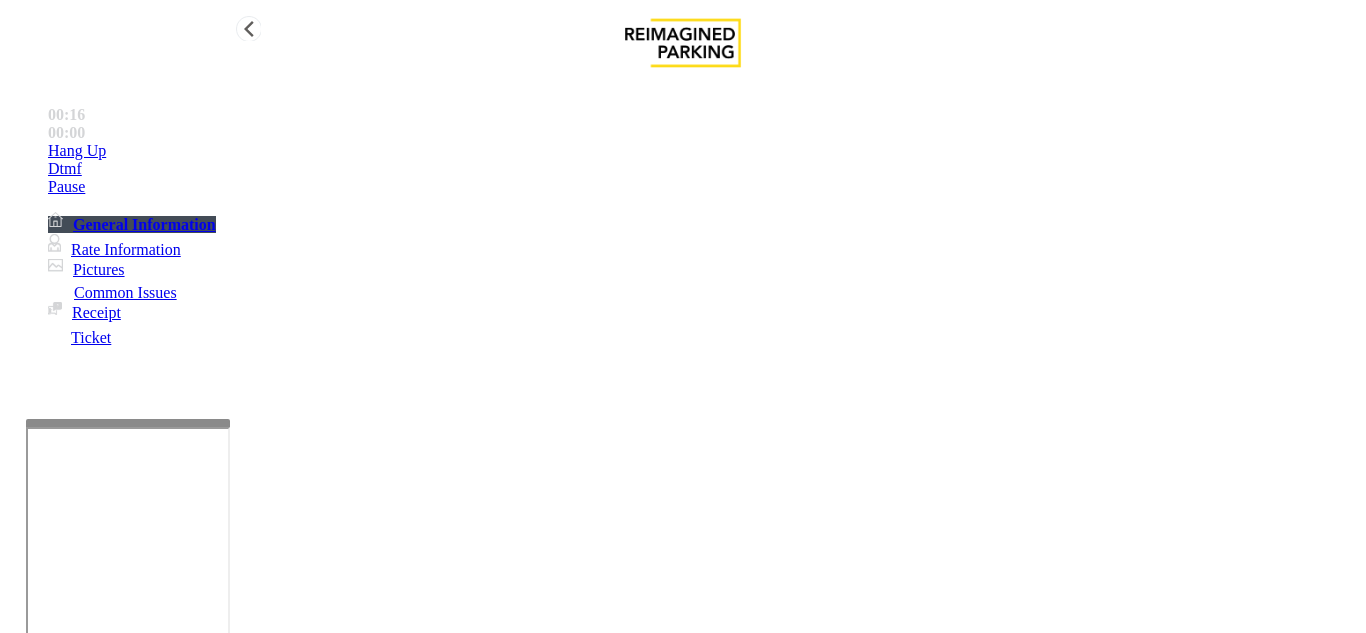 click on "Hang Up" at bounding box center [703, 151] 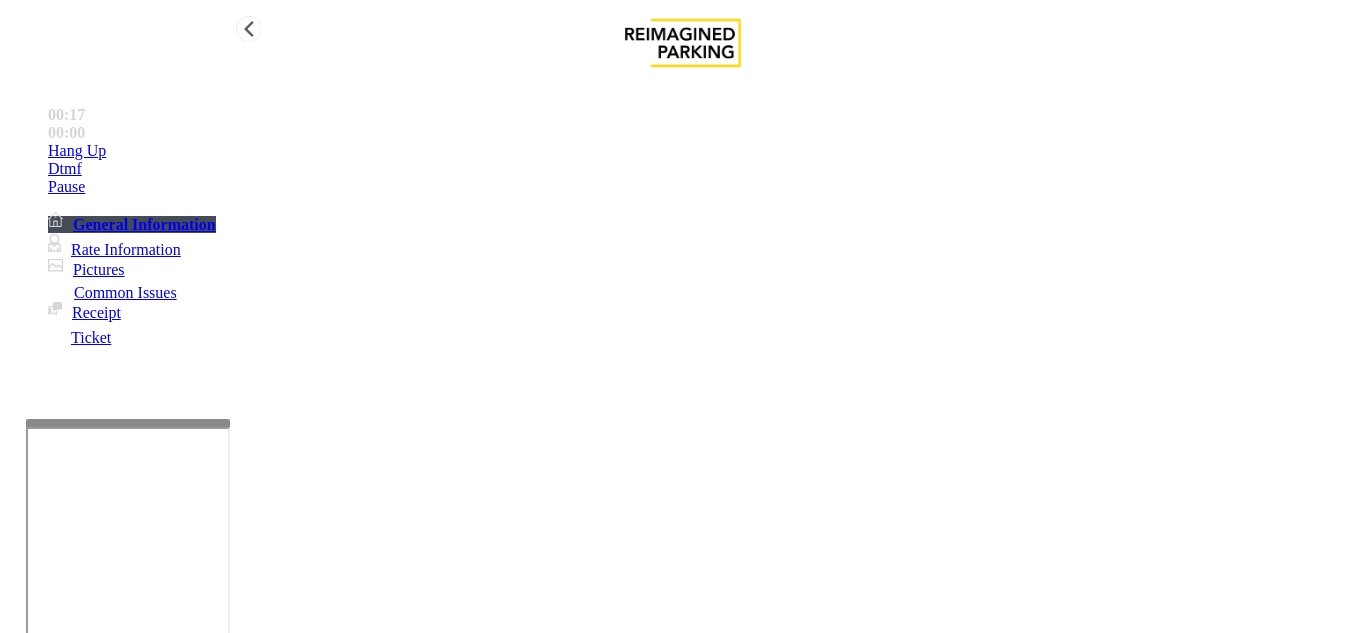 click on "Hang Up" at bounding box center [703, 151] 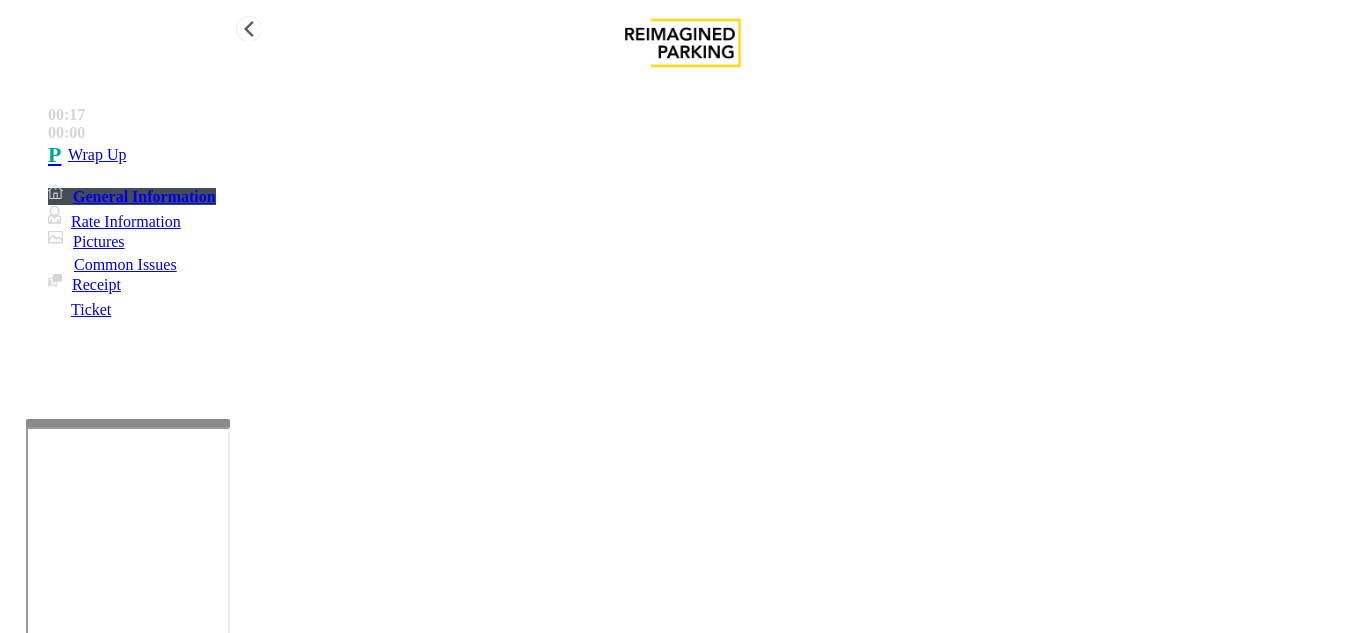 click on "Wrap Up" at bounding box center [703, 155] 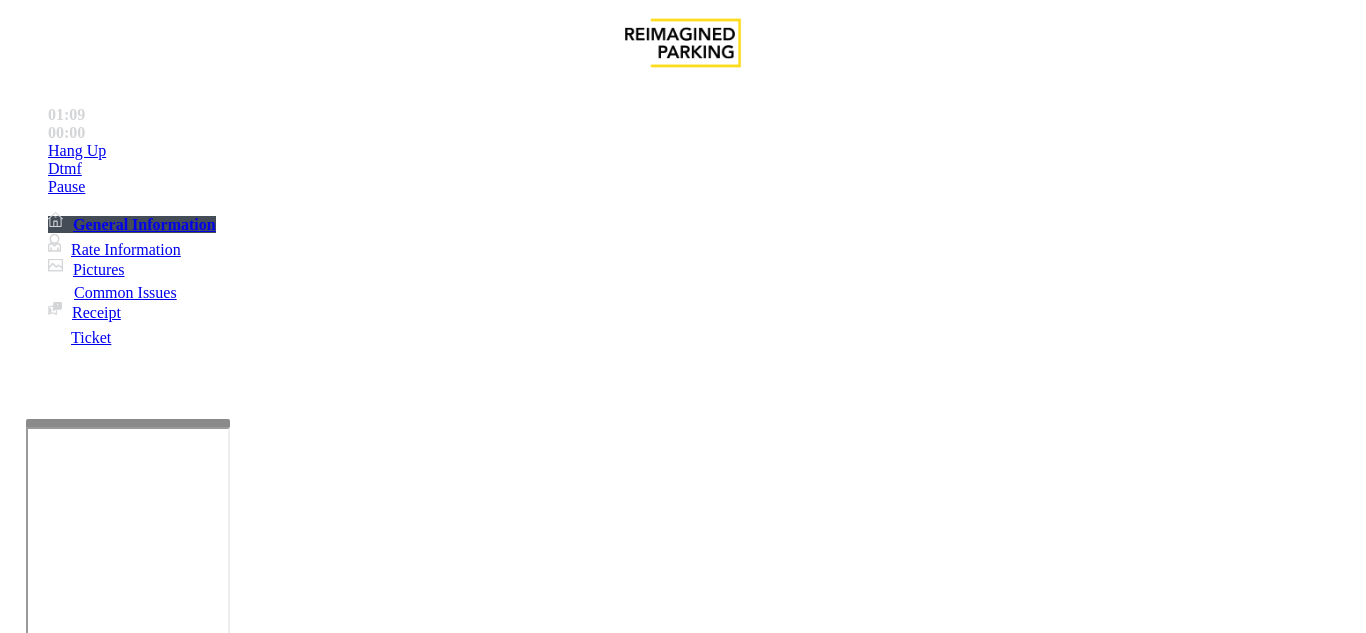 click on "Ticket Issue" at bounding box center [71, 1286] 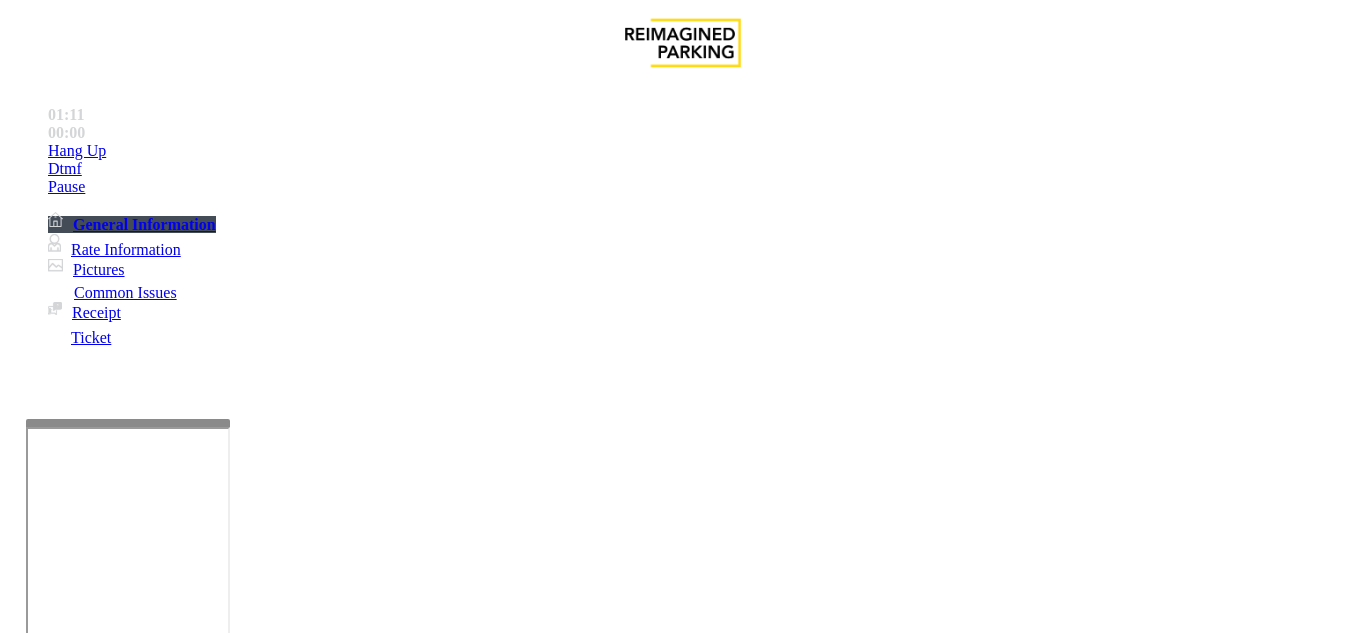 click at bounding box center (96, 1362) 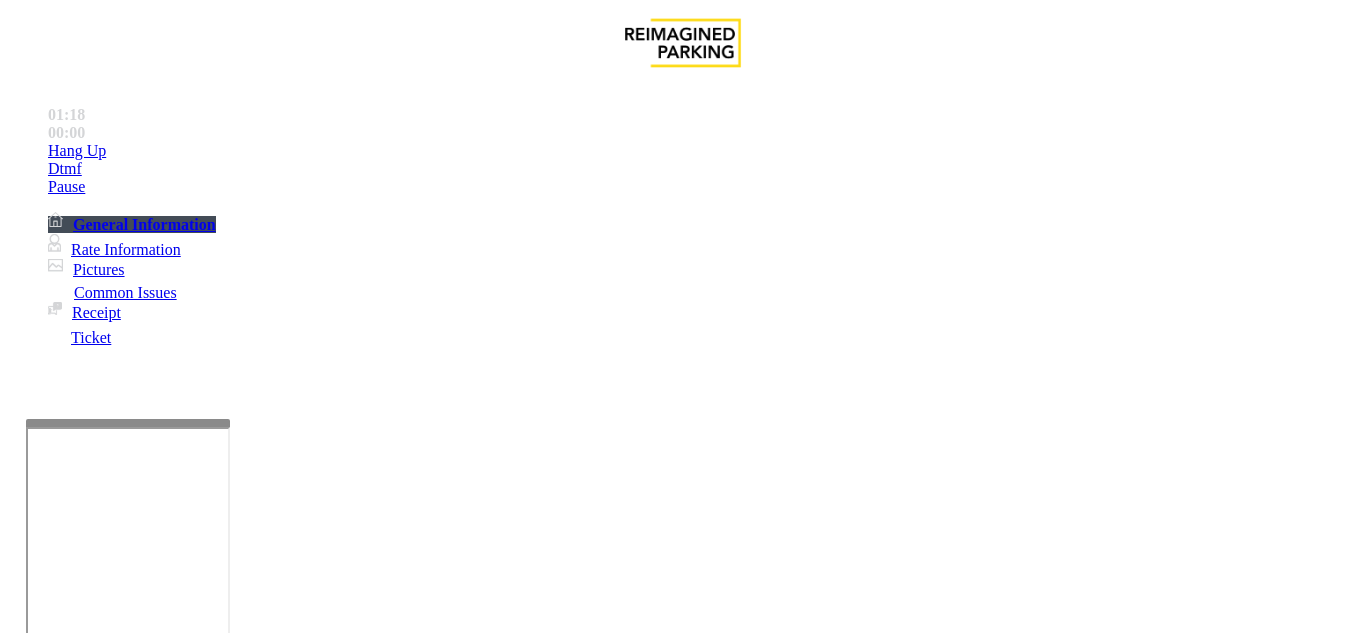 type on "******" 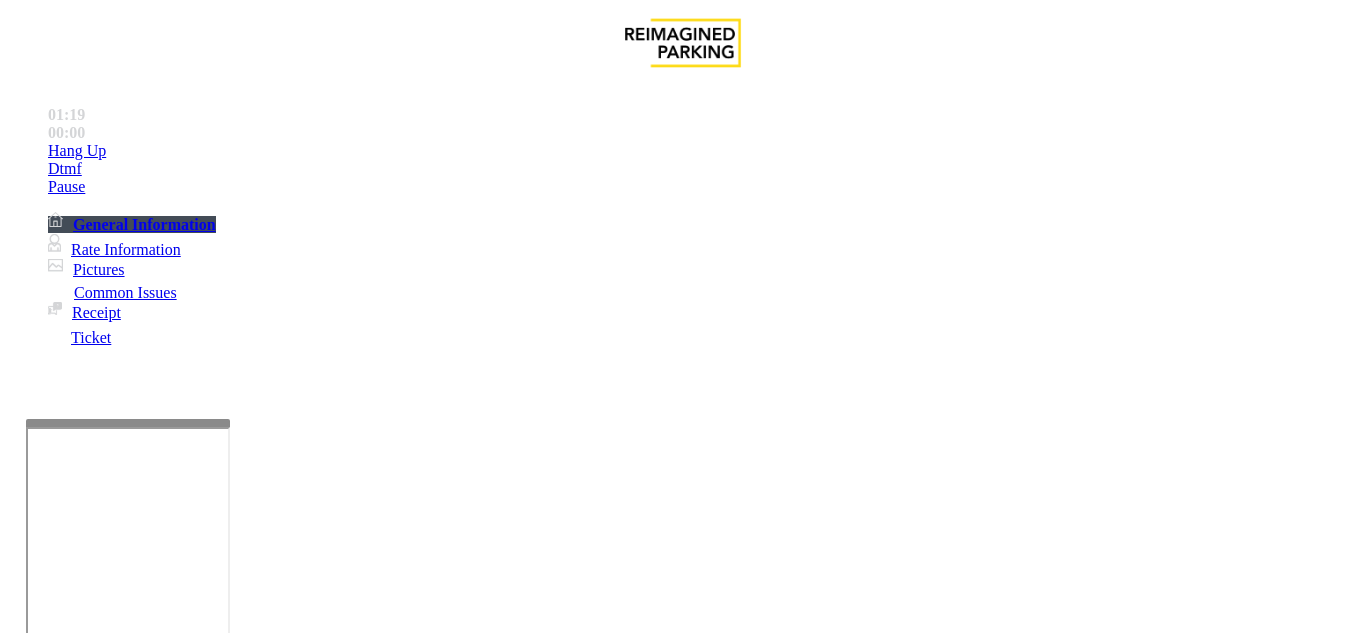 scroll, scrollTop: 100, scrollLeft: 0, axis: vertical 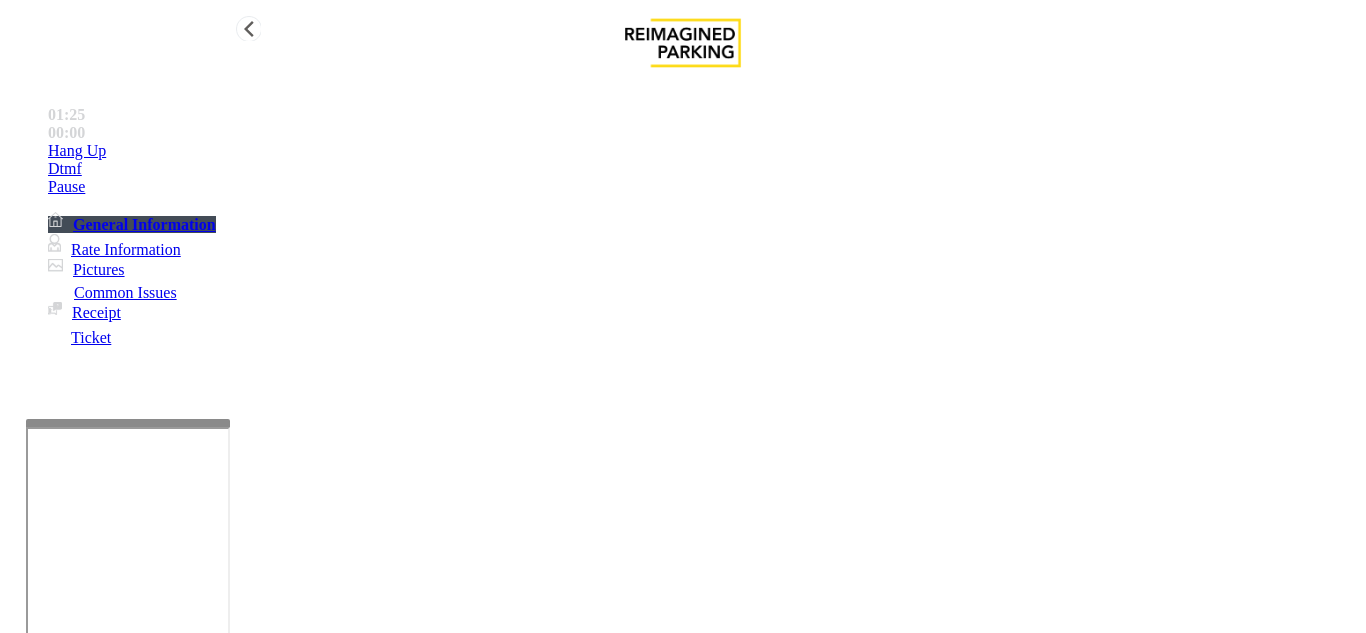 click on "Hang Up" at bounding box center (703, 151) 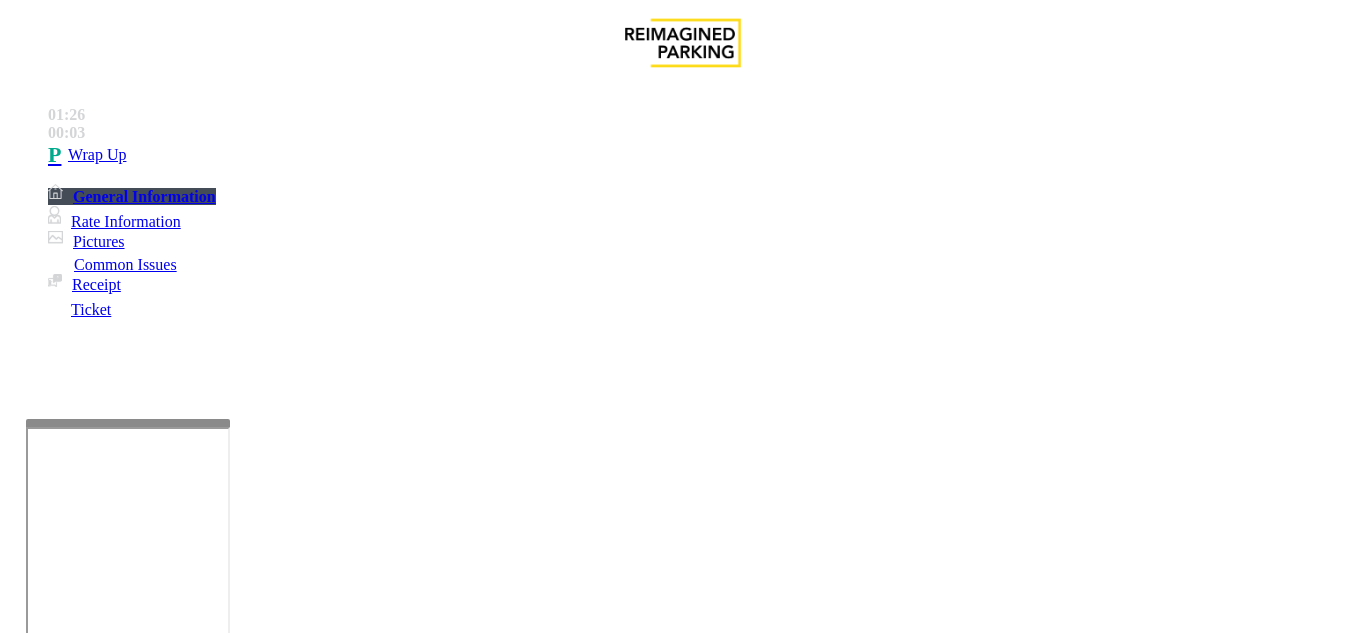 click on "To navigate, press the arrow keys." at bounding box center [682, 2474] 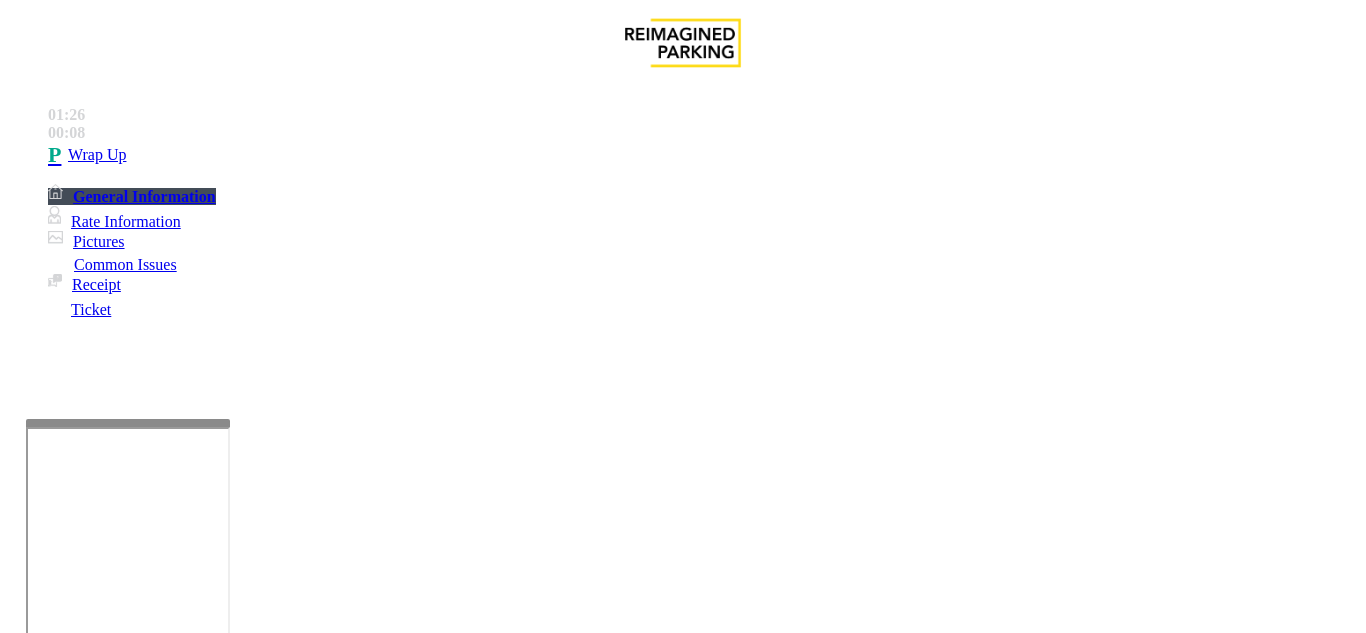 click on "Video is not available for this lane. Previous Next Map CAM" at bounding box center (682, 2227) 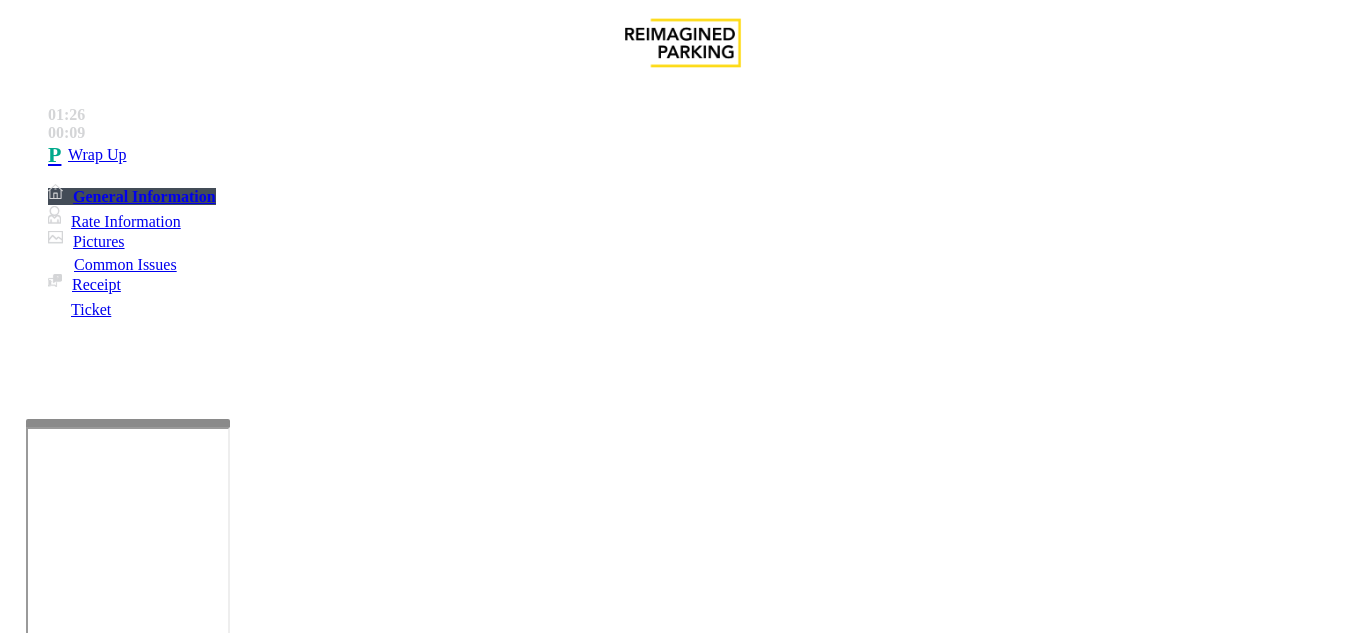 drag, startPoint x: 303, startPoint y: 573, endPoint x: 326, endPoint y: 552, distance: 31.144823 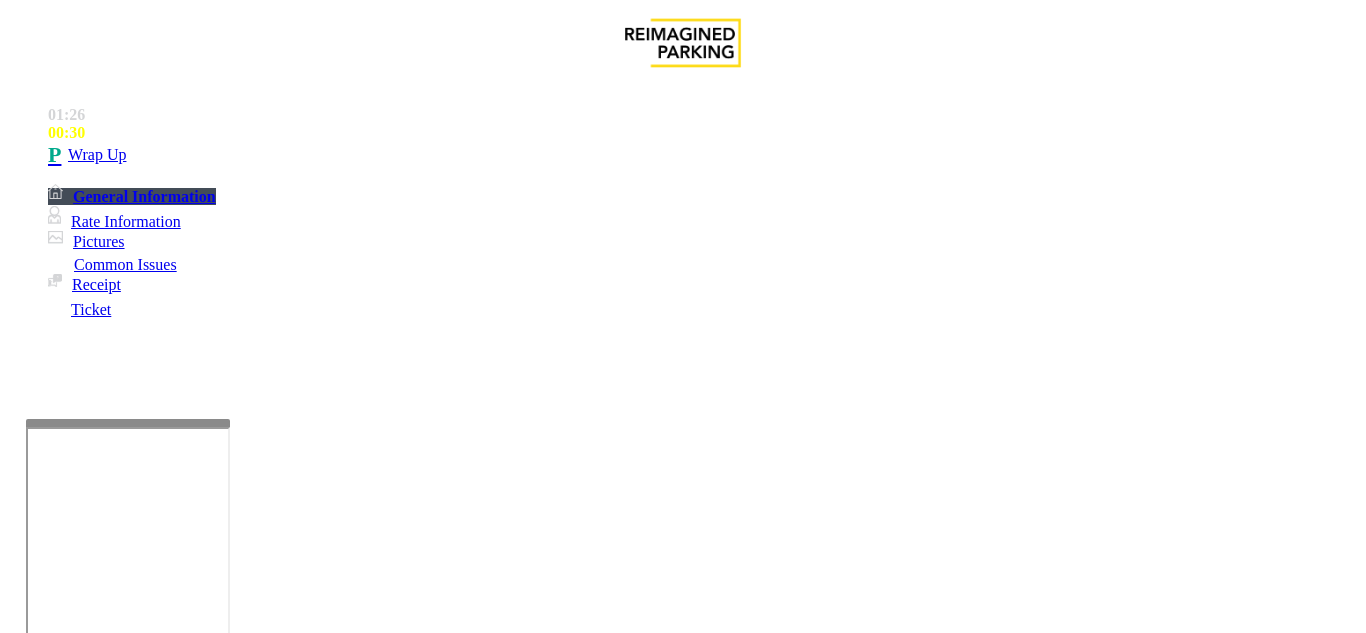click at bounding box center [221, 1626] 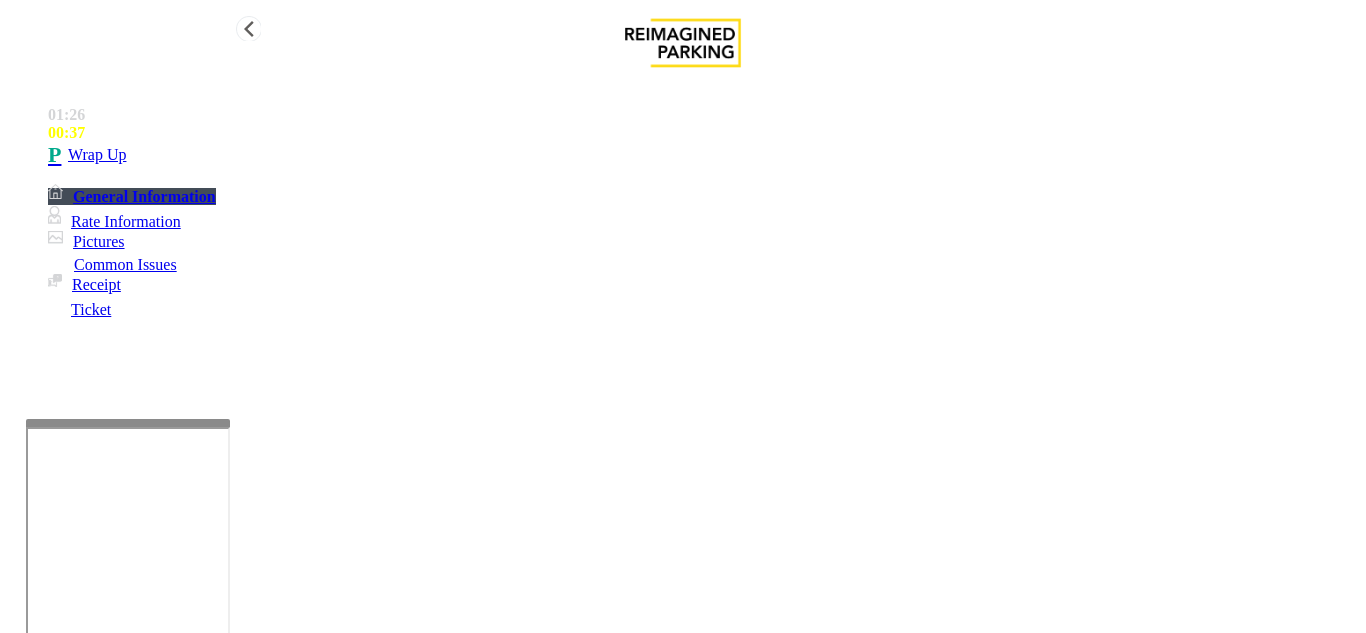 type on "**********" 